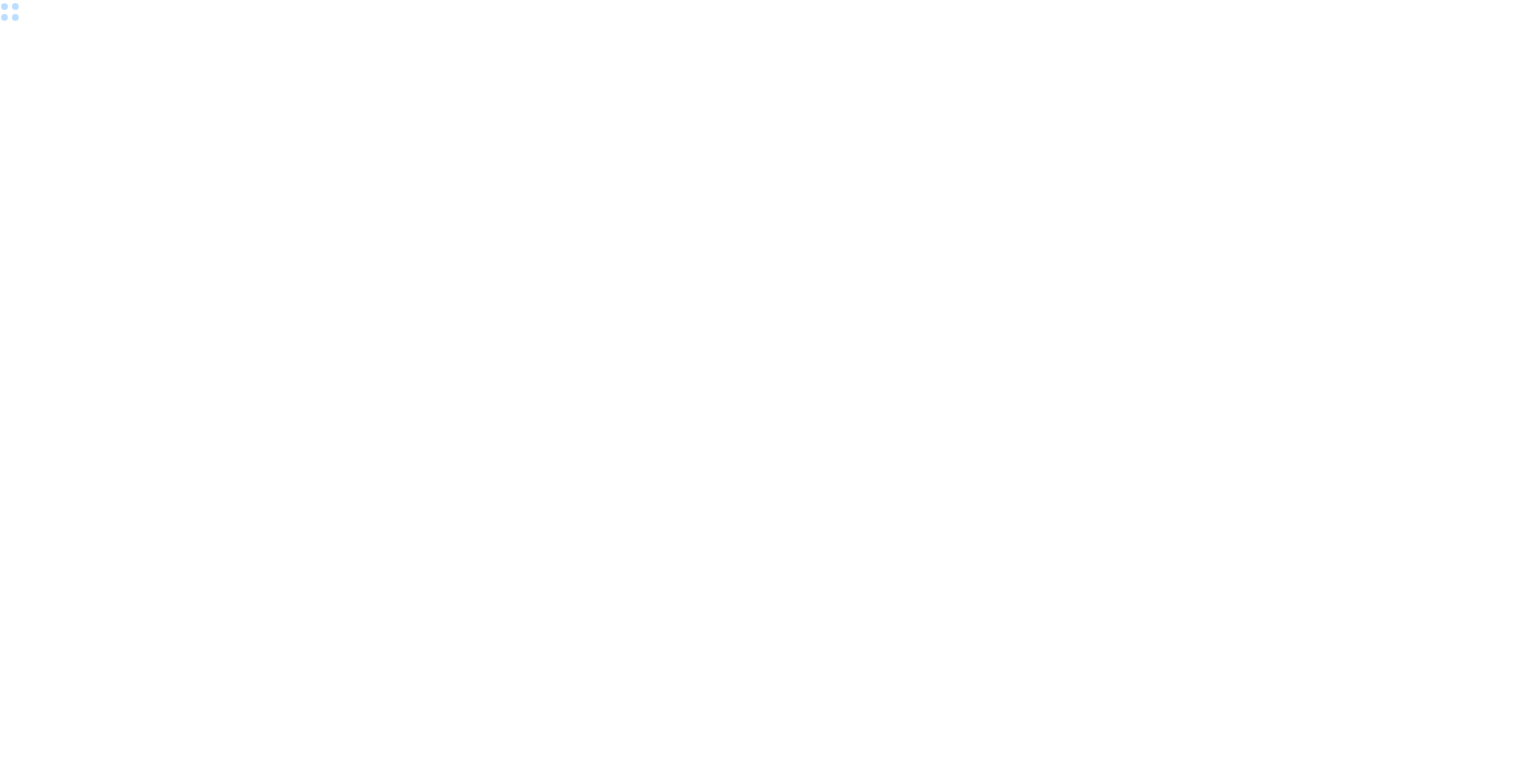 scroll, scrollTop: 0, scrollLeft: 0, axis: both 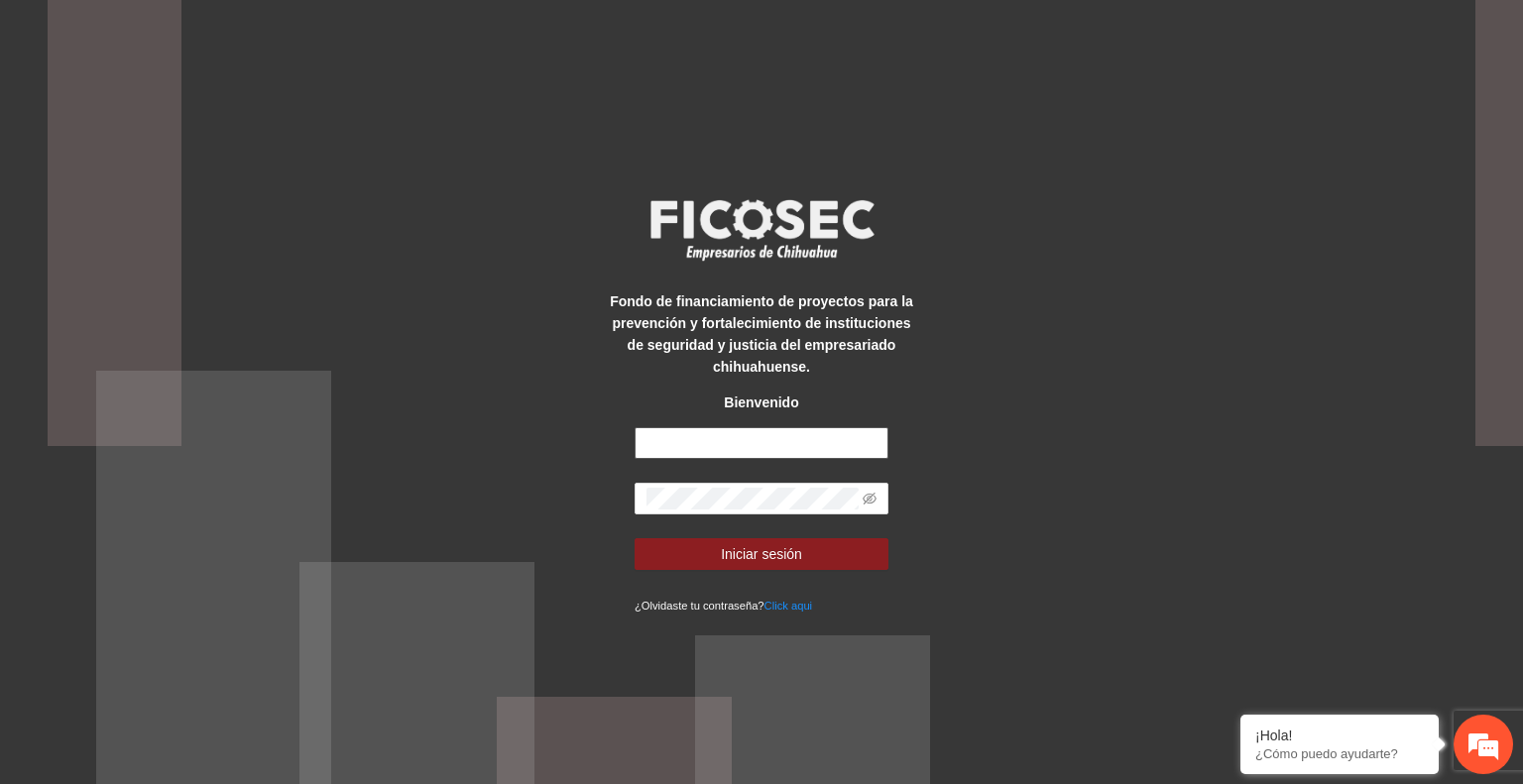type on "**********" 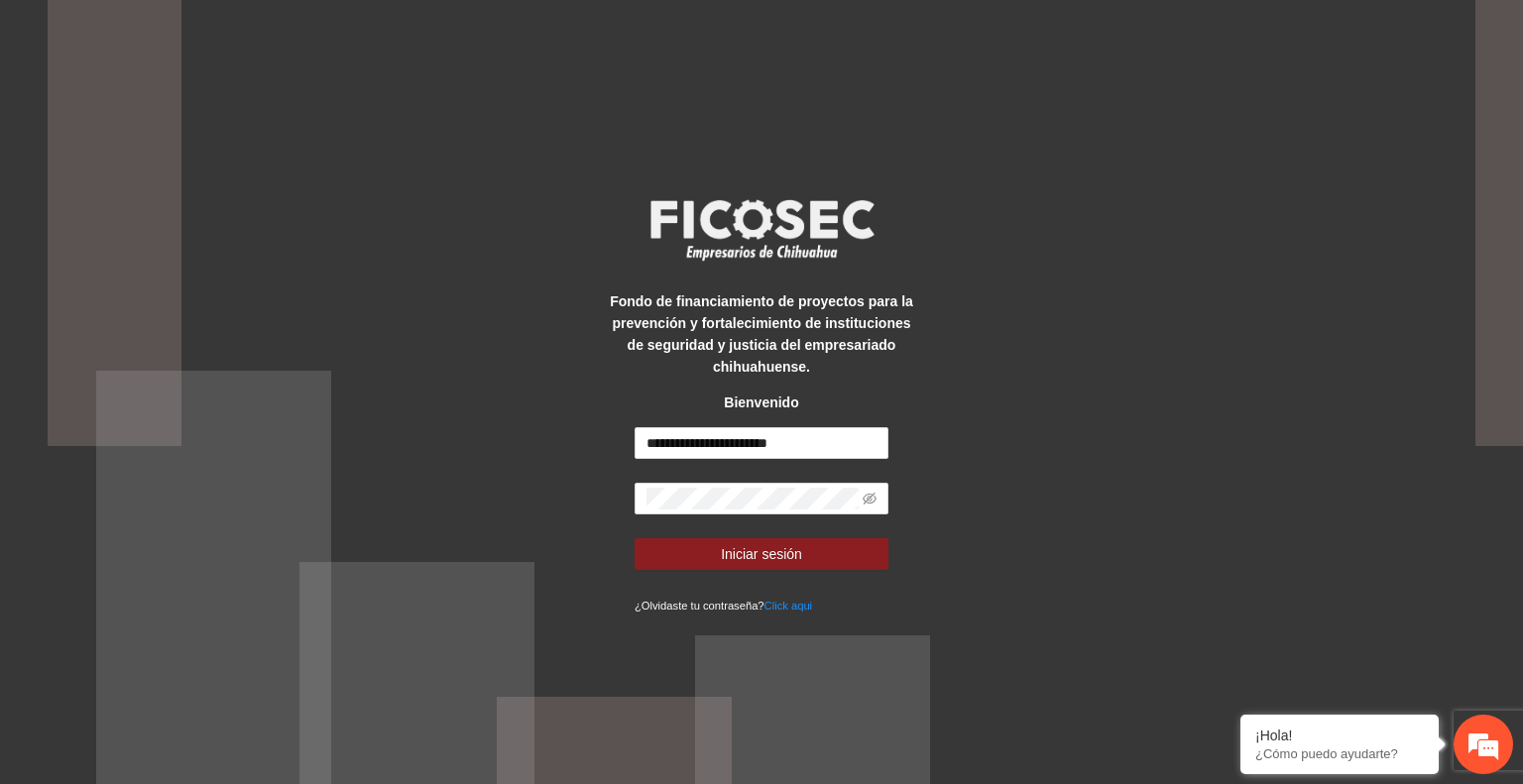 click on "**********" at bounding box center [762, 521] 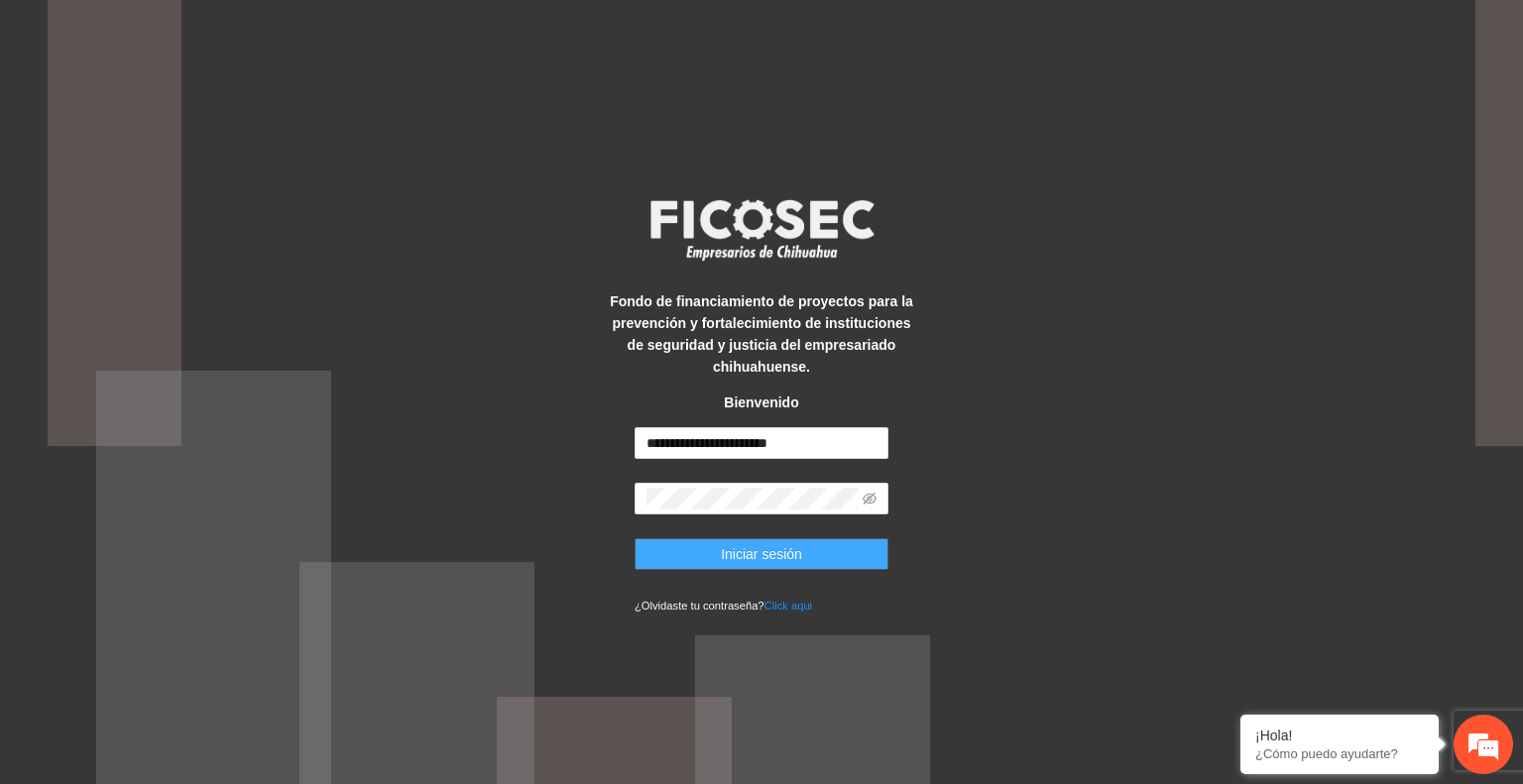 click on "Iniciar sesión" at bounding box center [762, 554] 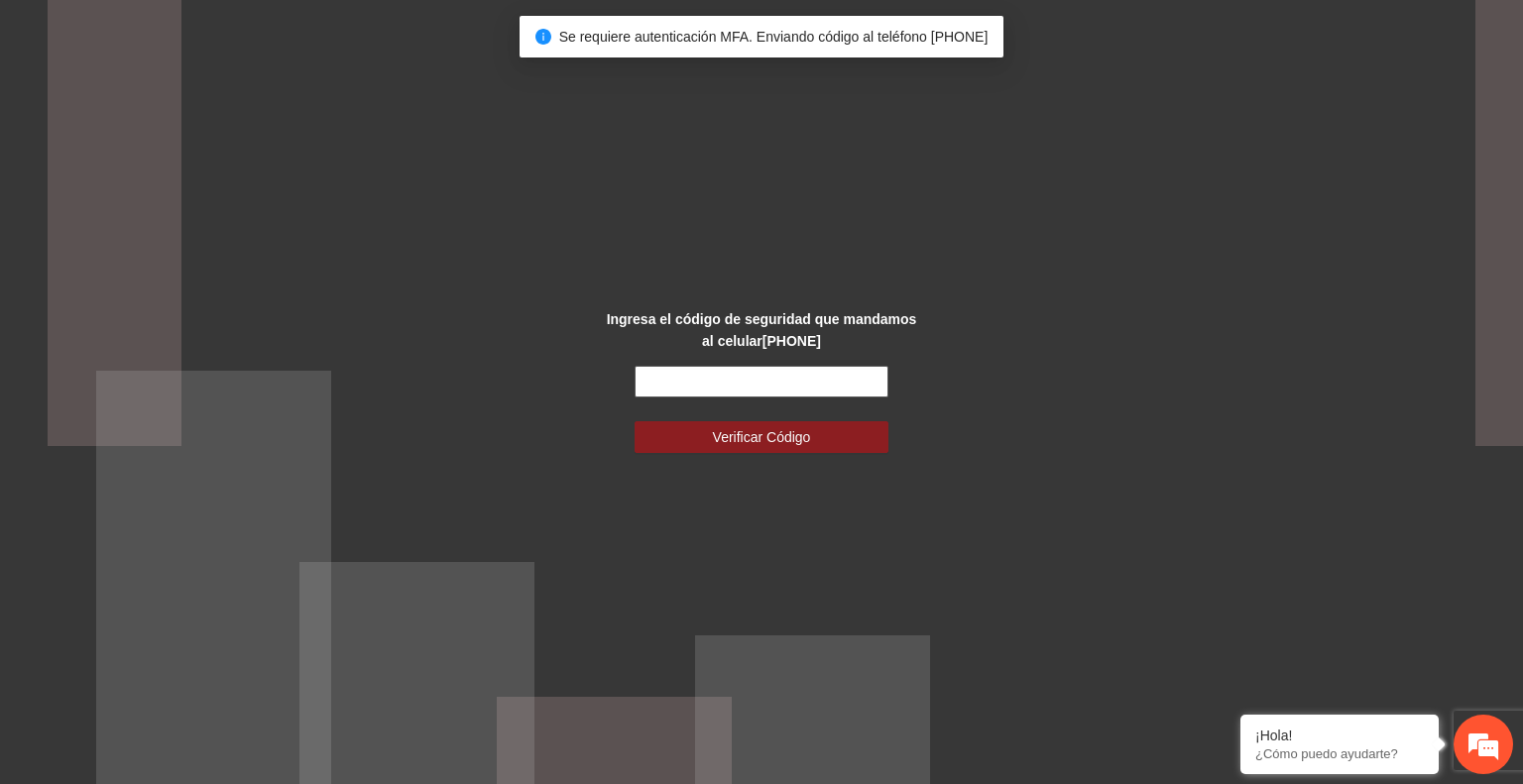 click at bounding box center (762, 382) 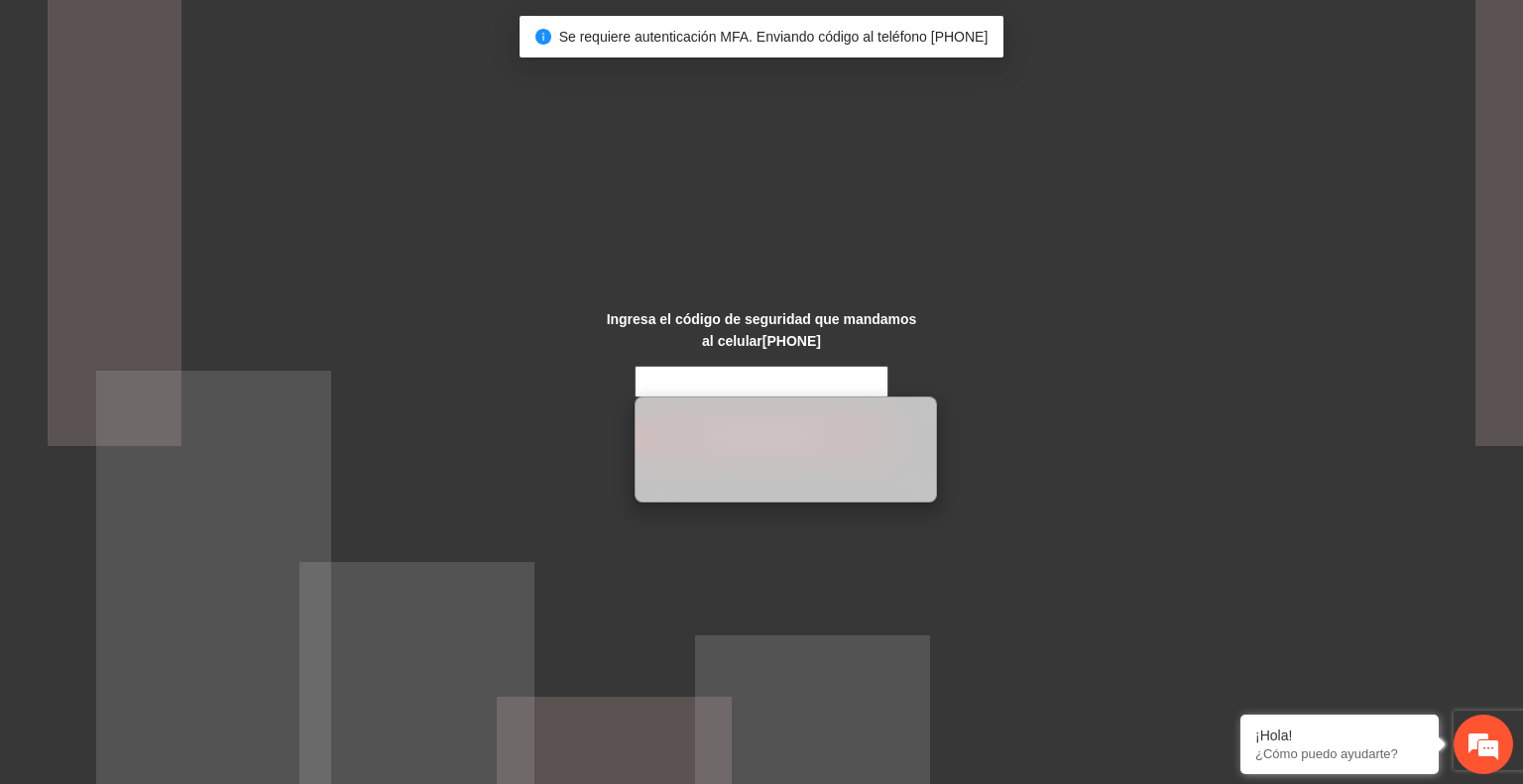 scroll, scrollTop: 0, scrollLeft: 0, axis: both 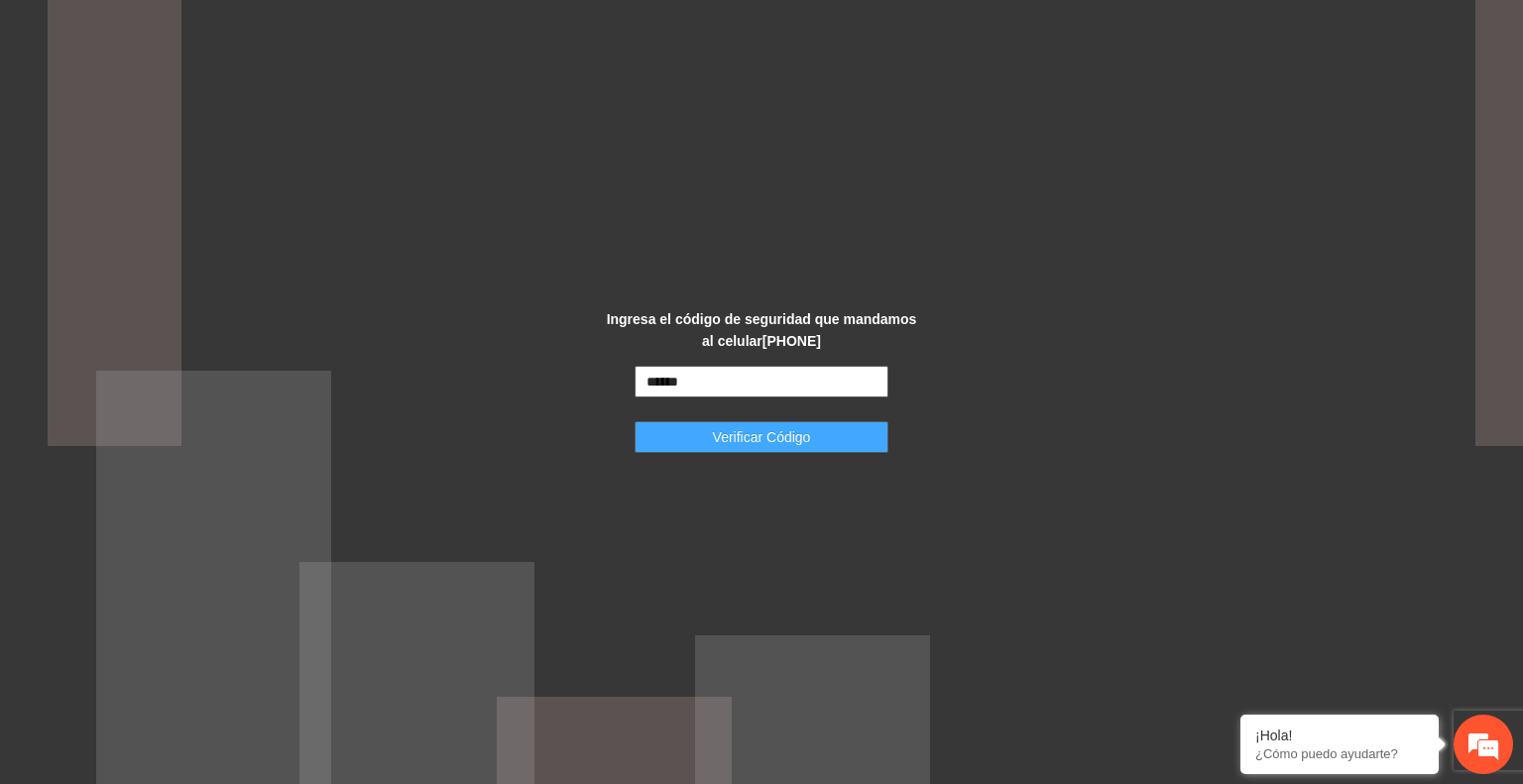 type on "******" 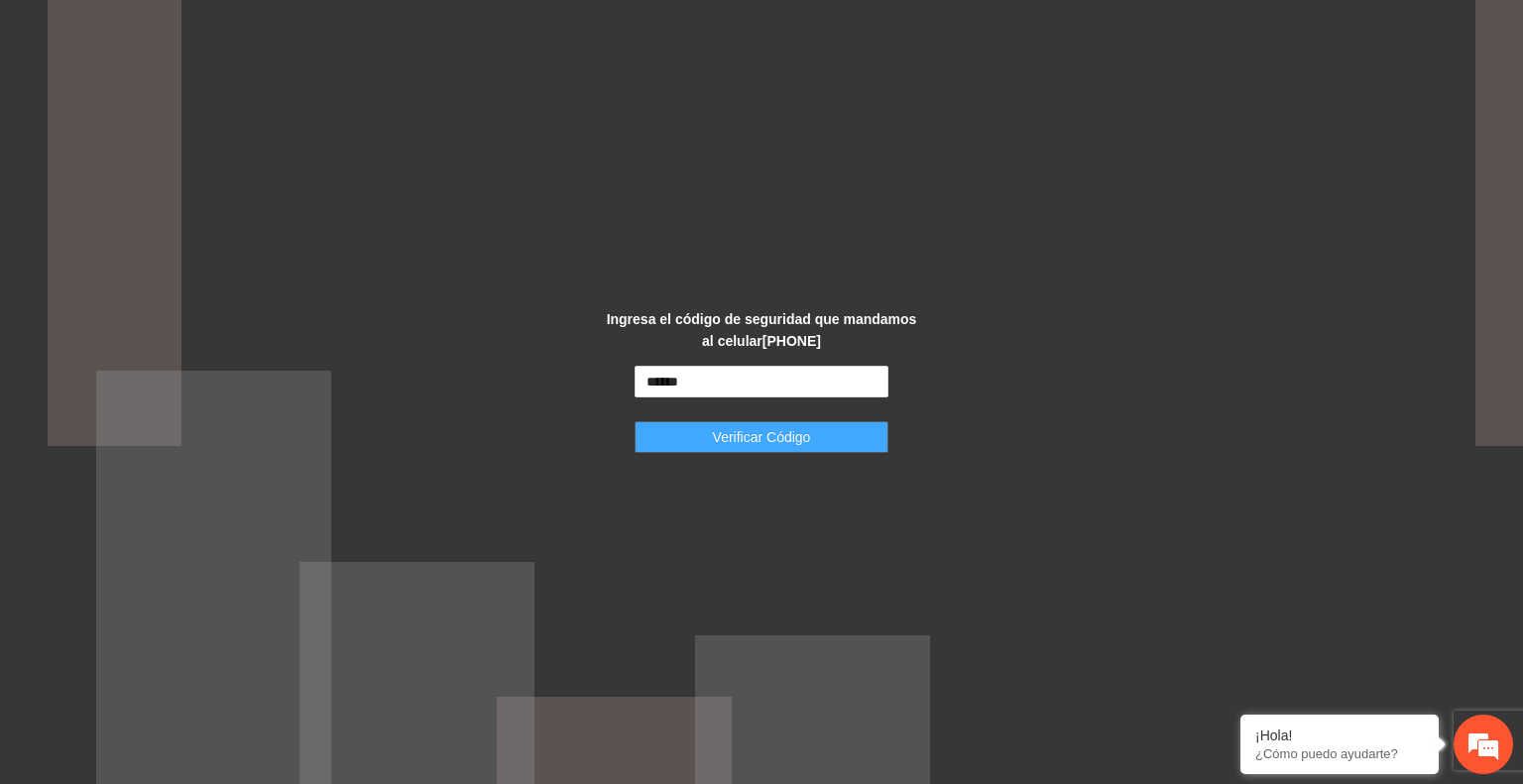 click on "Verificar Código" at bounding box center (762, 437) 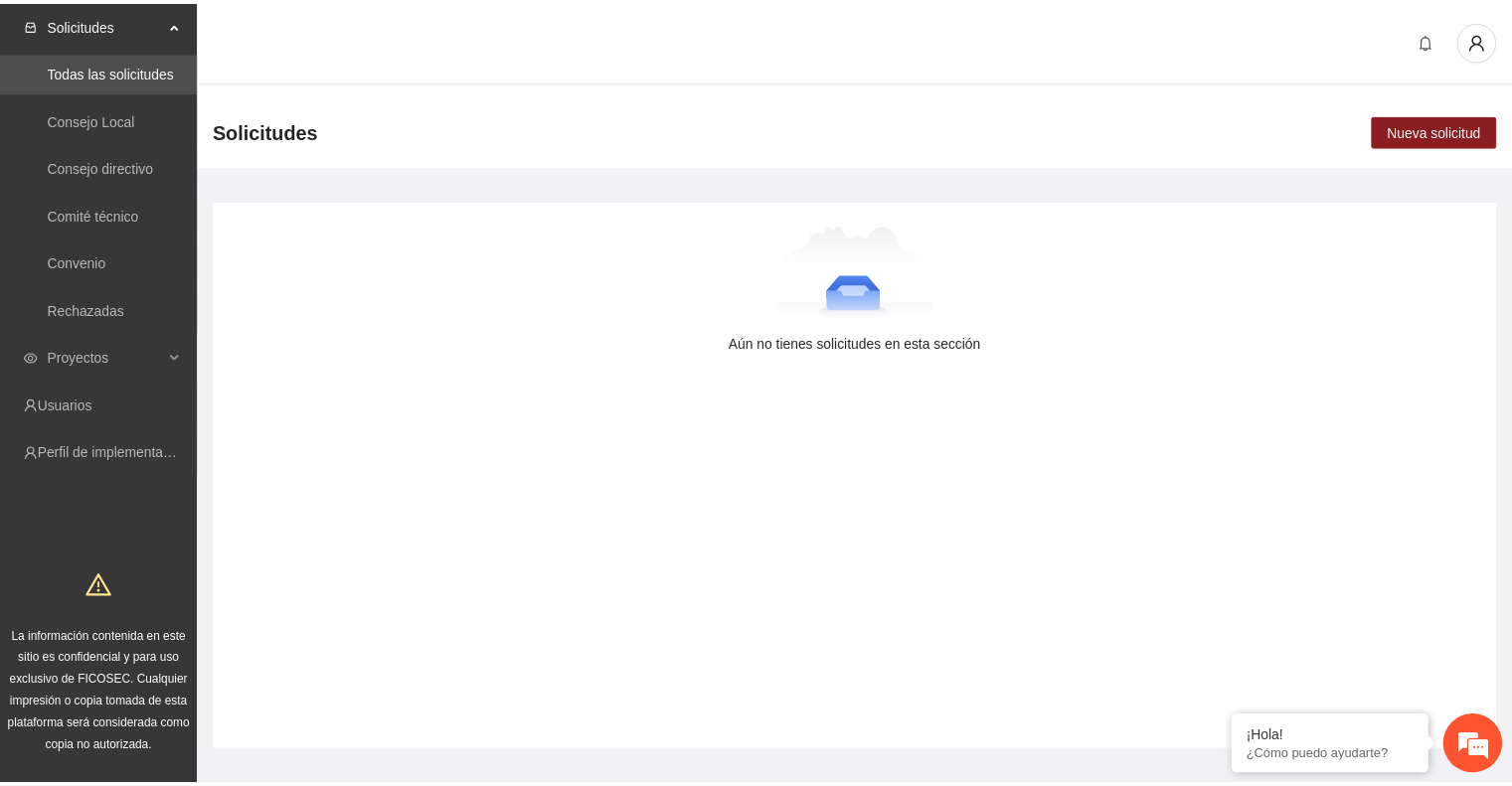 scroll, scrollTop: 0, scrollLeft: 0, axis: both 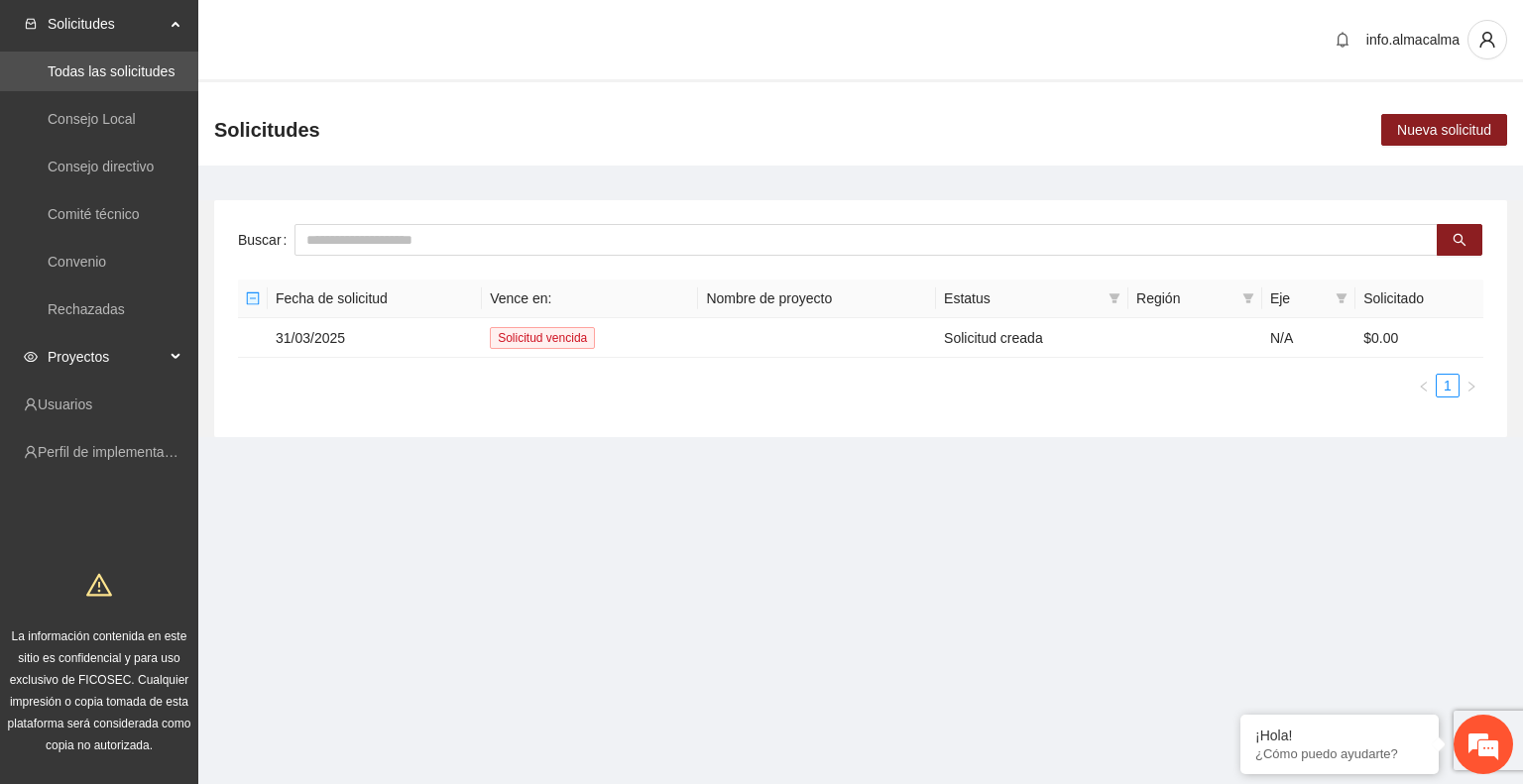 click on "Proyectos" at bounding box center [106, 357] 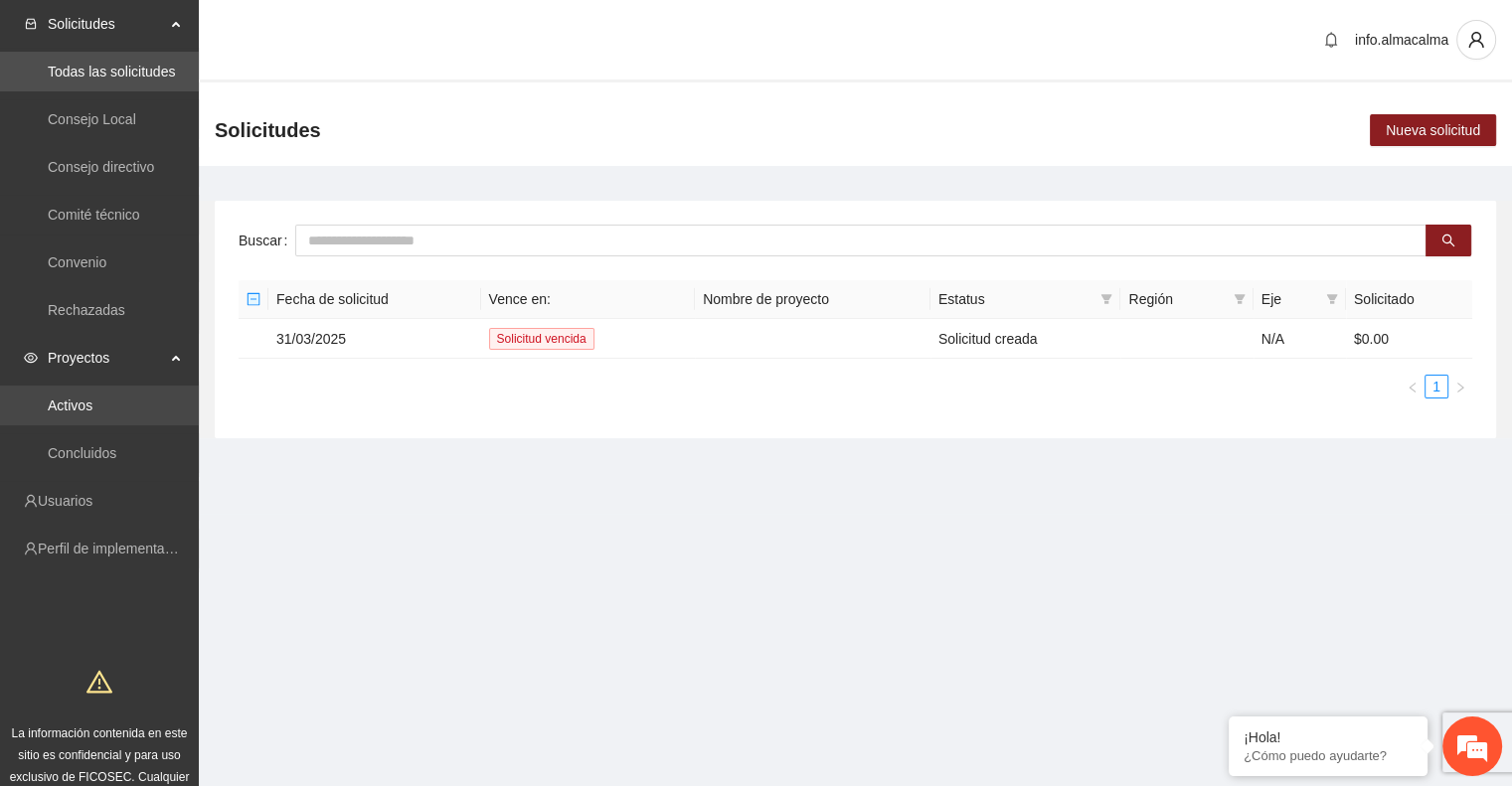 click on "Activos" at bounding box center (70, 405) 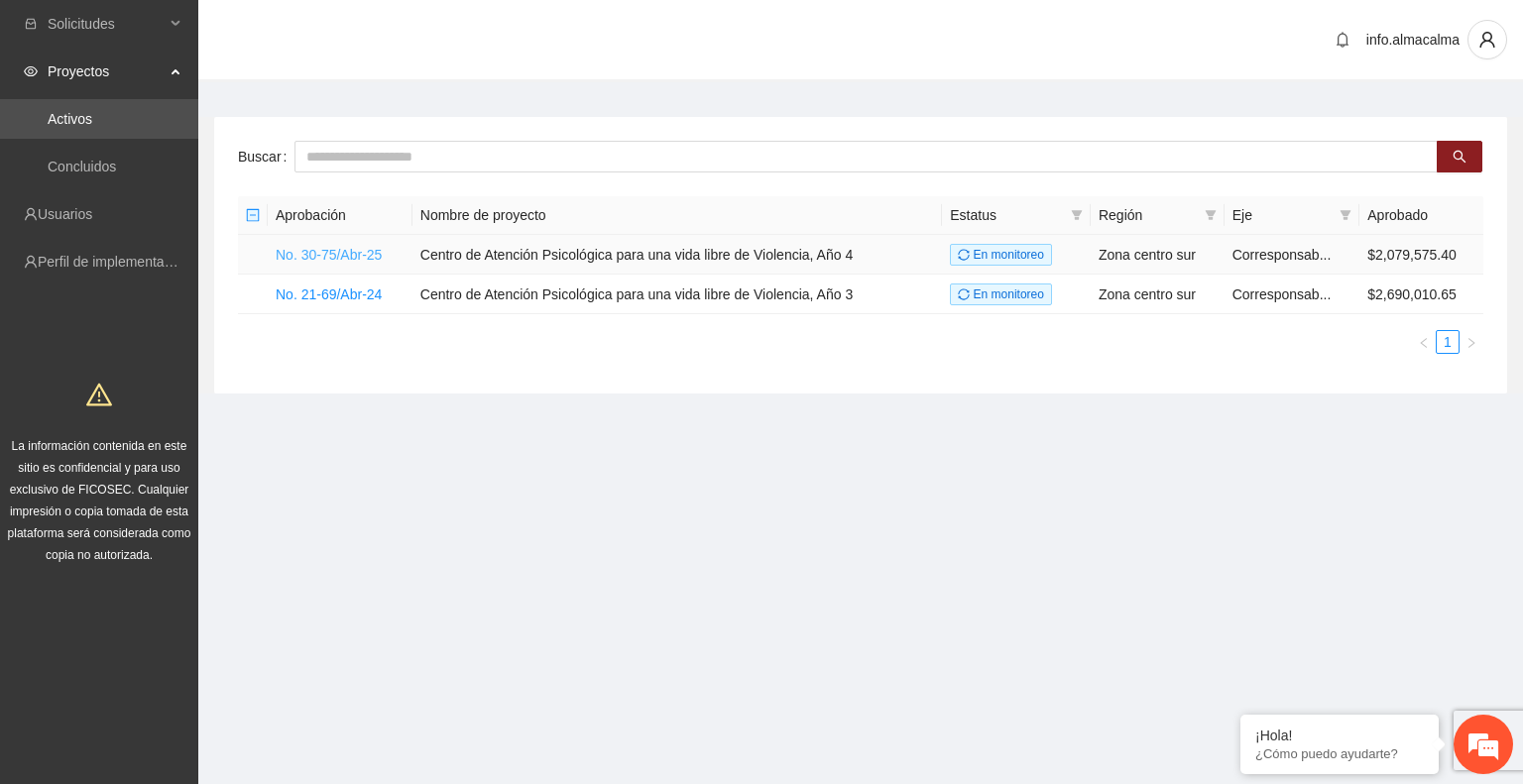 click on "No. 30-75/Abr-25" at bounding box center [328, 255] 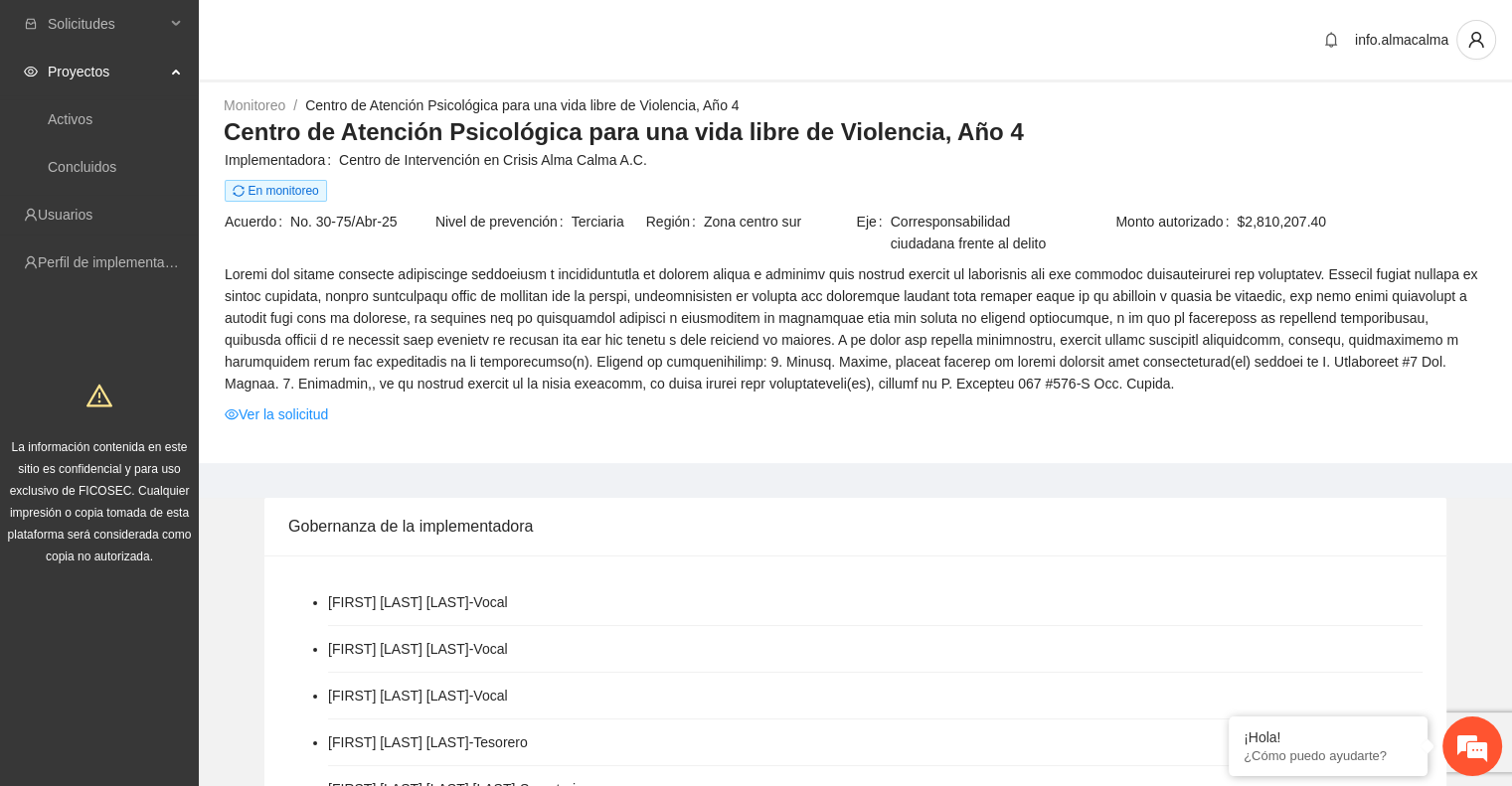 scroll, scrollTop: 0, scrollLeft: 0, axis: both 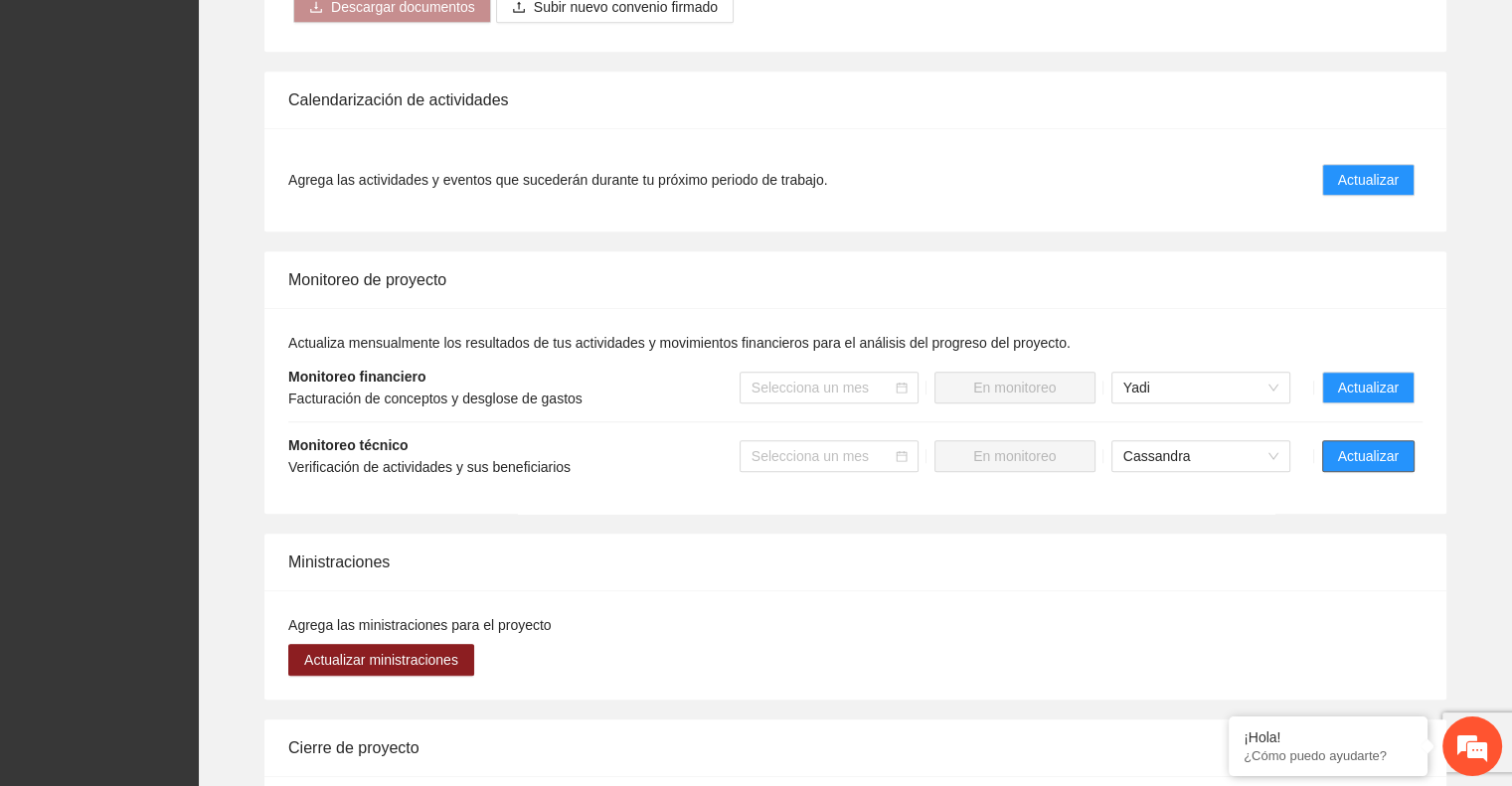 click on "Actualizar" at bounding box center [1368, 456] 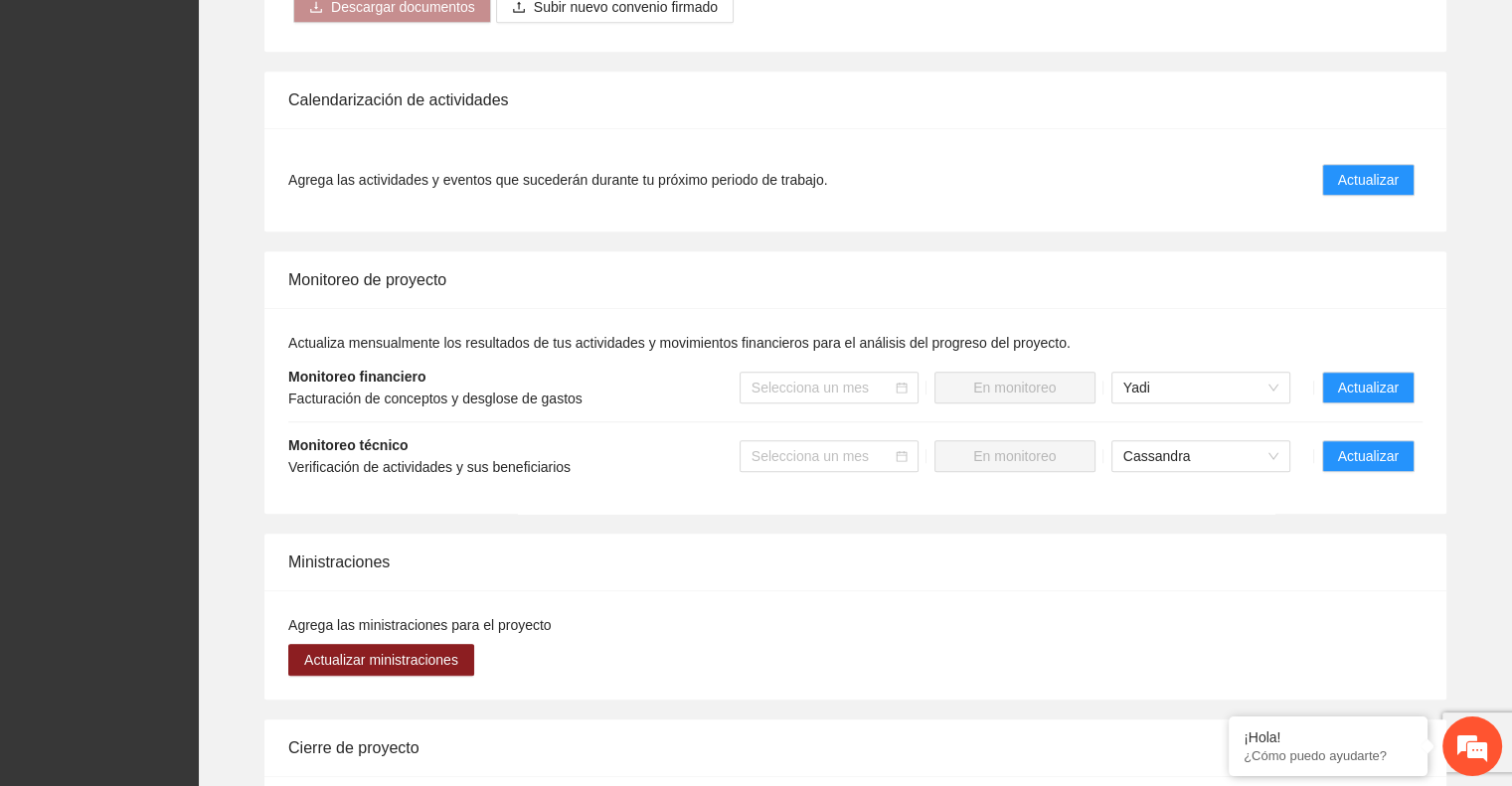 scroll, scrollTop: 0, scrollLeft: 0, axis: both 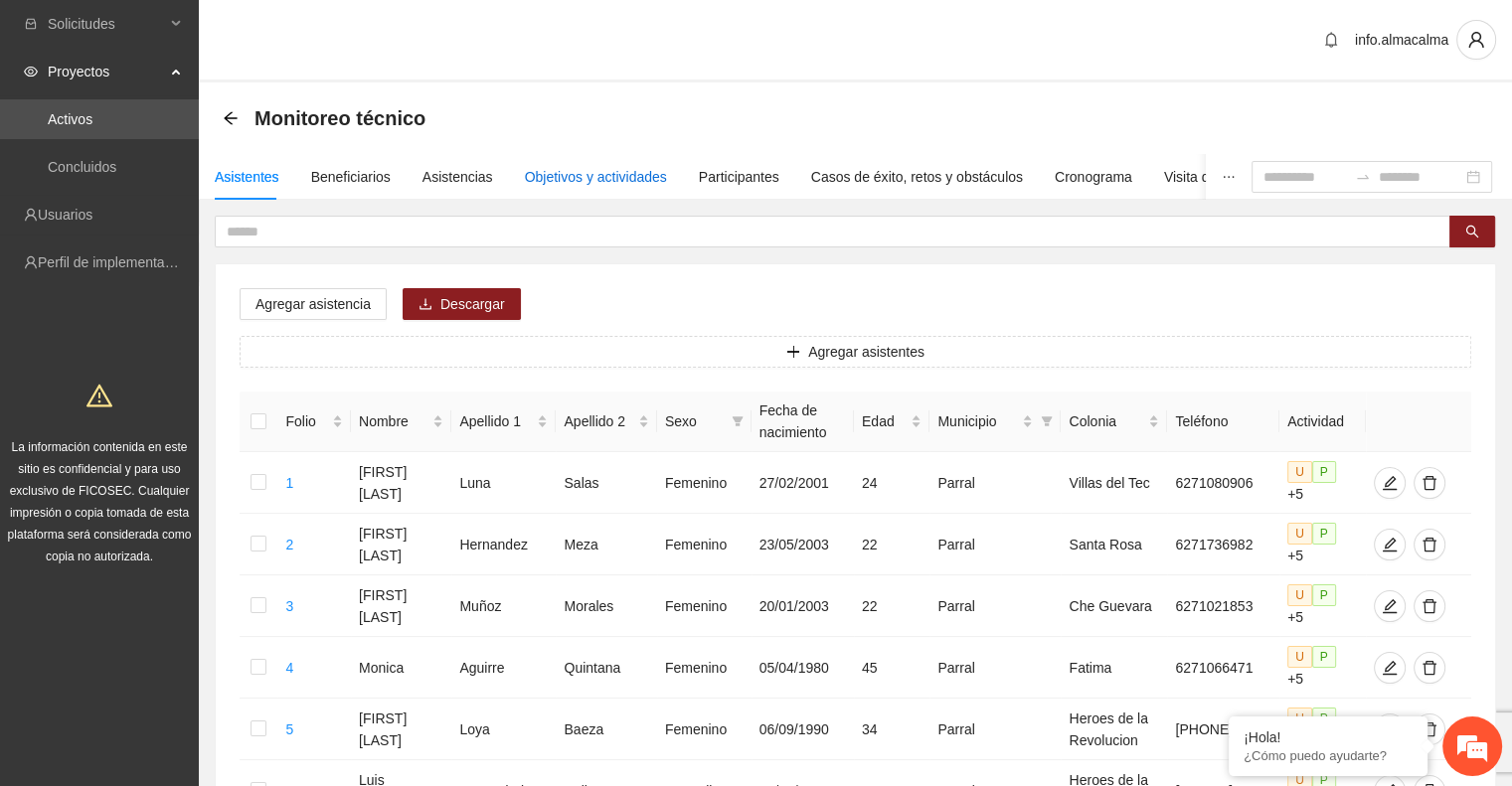 click on "Objetivos y actividades" at bounding box center (595, 177) 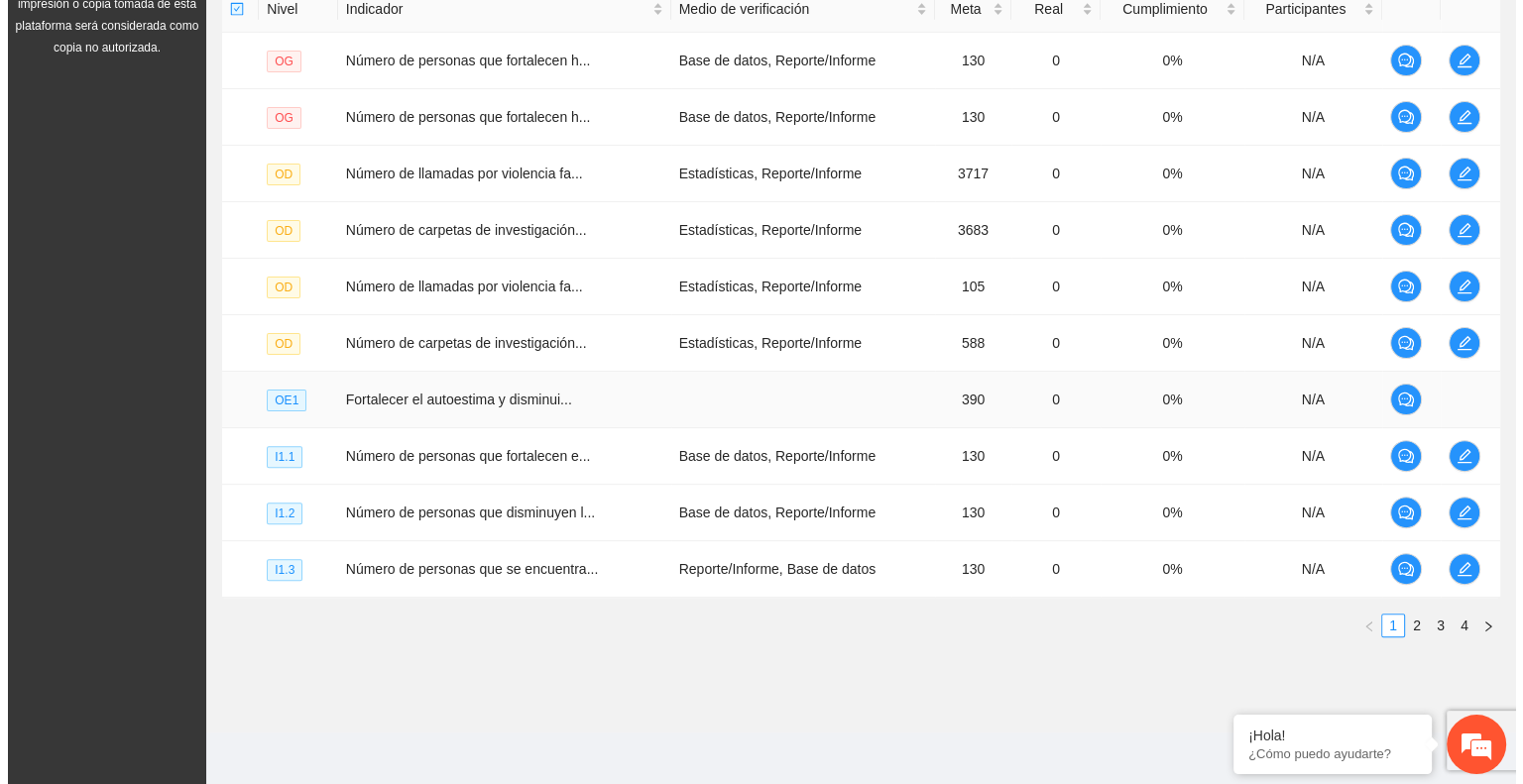 scroll, scrollTop: 507, scrollLeft: 0, axis: vertical 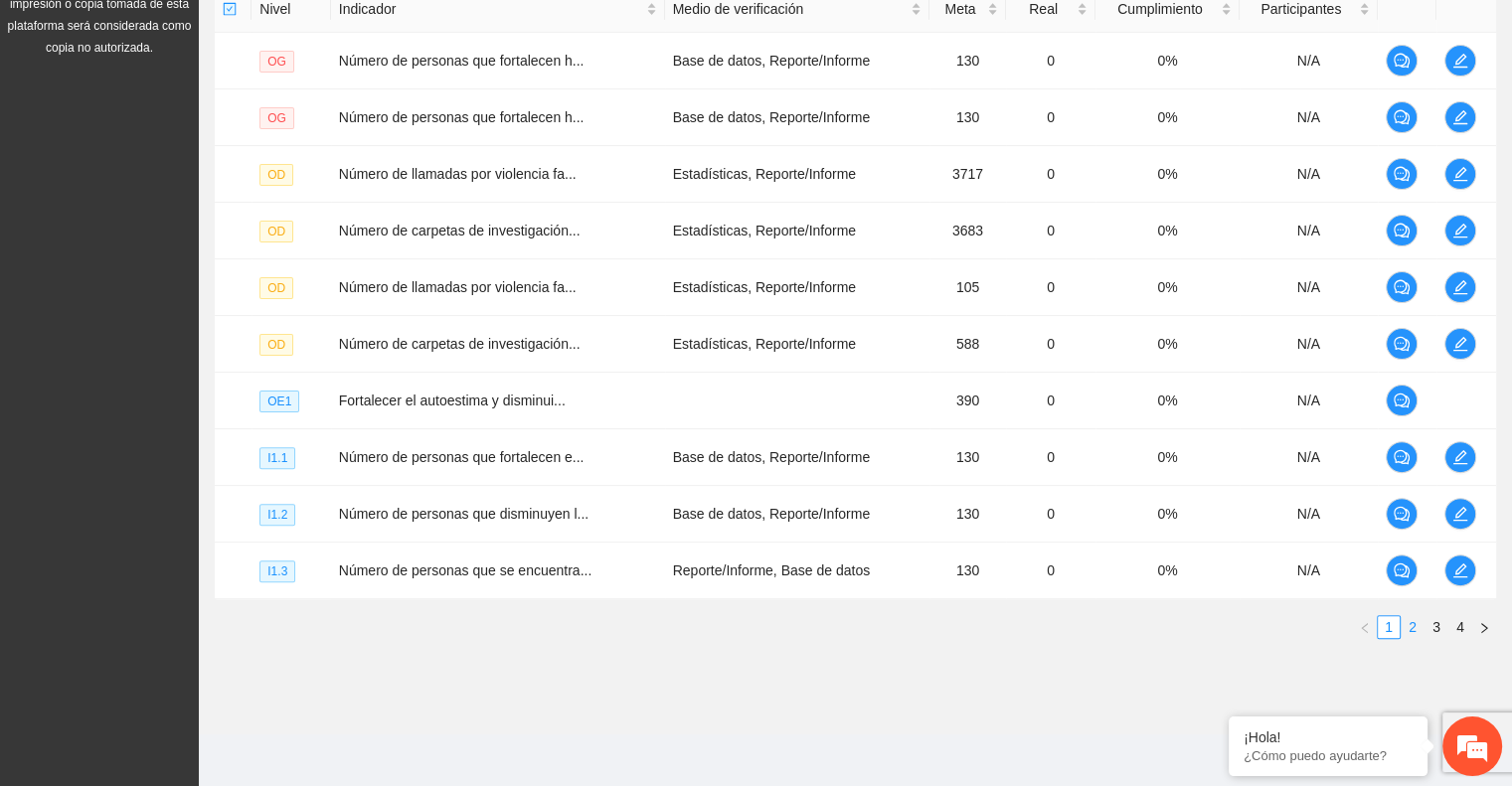 click on "2" at bounding box center (1413, 627) 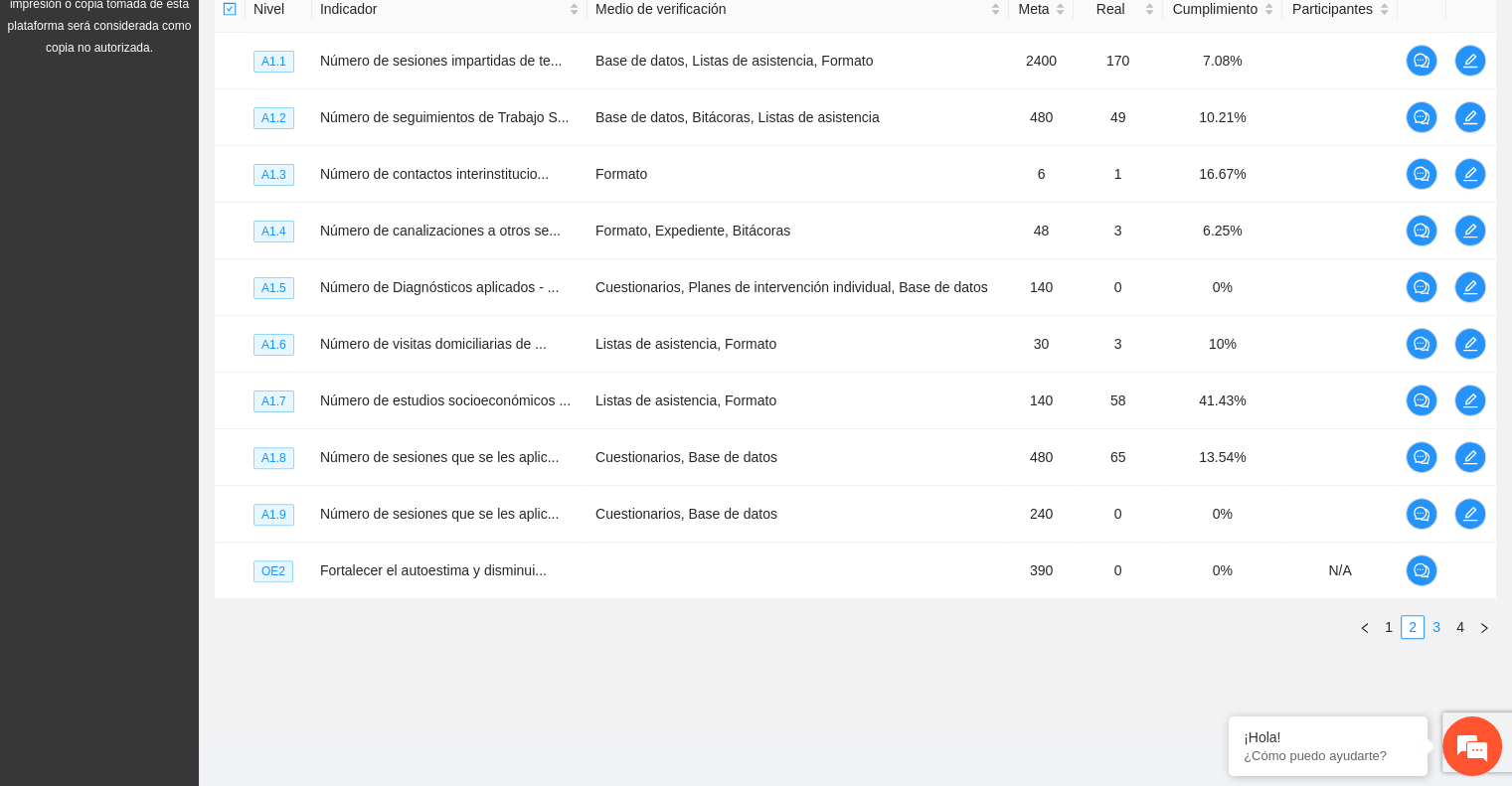 click on "3" at bounding box center (1436, 627) 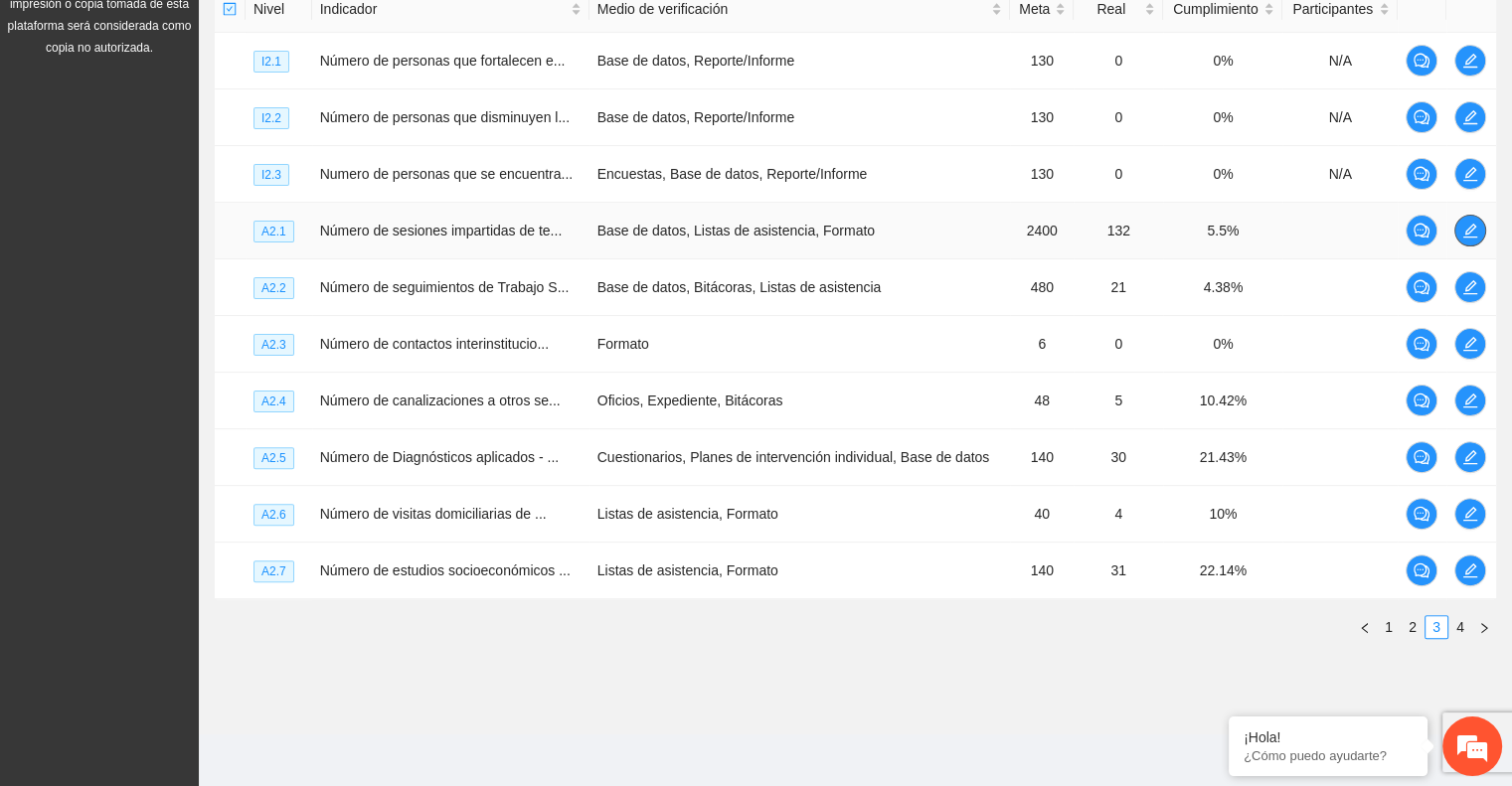 click 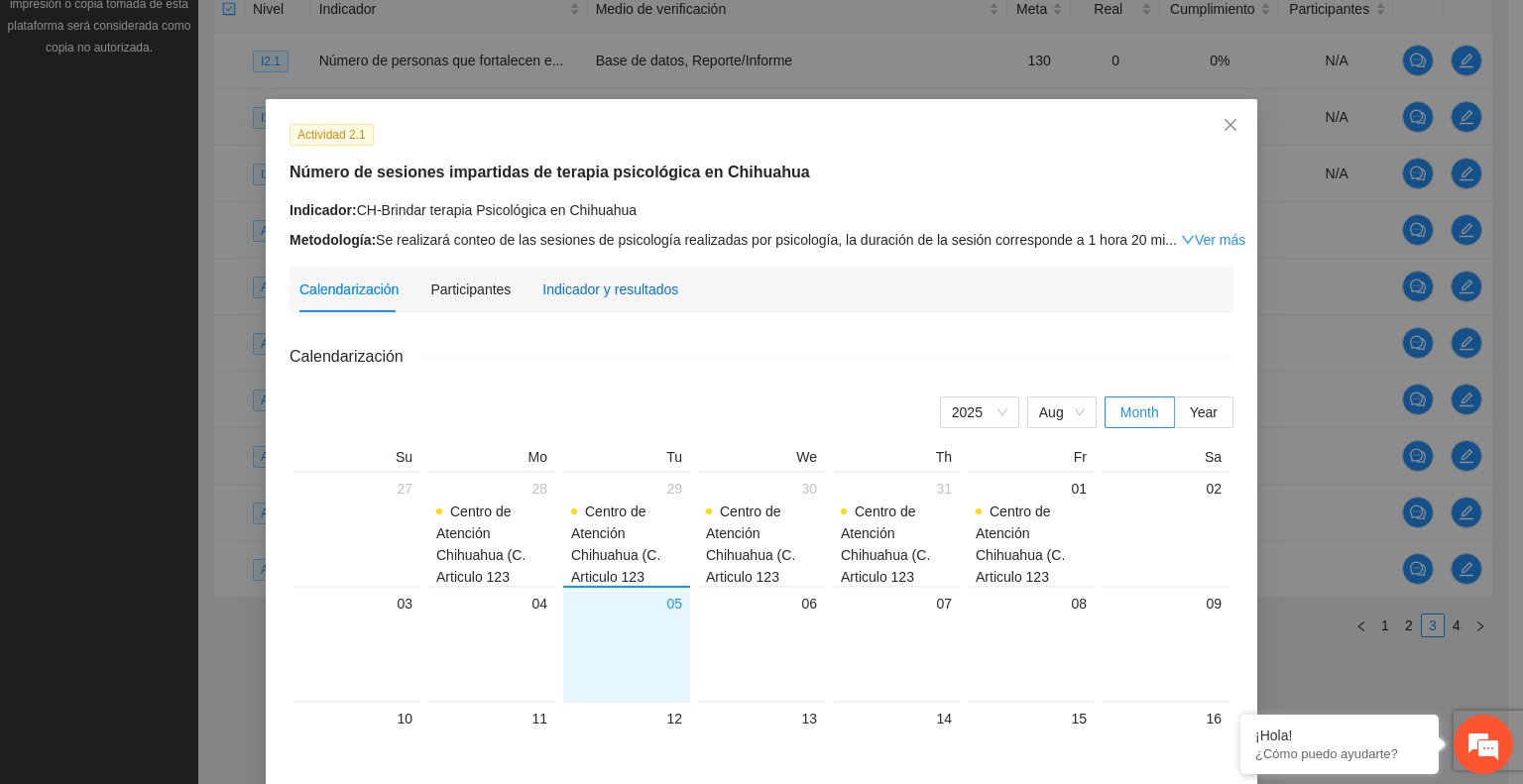 click on "Indicador y resultados" at bounding box center [610, 289] 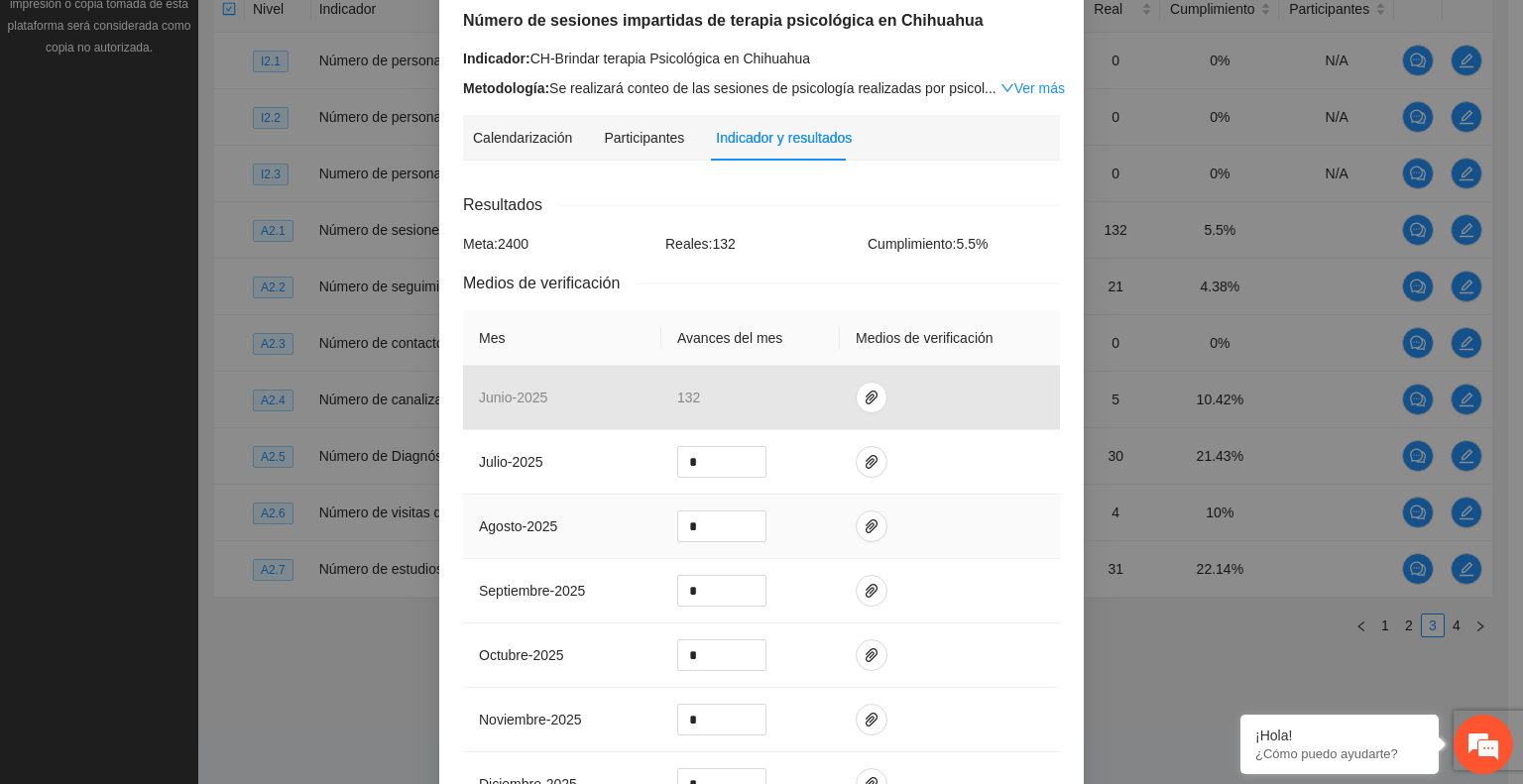 scroll, scrollTop: 297, scrollLeft: 0, axis: vertical 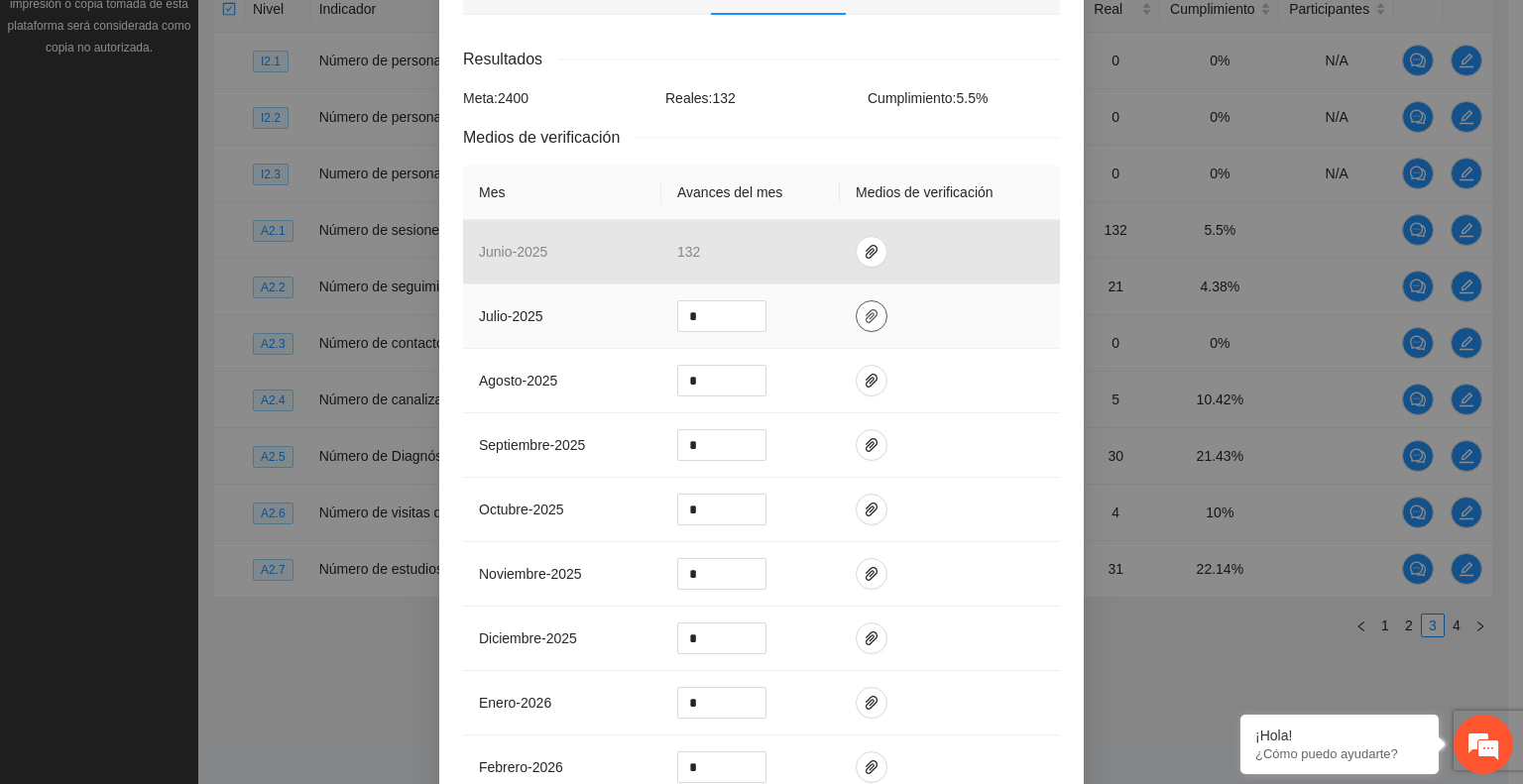 click at bounding box center (872, 316) 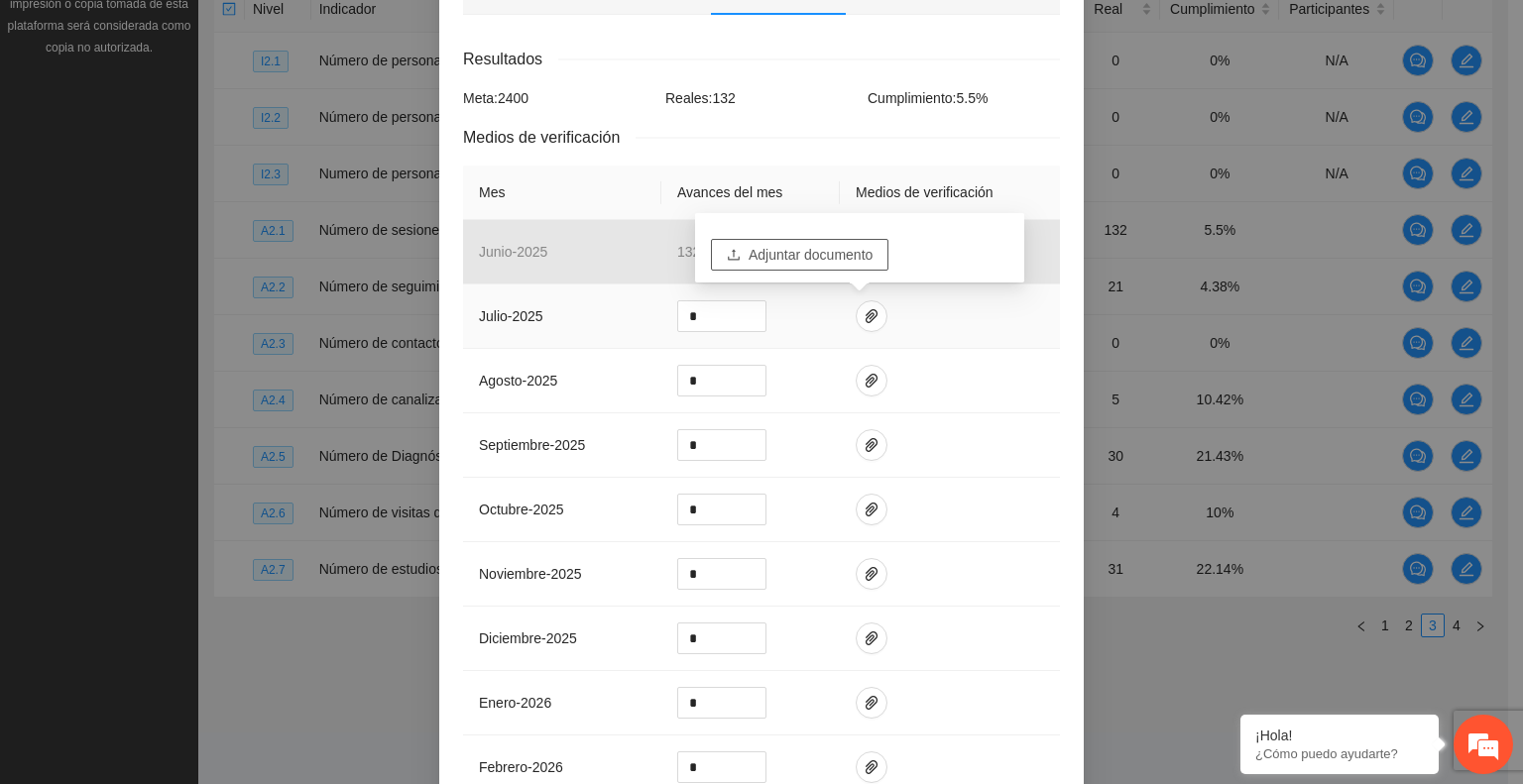 click on "Adjuntar documento" at bounding box center [810, 255] 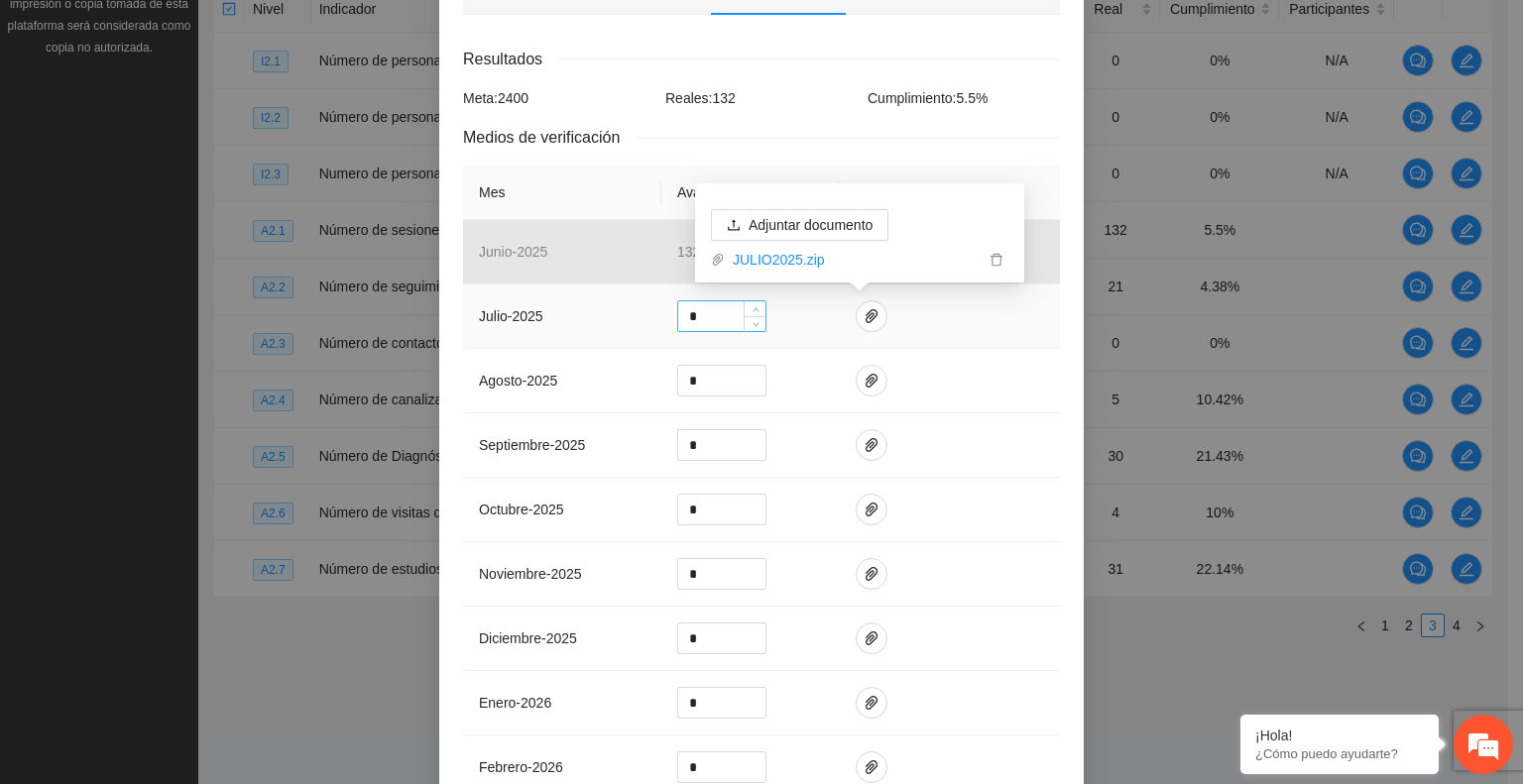 click on "*" at bounding box center (722, 316) 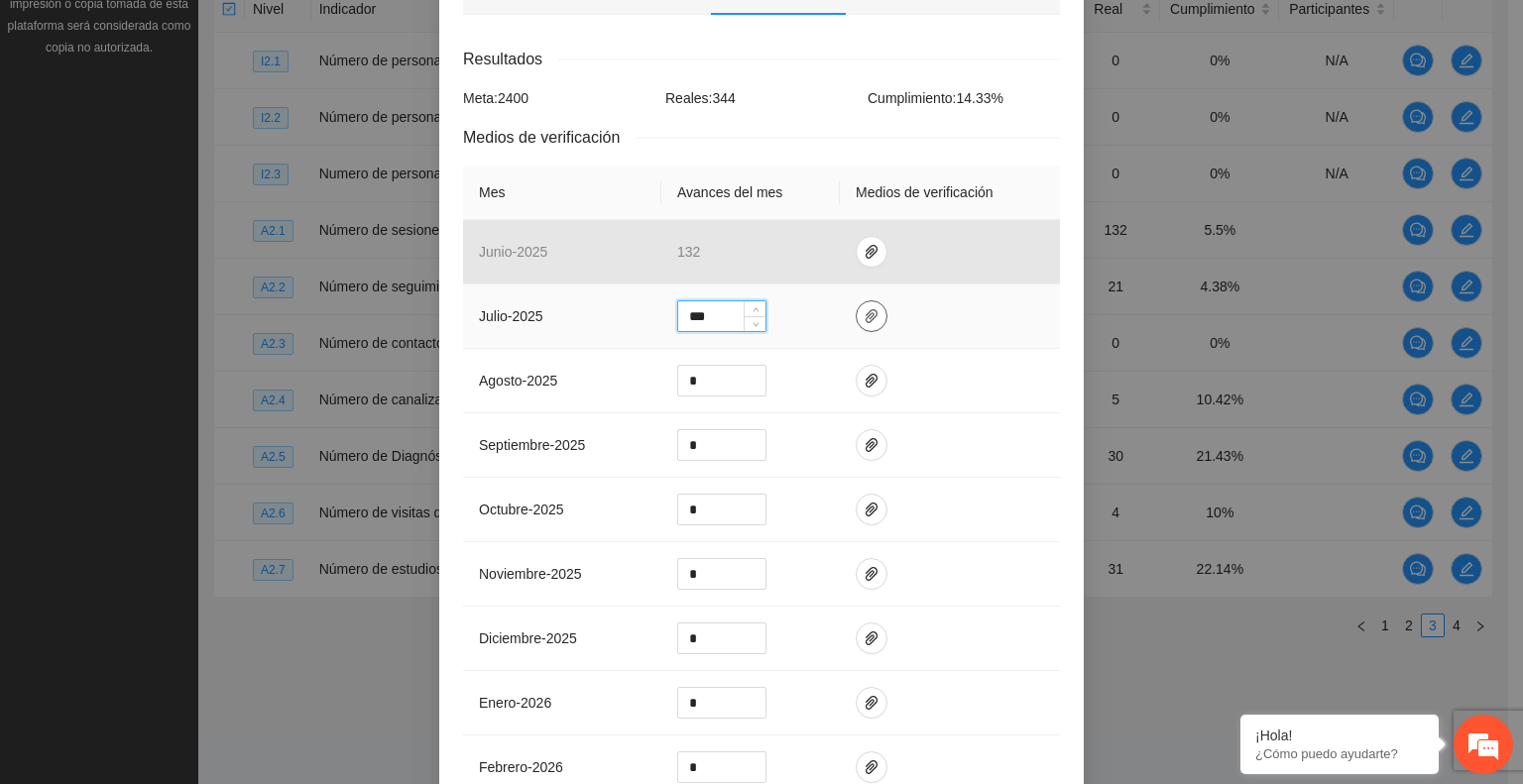 type on "***" 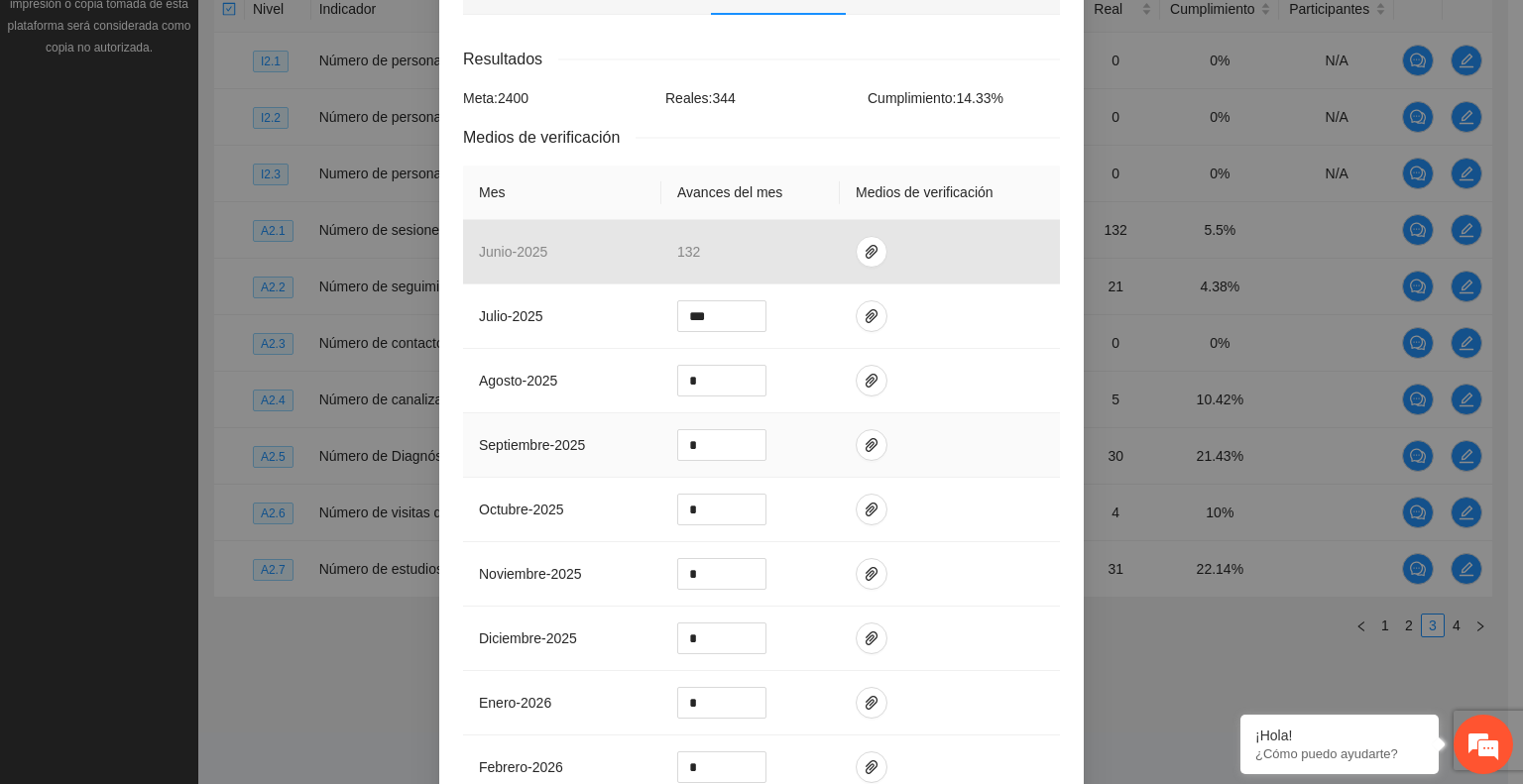 click at bounding box center (950, 445) 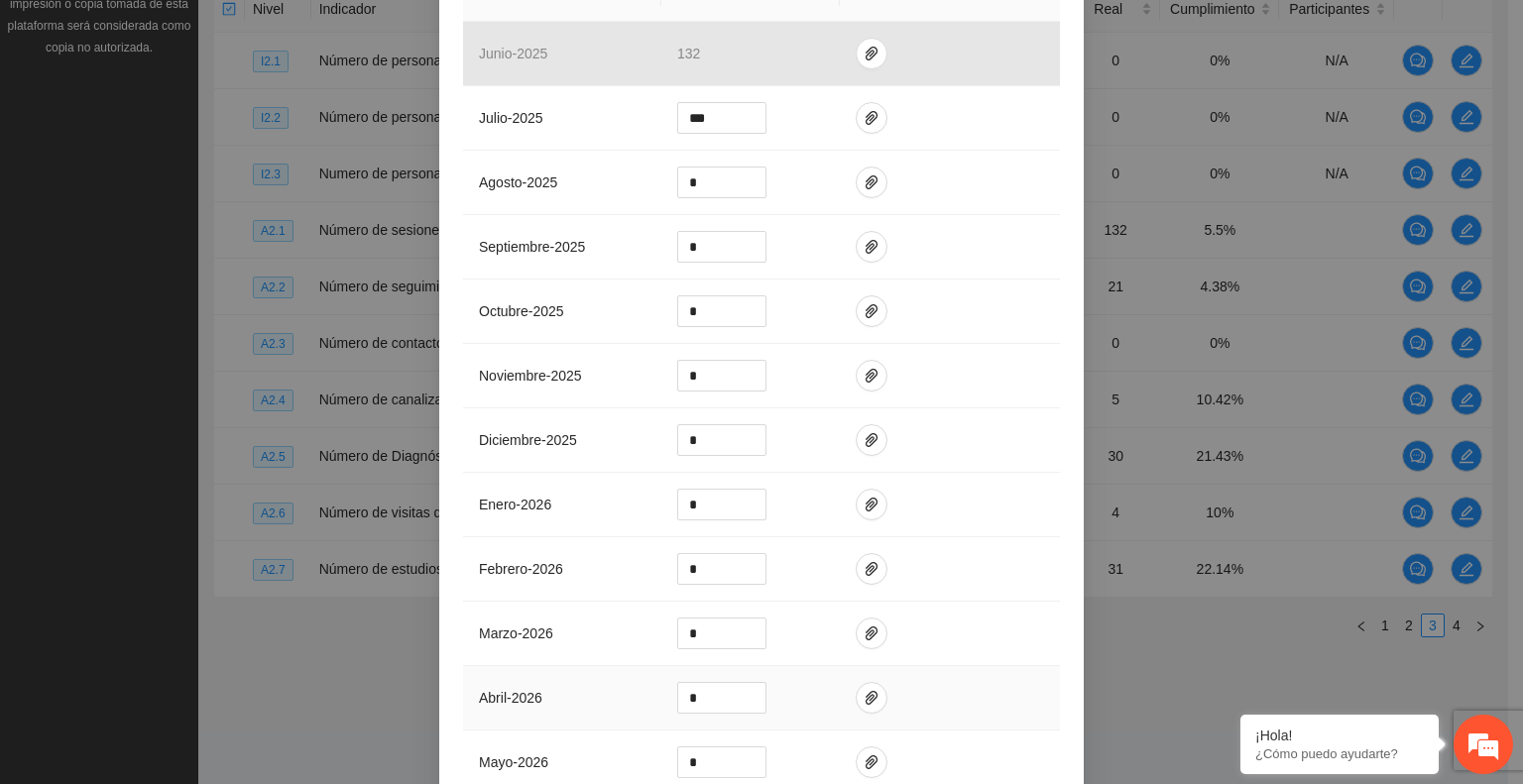 scroll, scrollTop: 718, scrollLeft: 0, axis: vertical 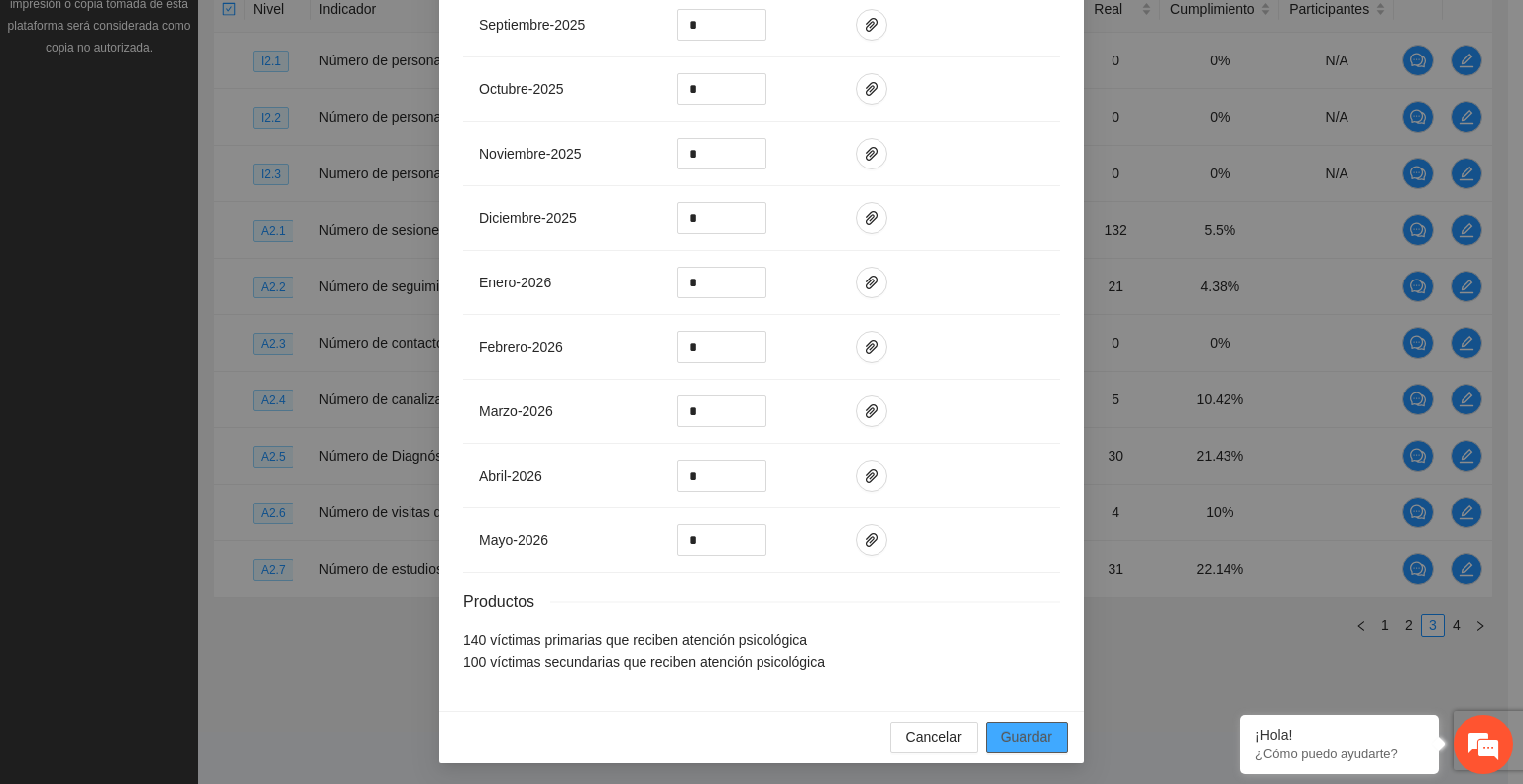 click on "Guardar" at bounding box center [1026, 737] 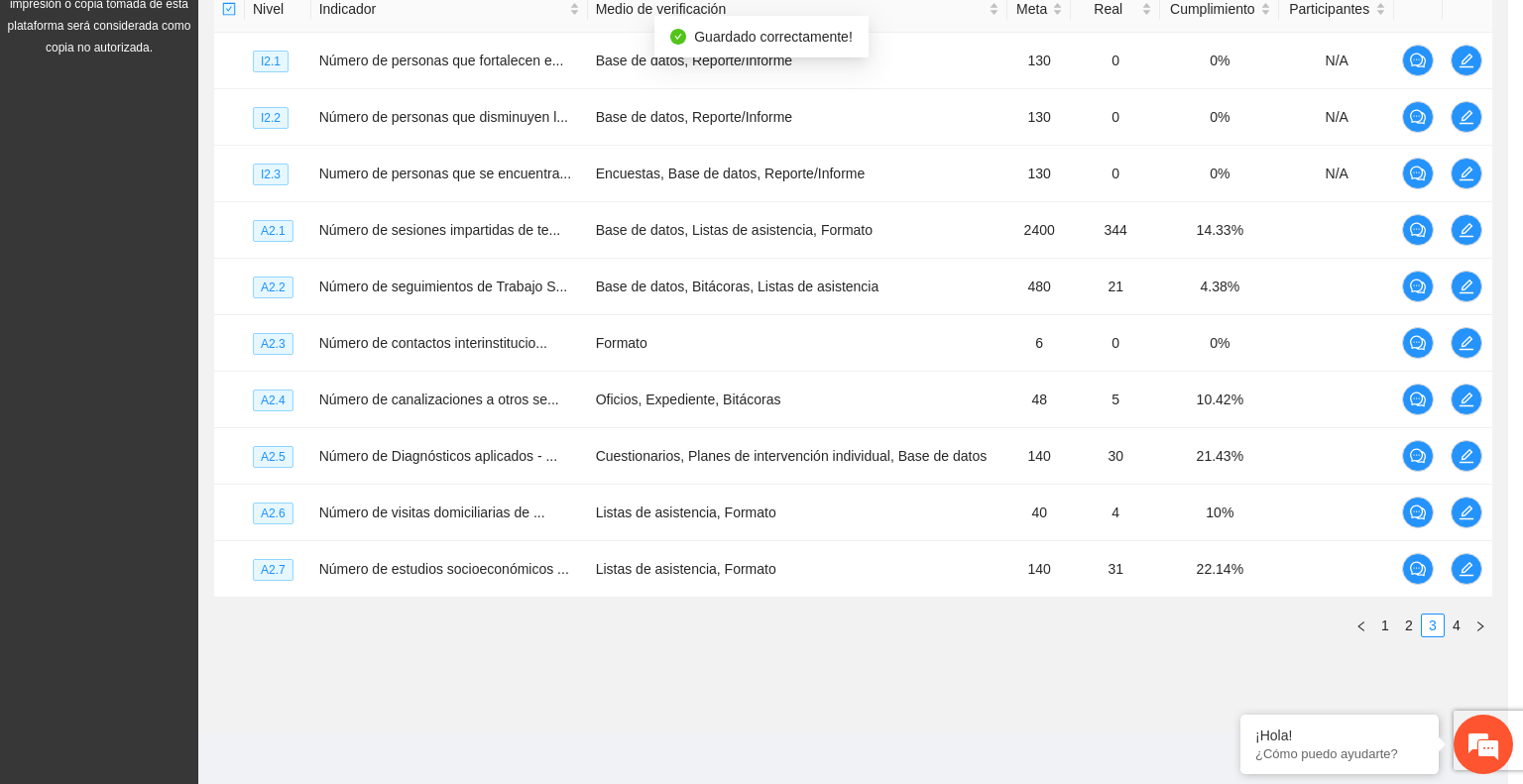 scroll, scrollTop: 618, scrollLeft: 0, axis: vertical 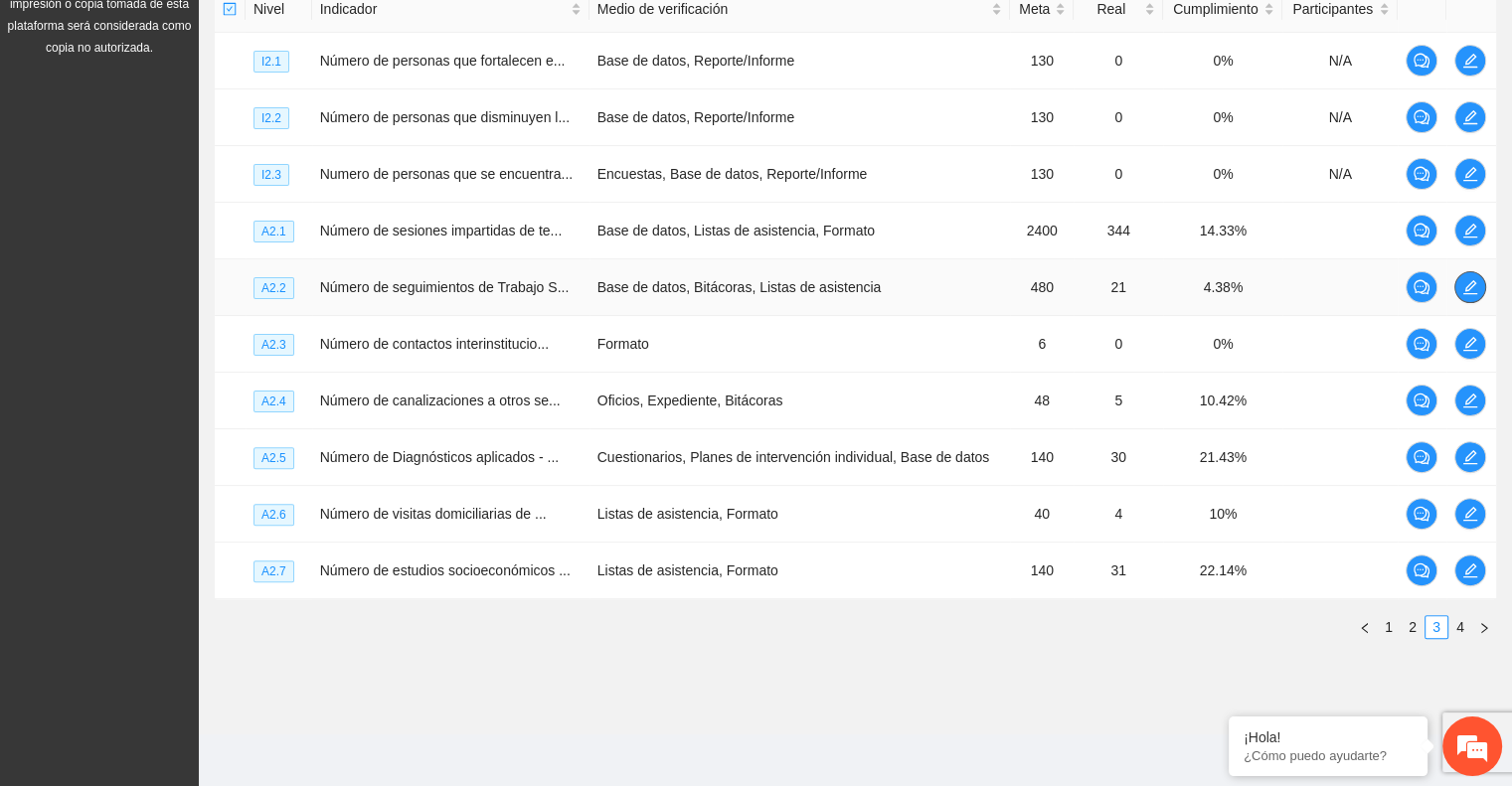 click 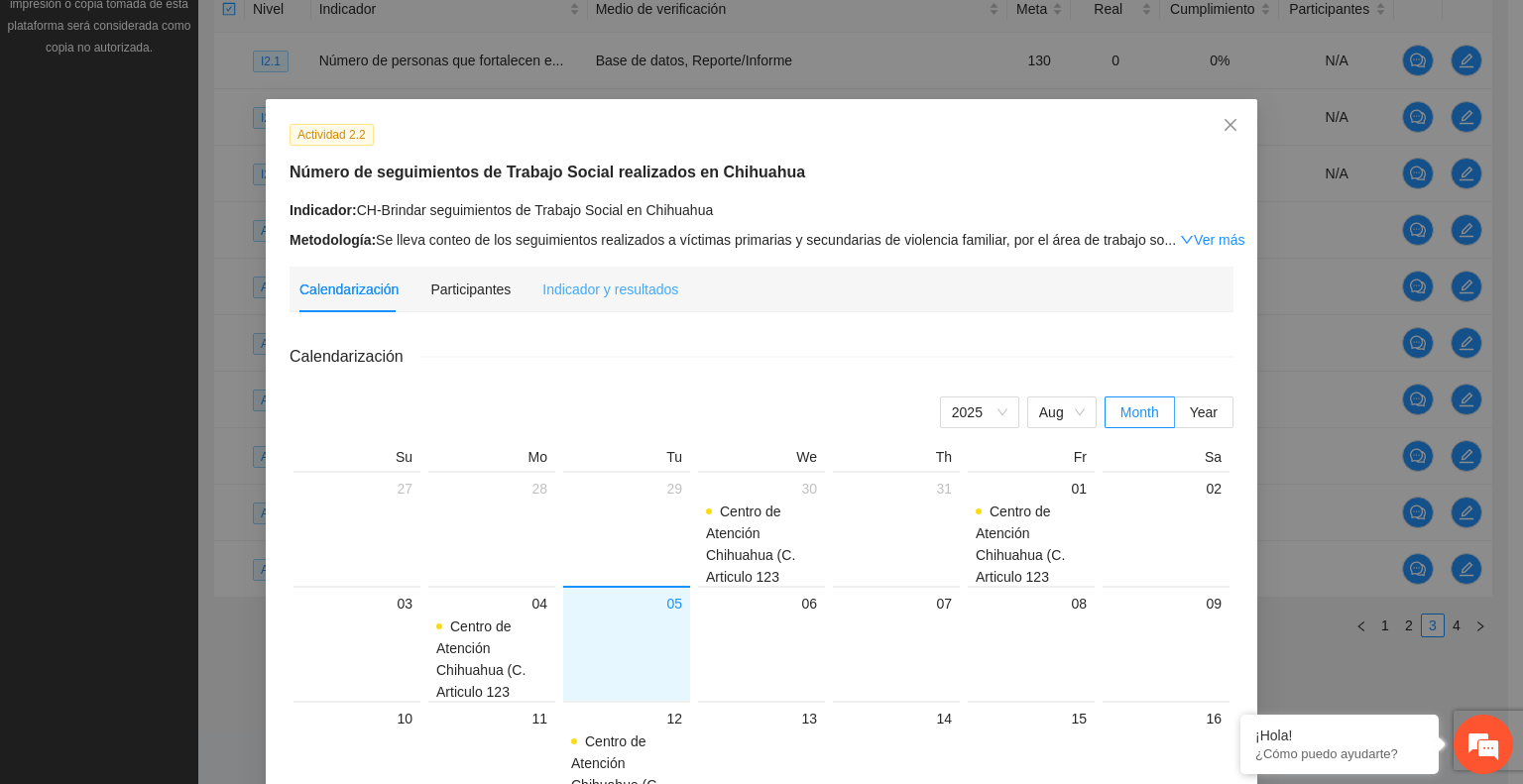 click on "Indicador y resultados" at bounding box center (610, 289) 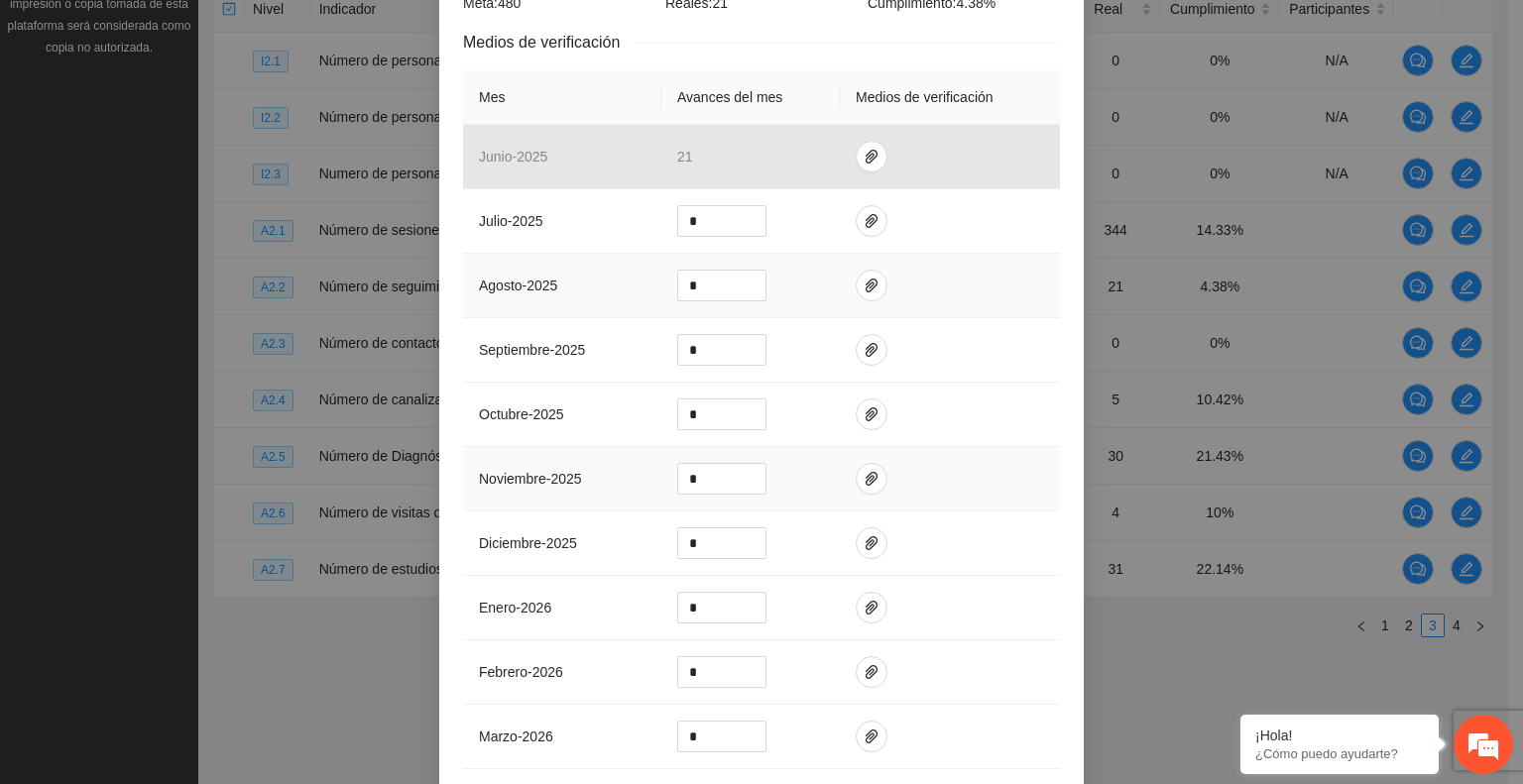 scroll, scrollTop: 396, scrollLeft: 0, axis: vertical 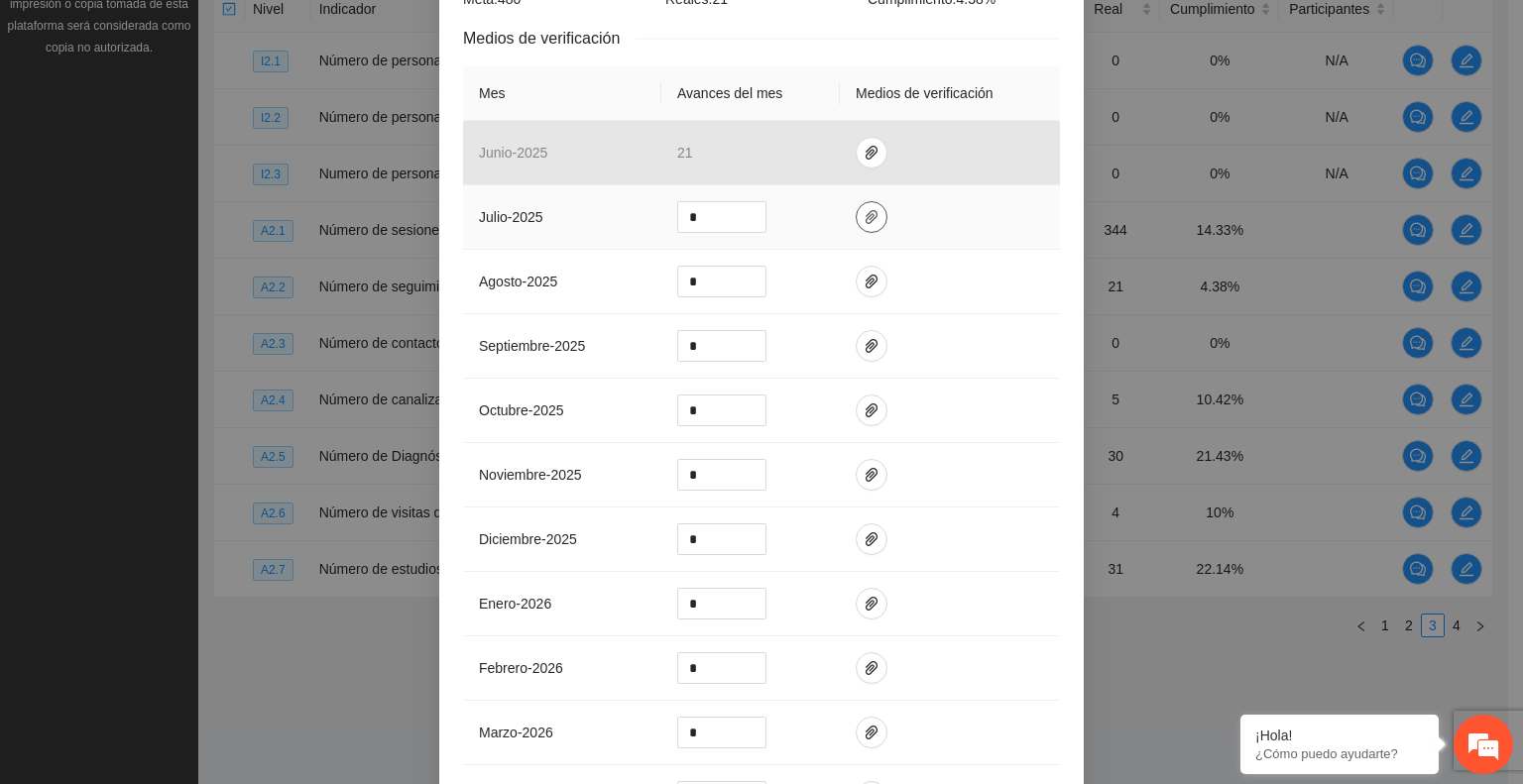 click 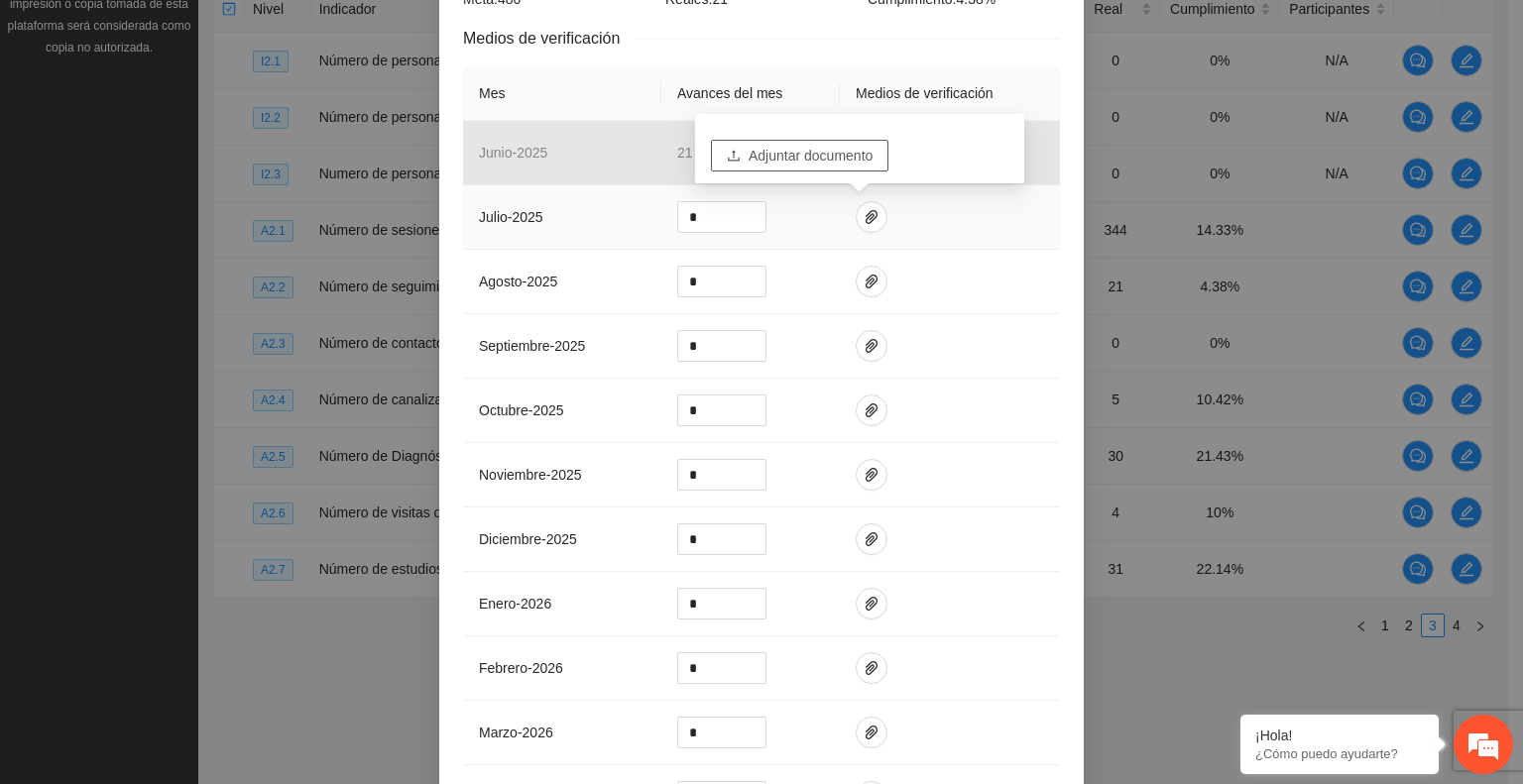 click on "Adjuntar documento" at bounding box center [810, 156] 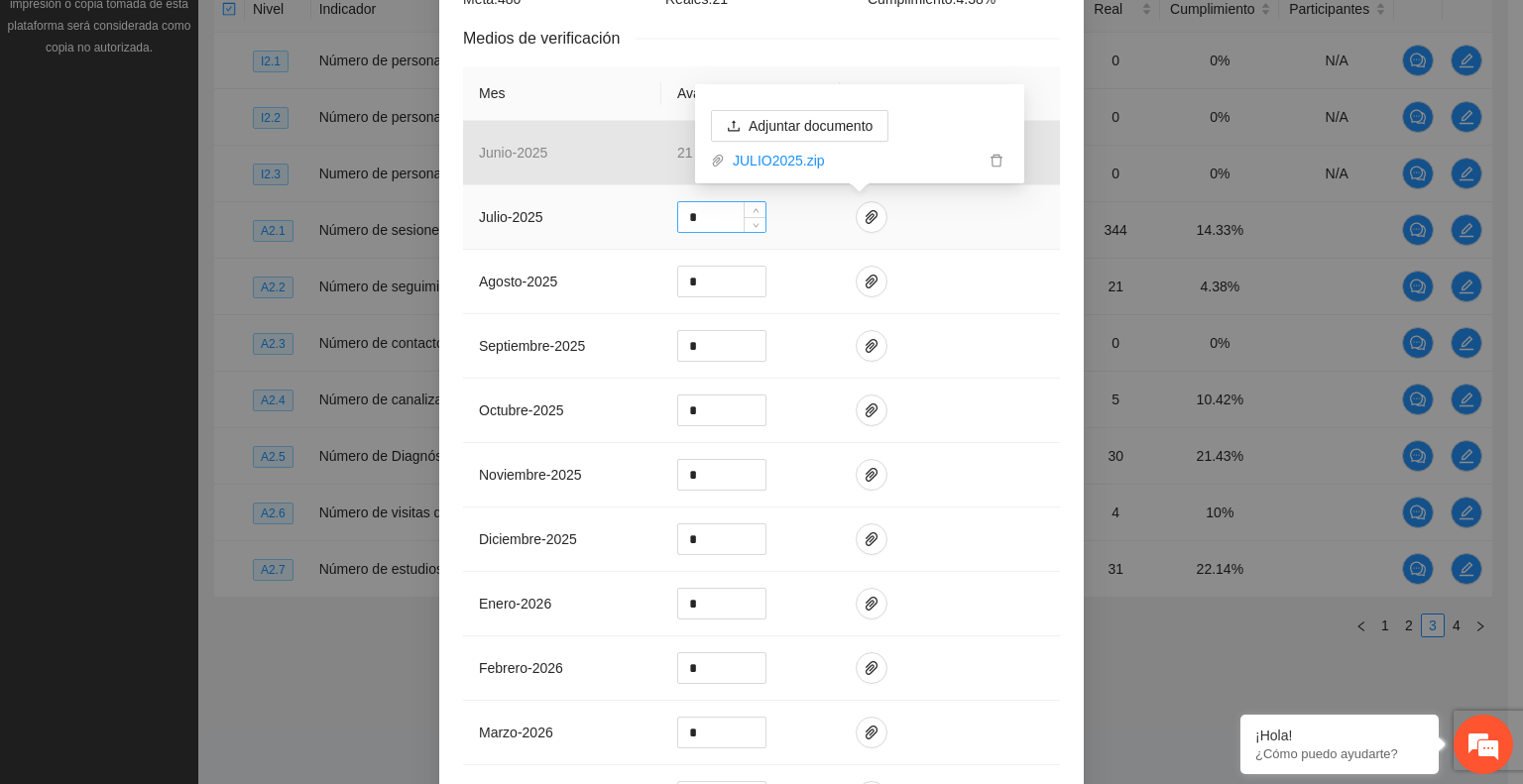 click on "*" at bounding box center [722, 217] 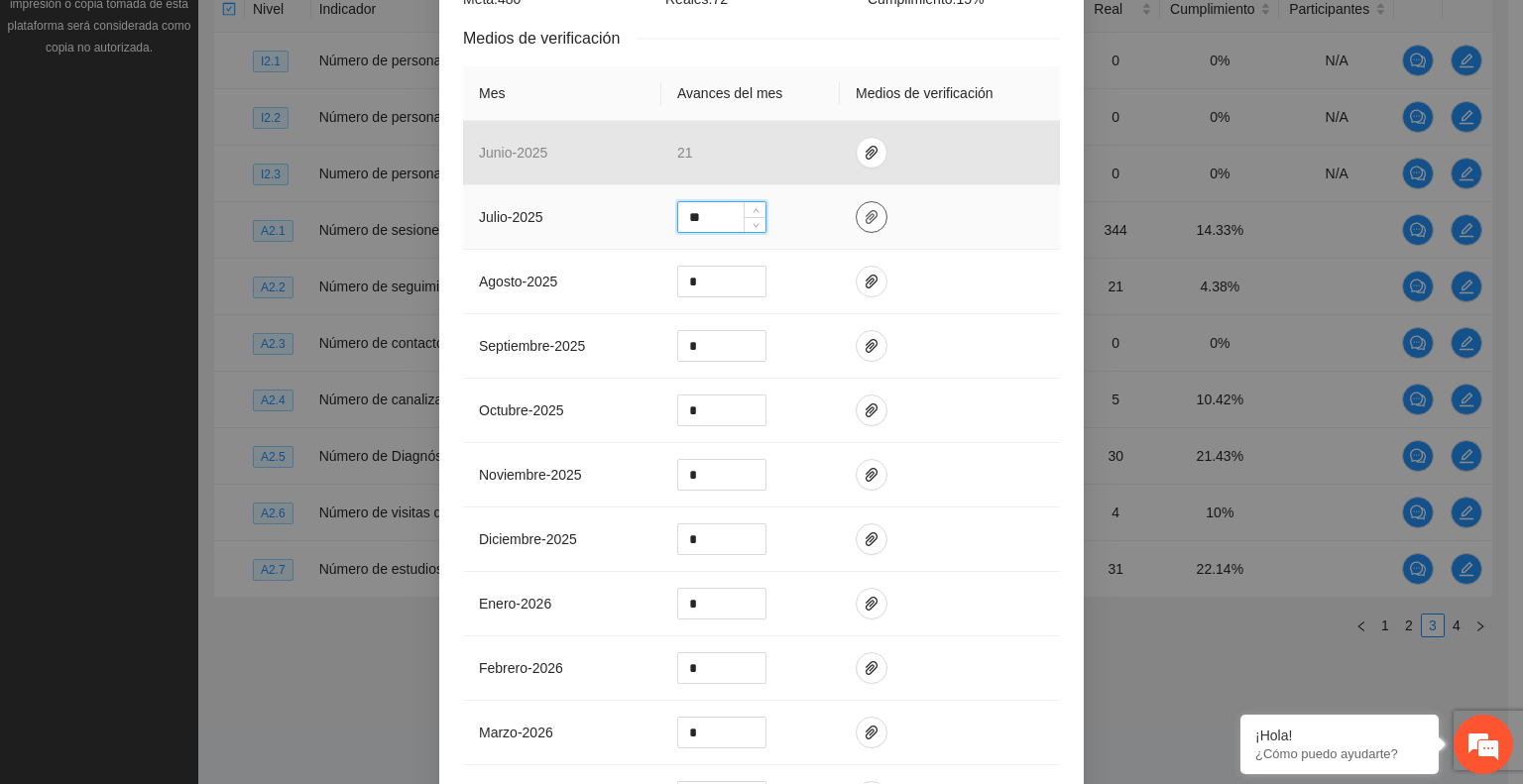 type on "**" 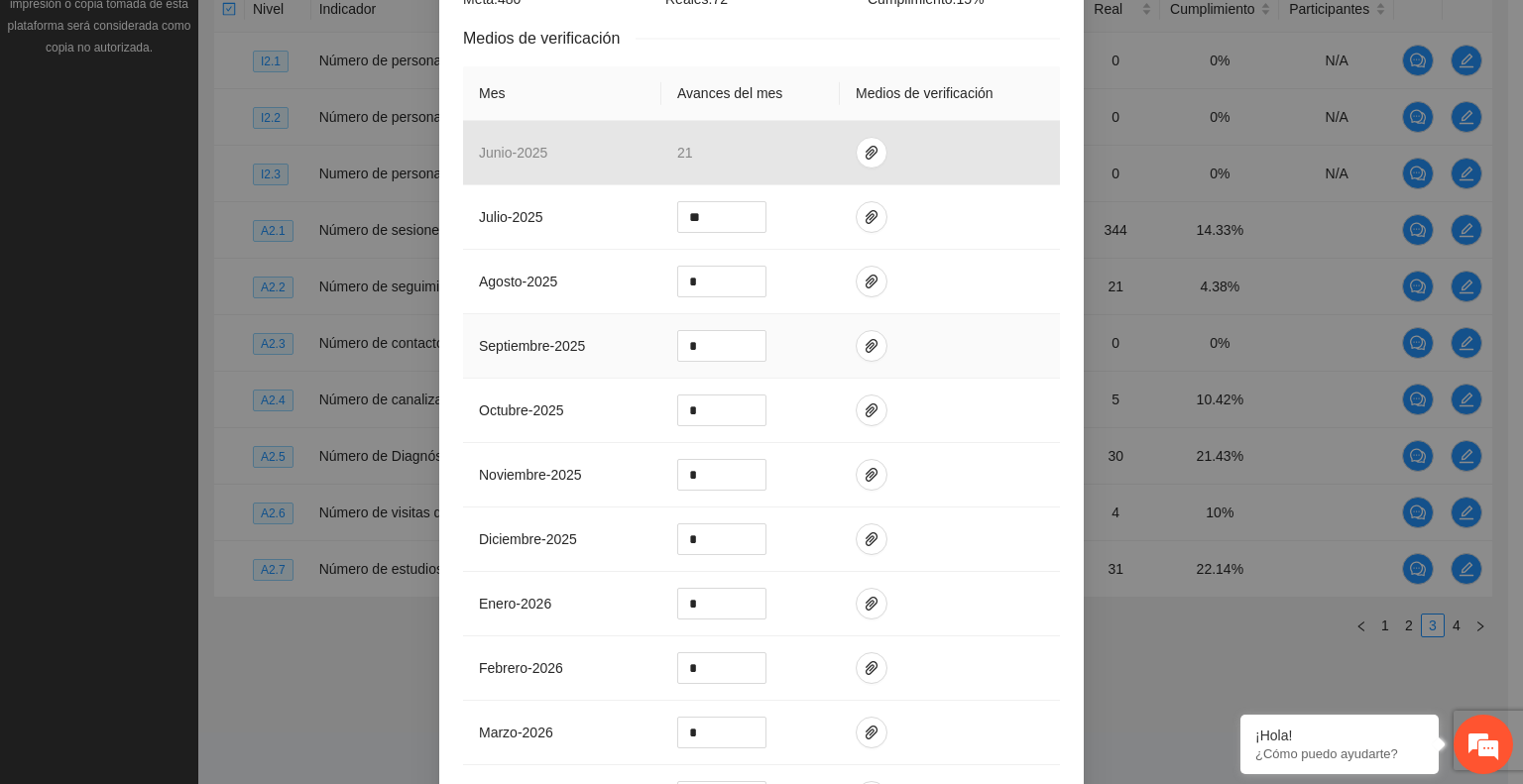 click at bounding box center (950, 346) 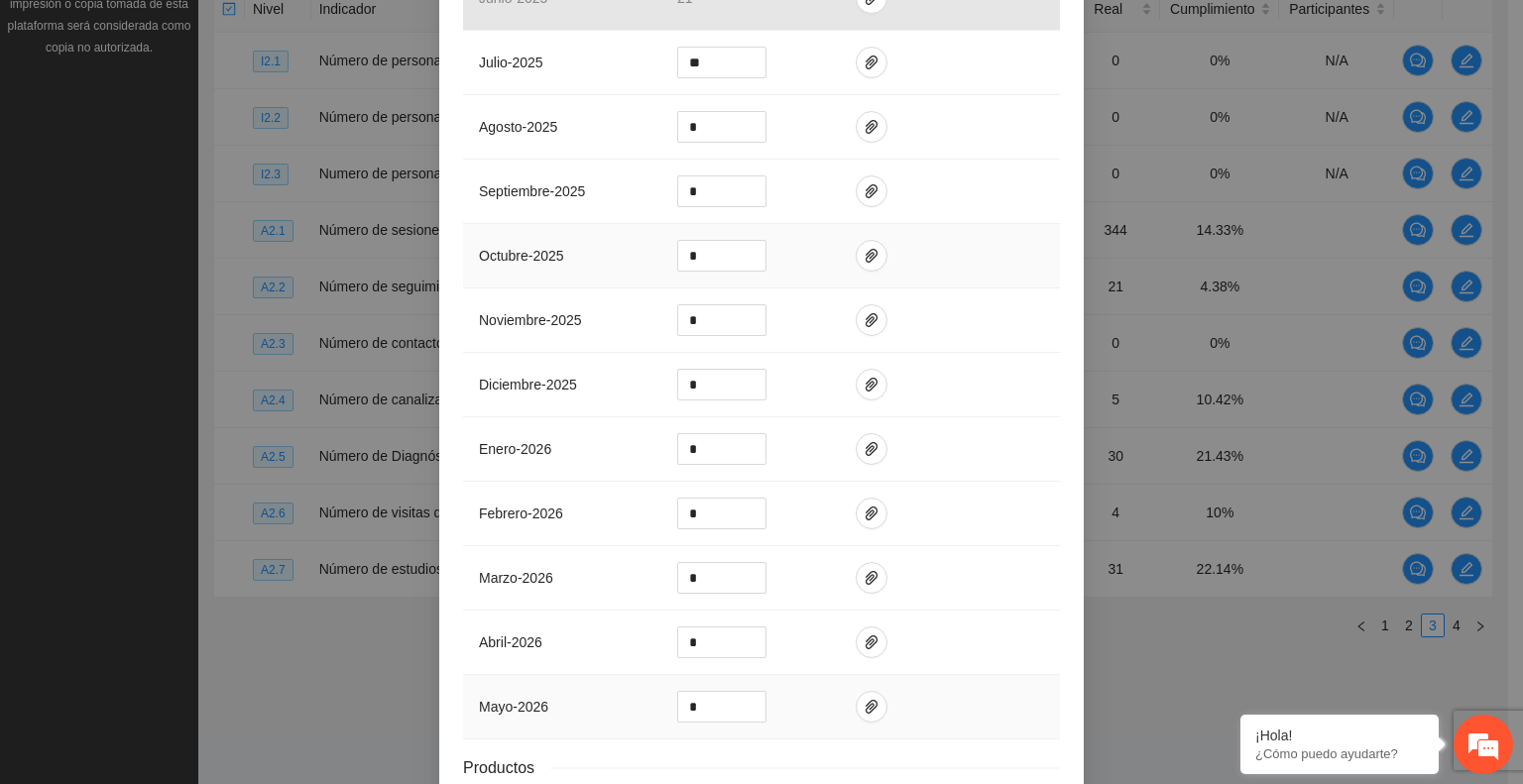 scroll, scrollTop: 718, scrollLeft: 0, axis: vertical 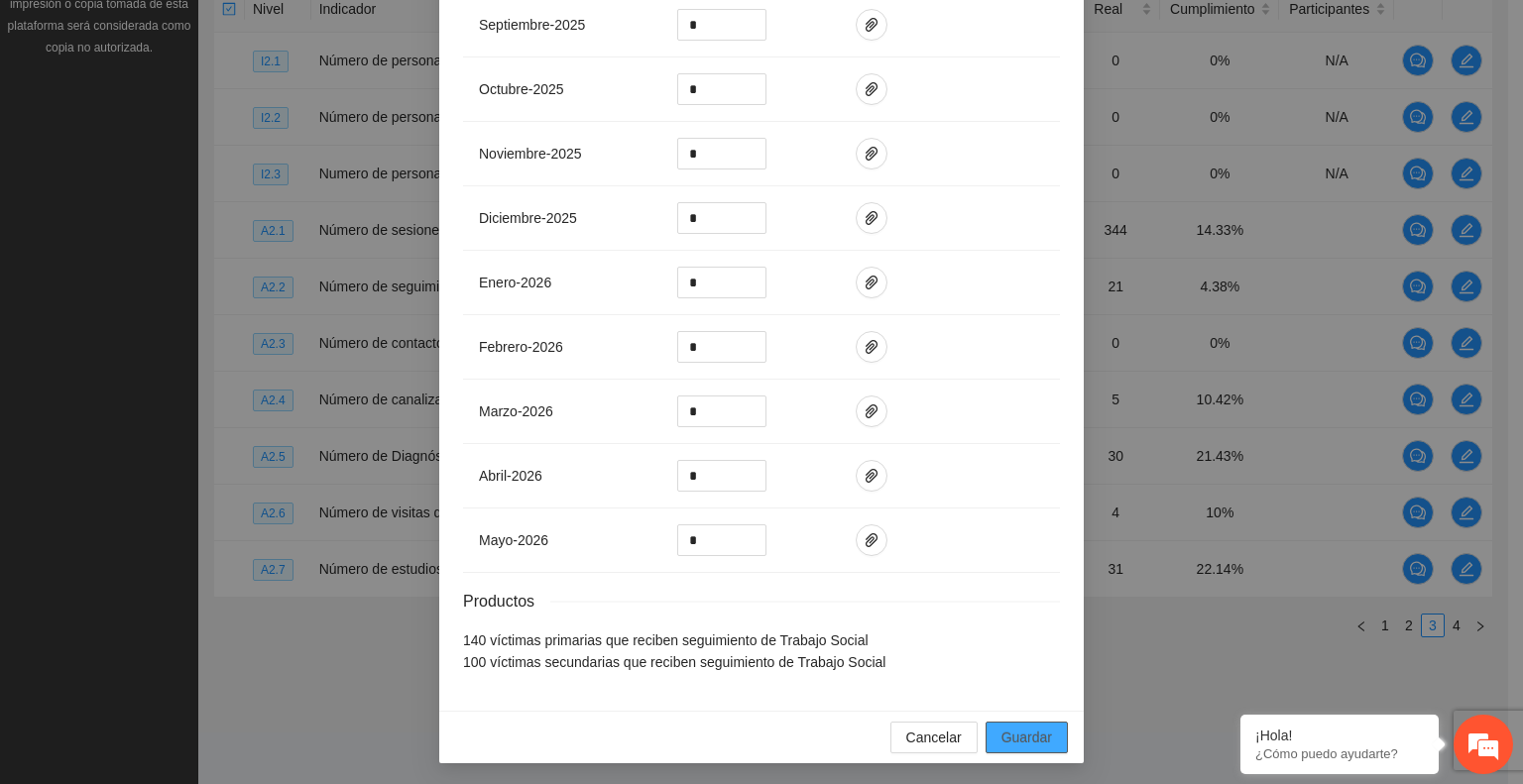 click on "Guardar" at bounding box center (1026, 737) 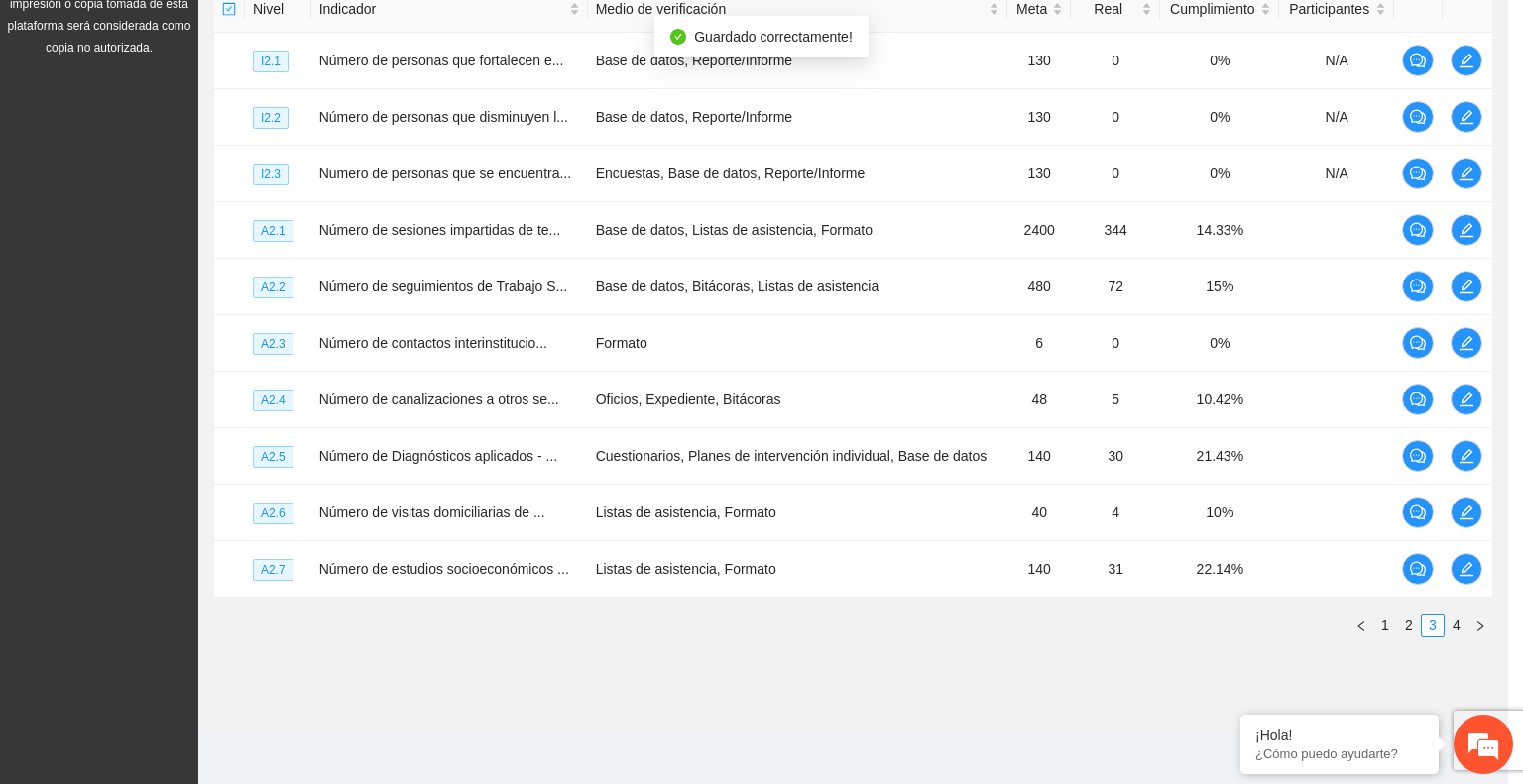 scroll, scrollTop: 618, scrollLeft: 0, axis: vertical 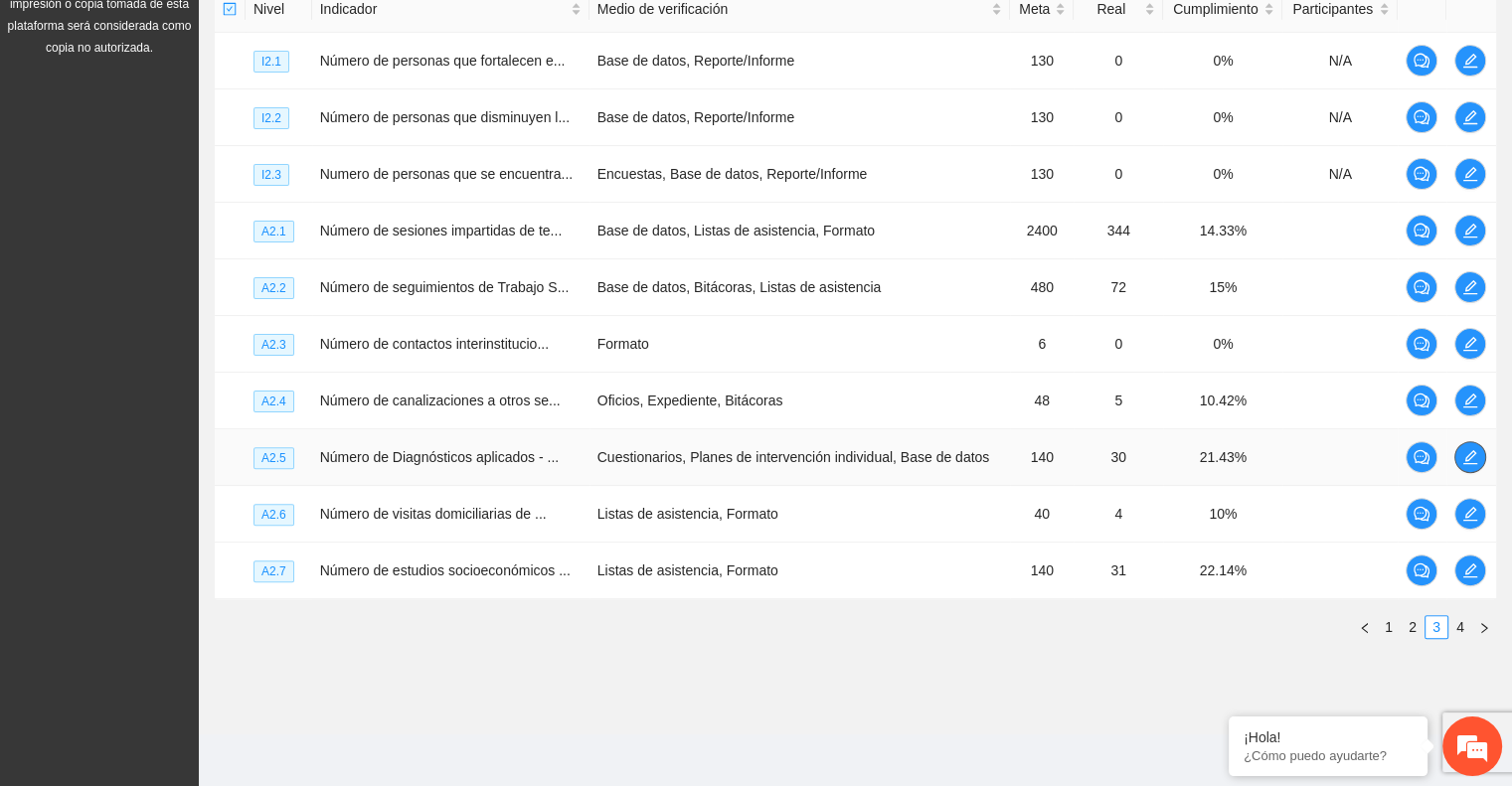 click at bounding box center [1470, 457] 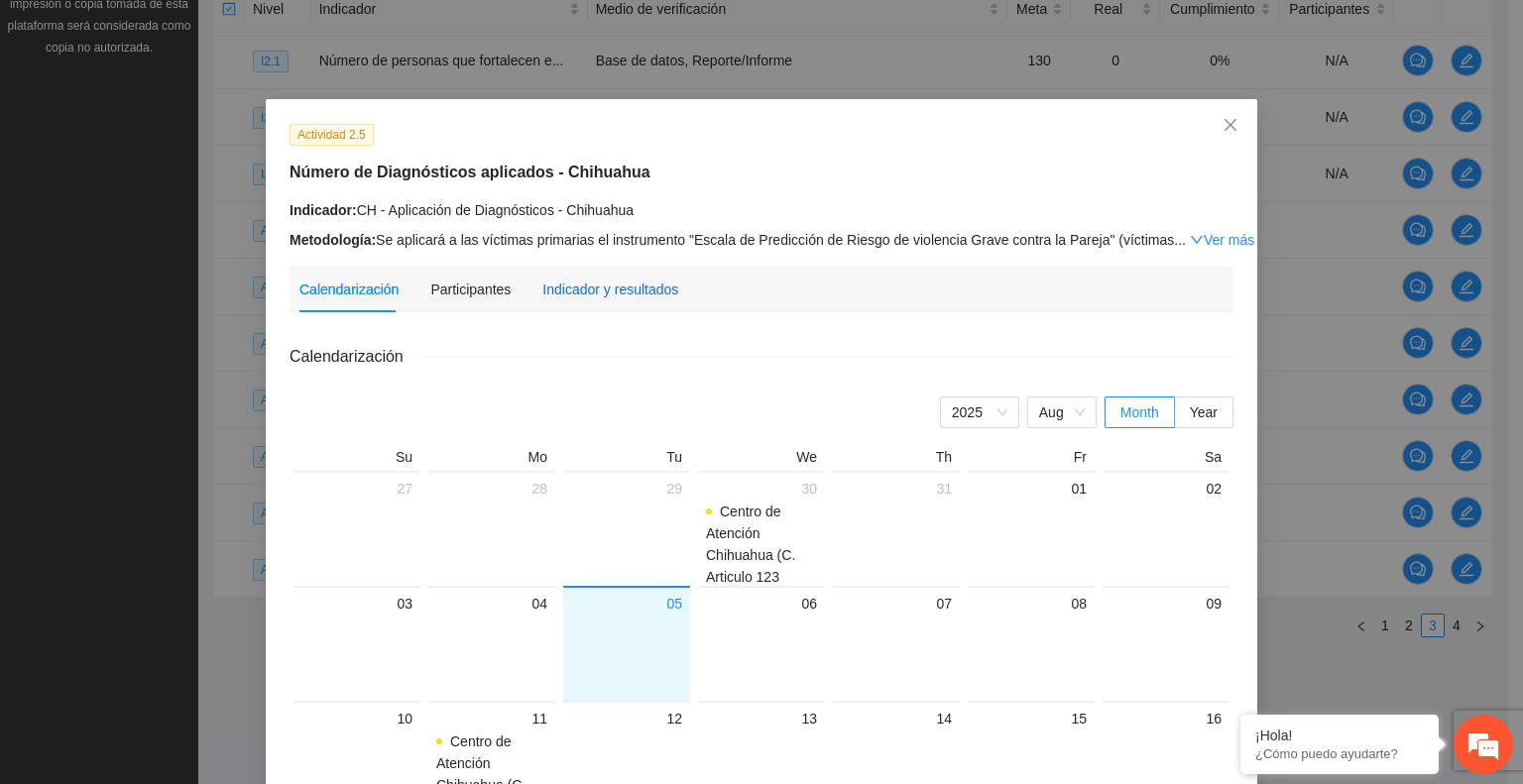 click on "Indicador y resultados" at bounding box center [610, 289] 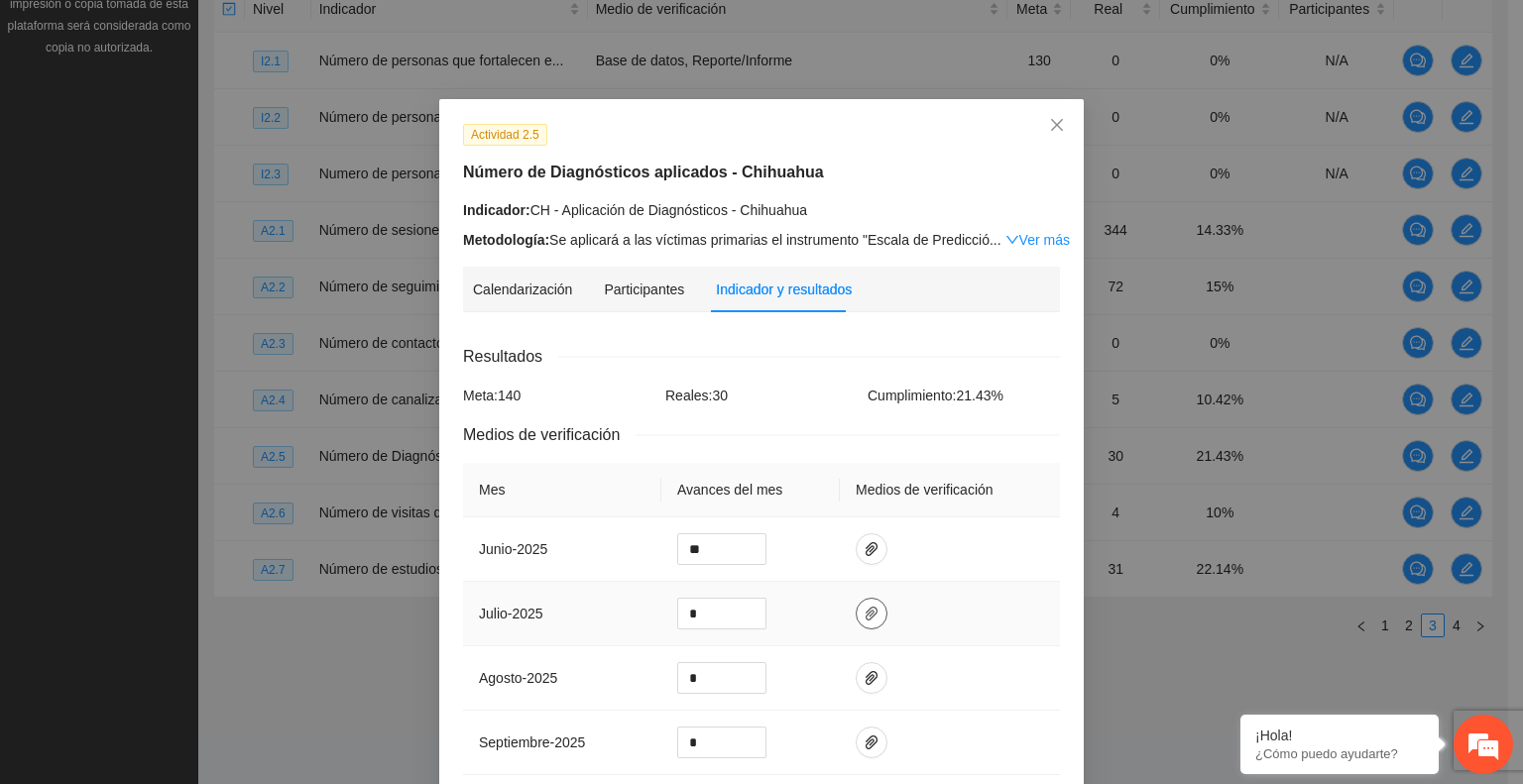 click 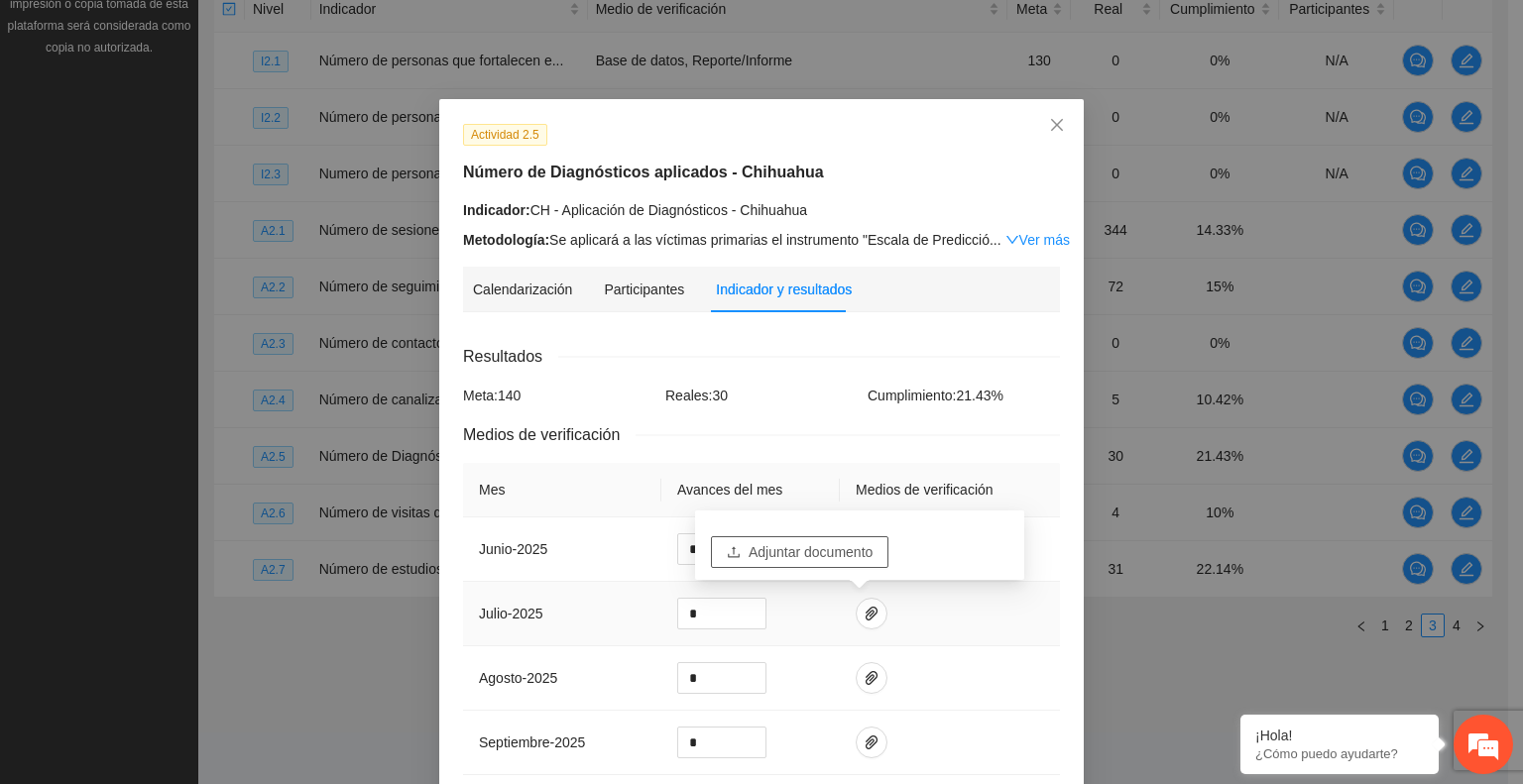 click on "Adjuntar documento" at bounding box center [810, 552] 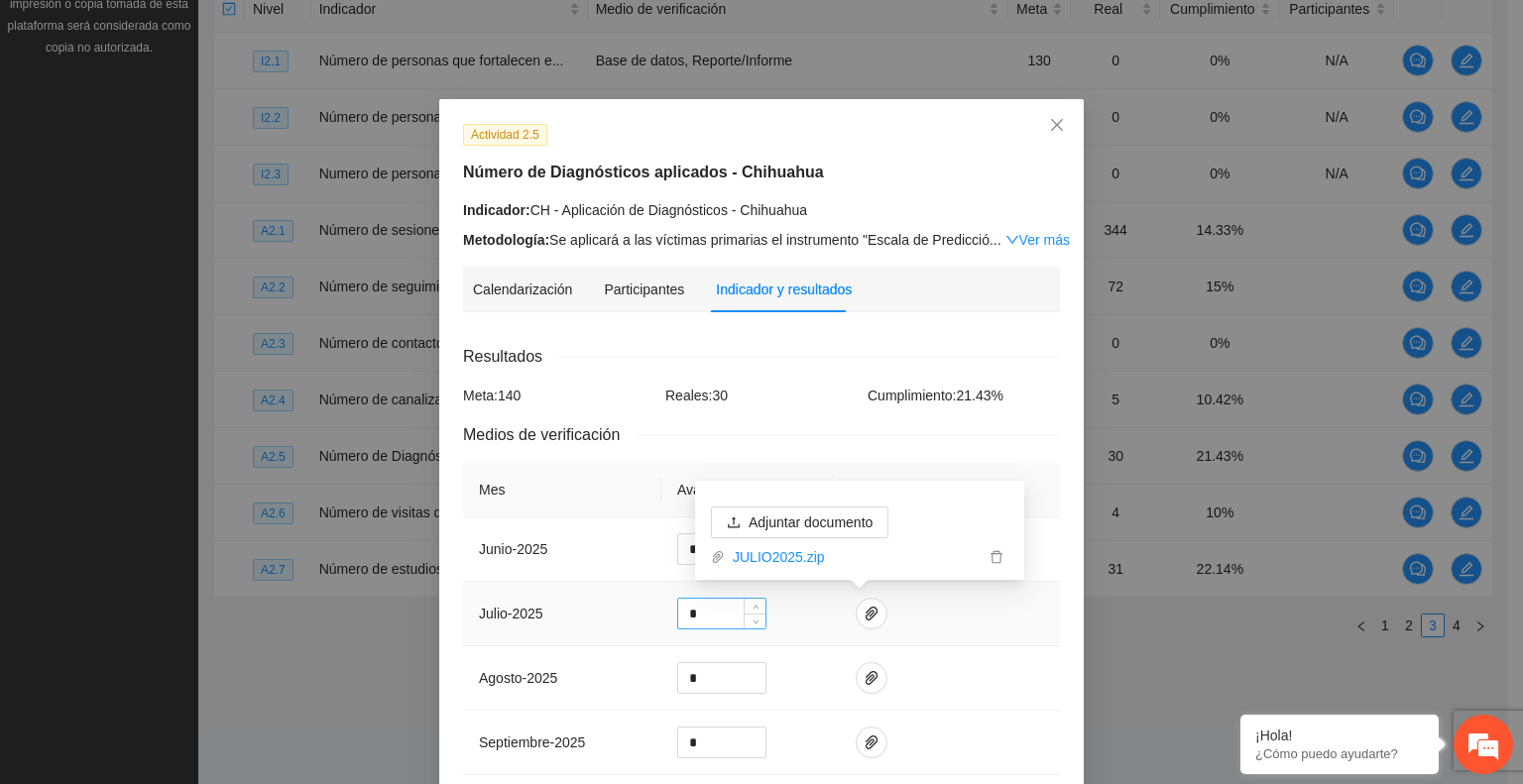 click on "*" at bounding box center (722, 614) 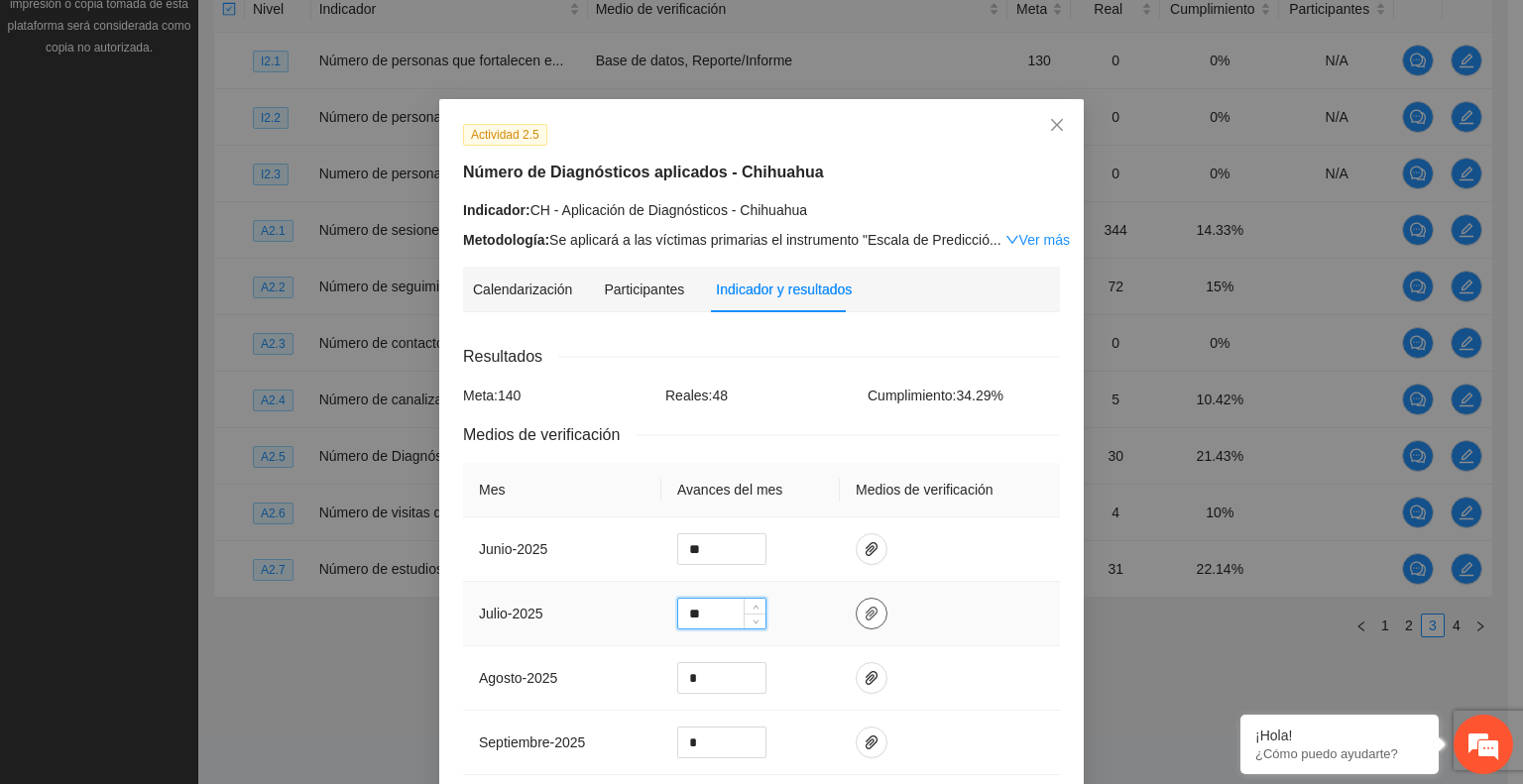 type on "**" 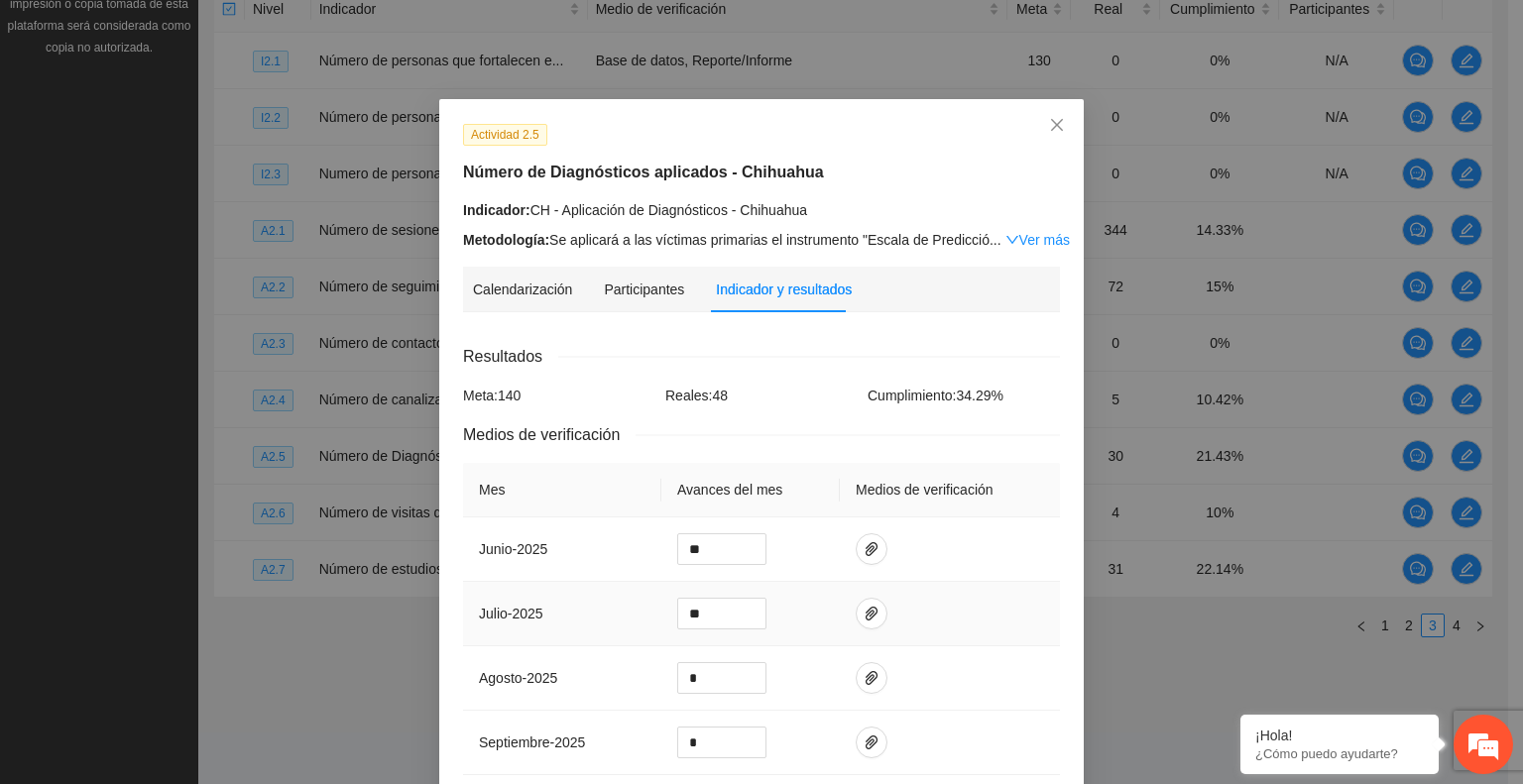 click at bounding box center [950, 614] 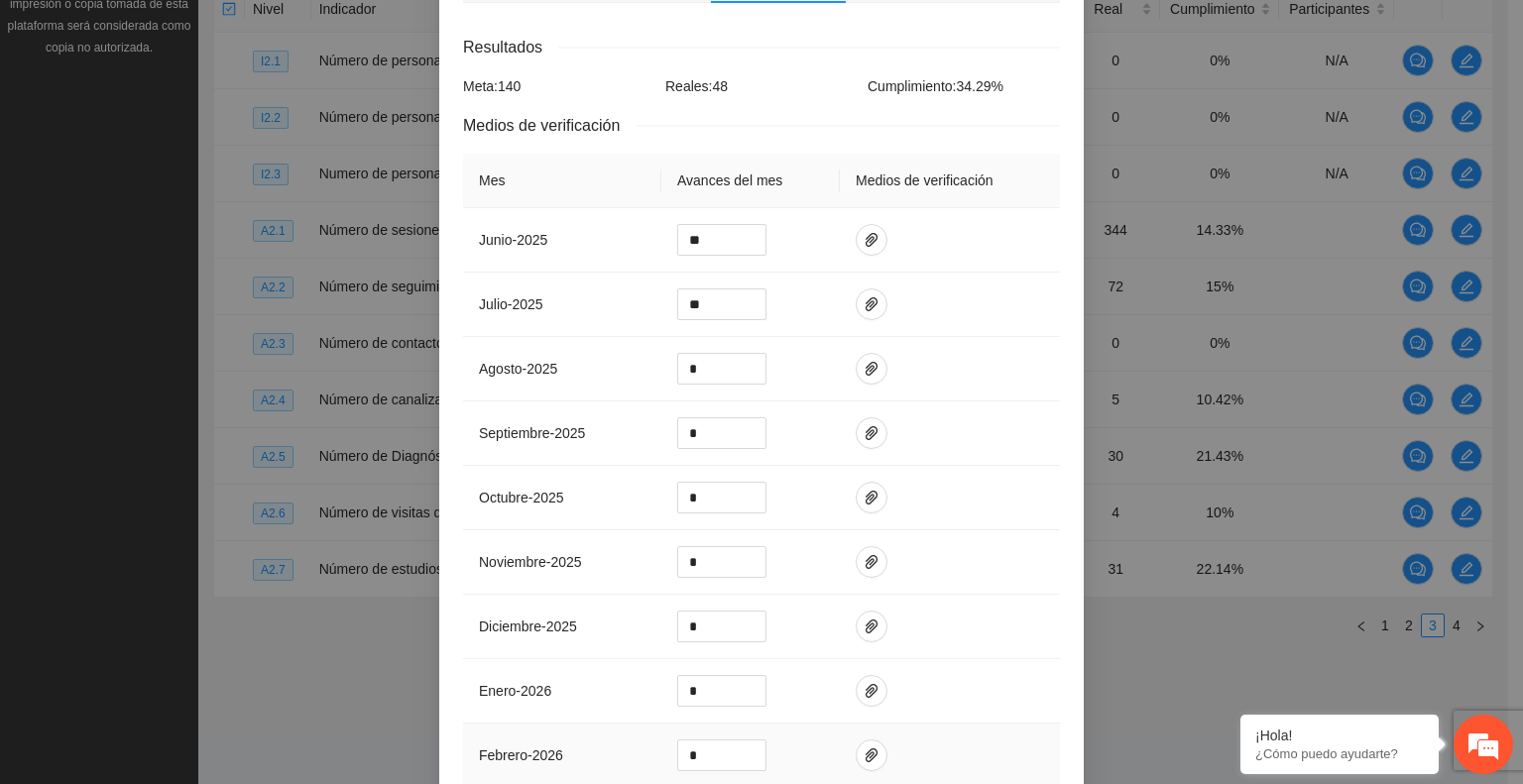 scroll, scrollTop: 694, scrollLeft: 0, axis: vertical 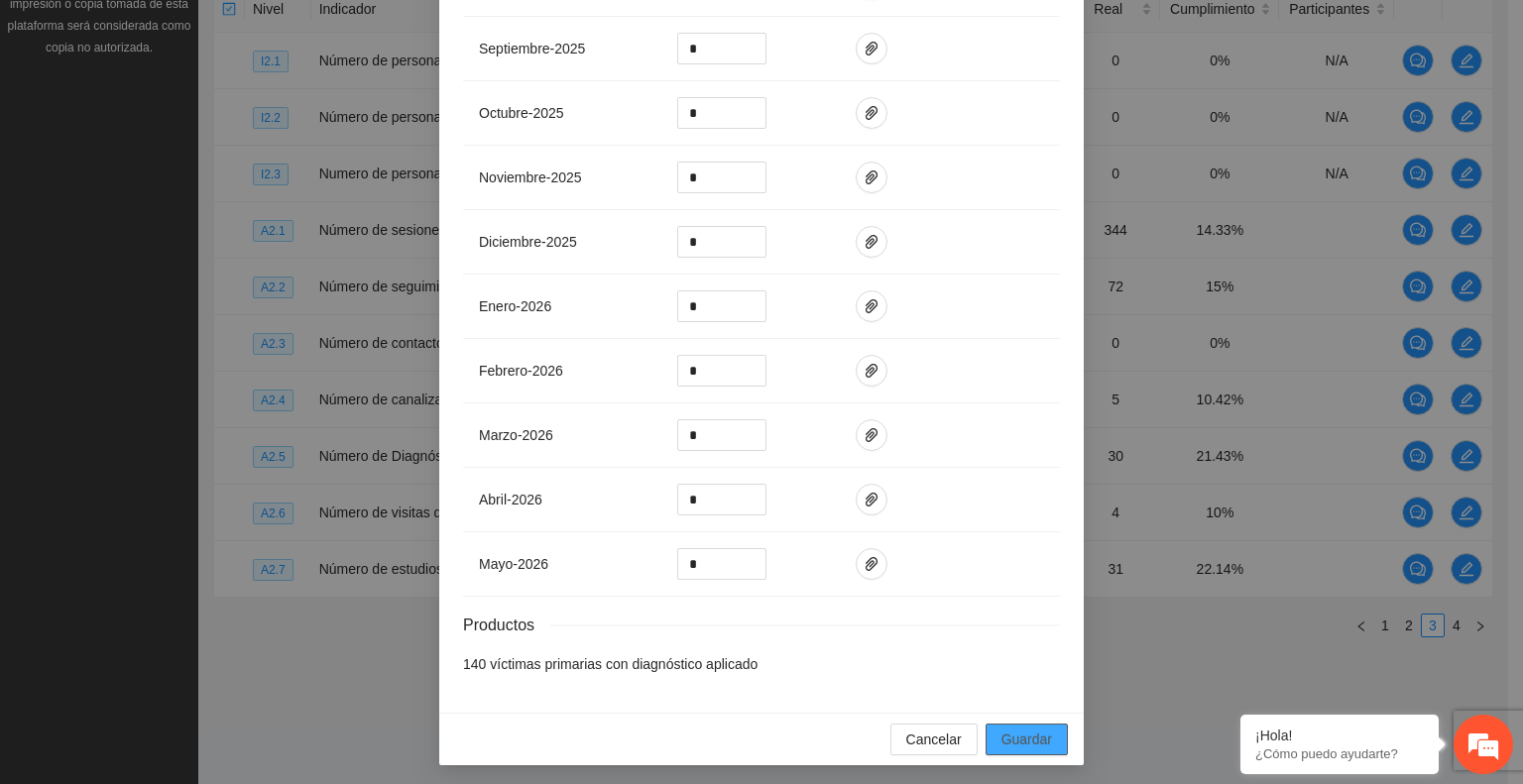 click on "Guardar" at bounding box center [1026, 739] 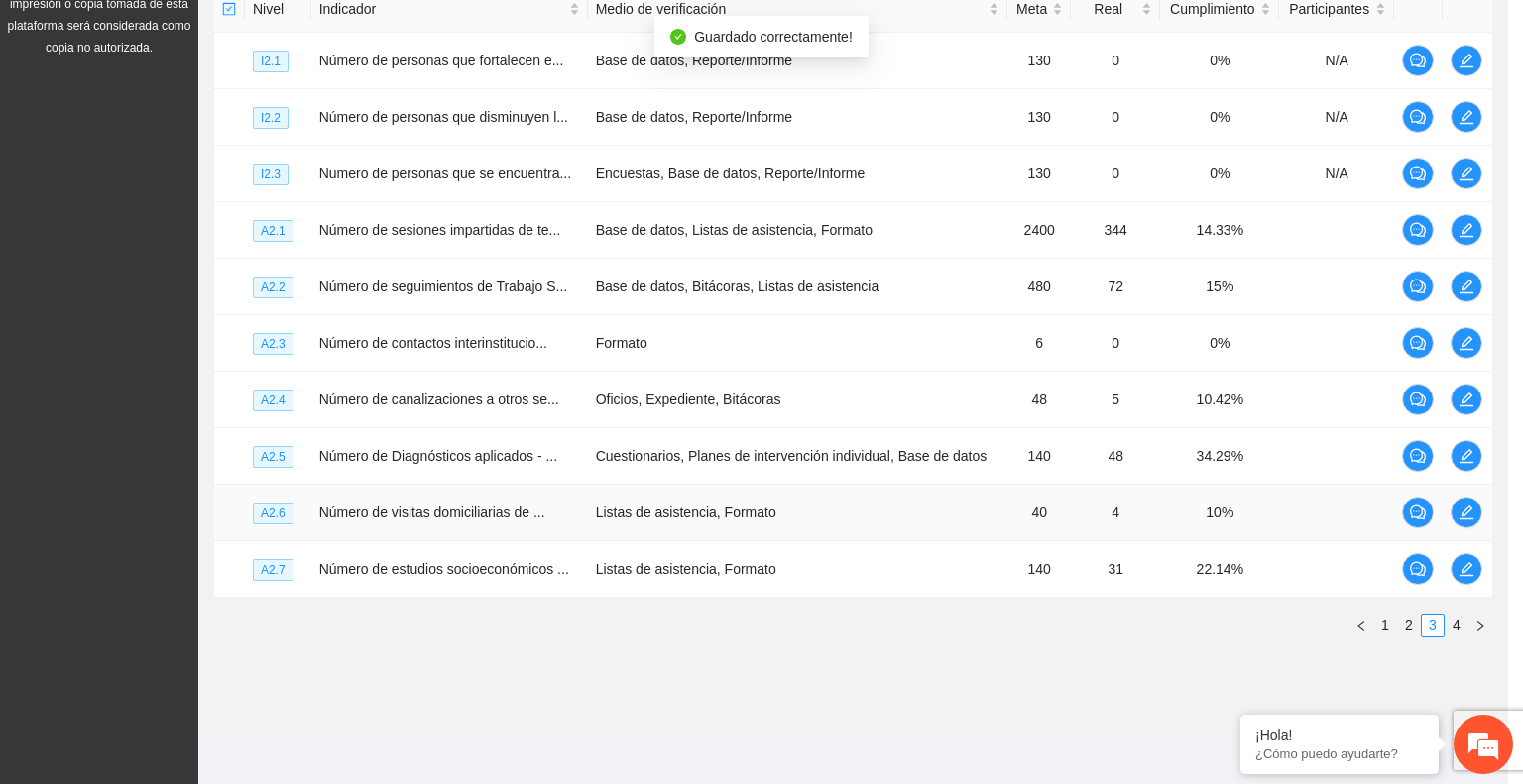 scroll, scrollTop: 597, scrollLeft: 0, axis: vertical 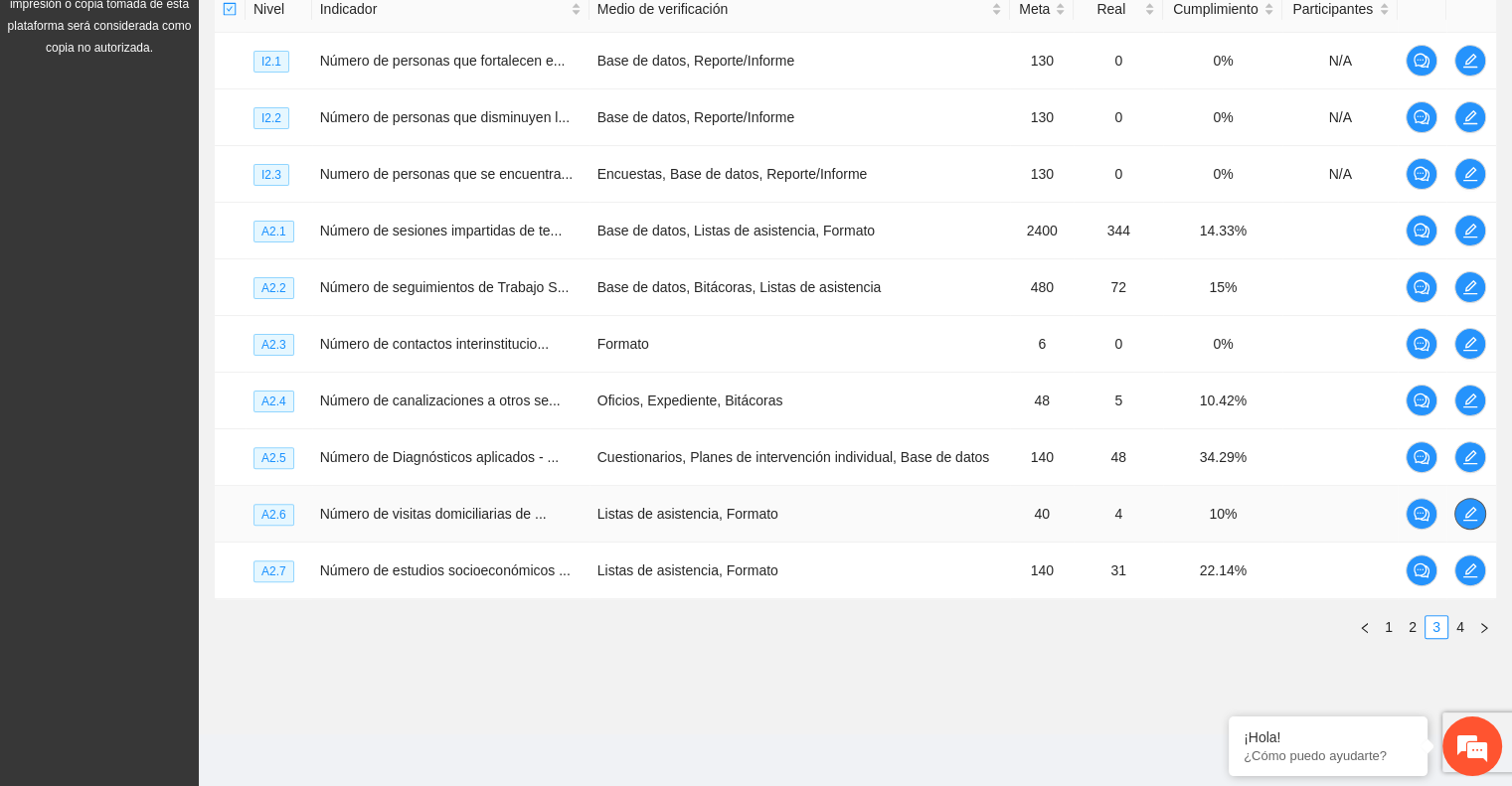 click 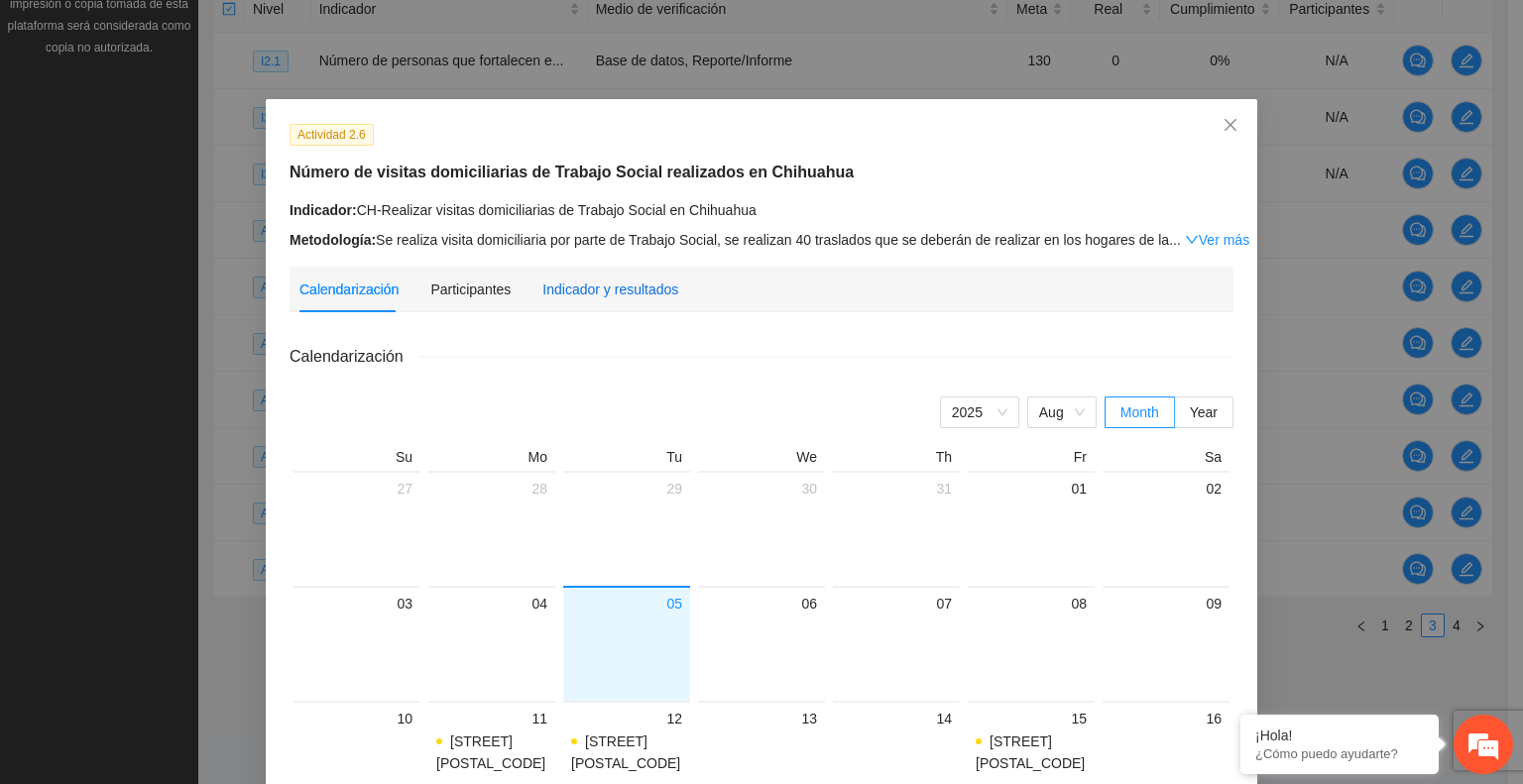 click on "Indicador y resultados" at bounding box center [610, 289] 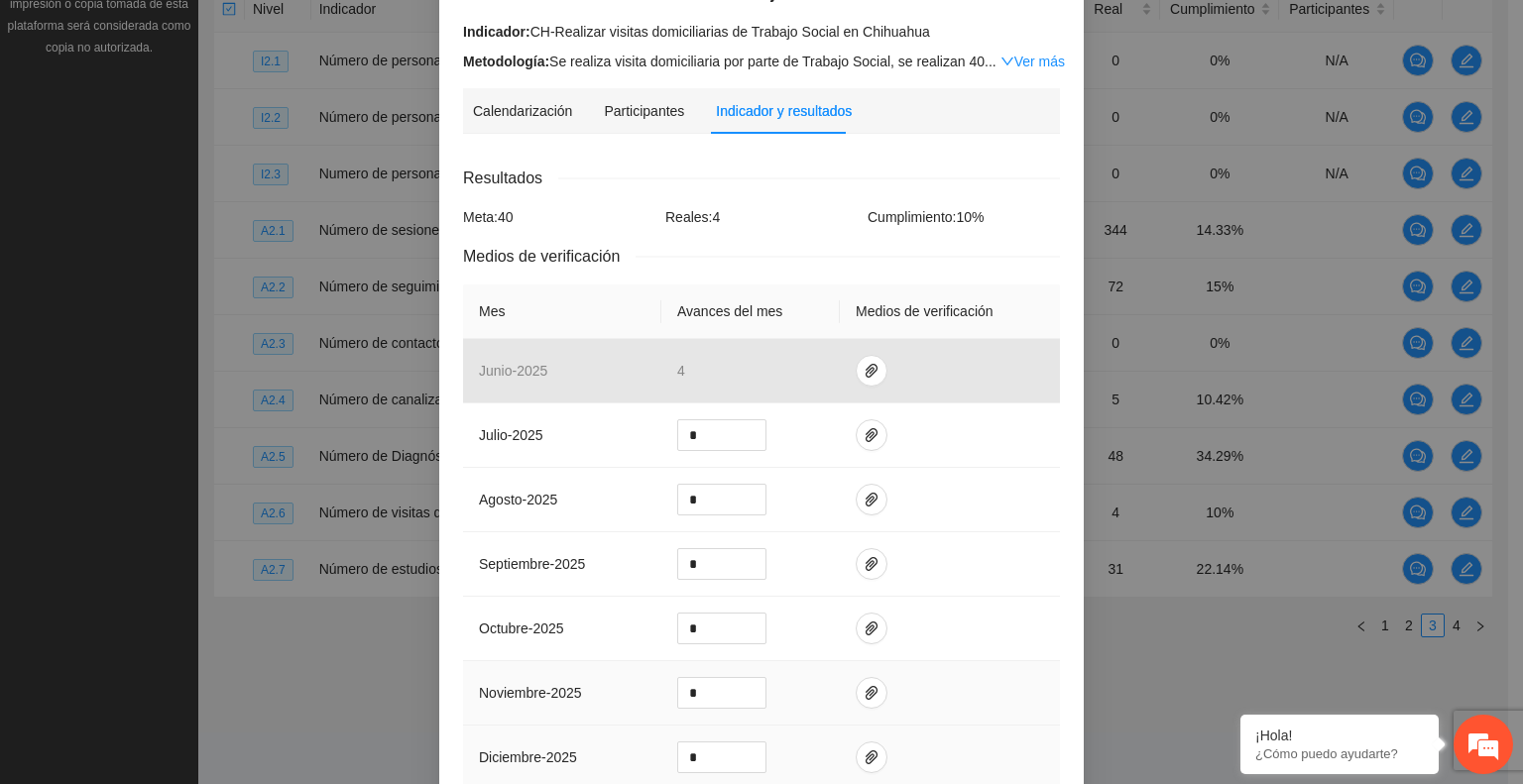 scroll, scrollTop: 396, scrollLeft: 0, axis: vertical 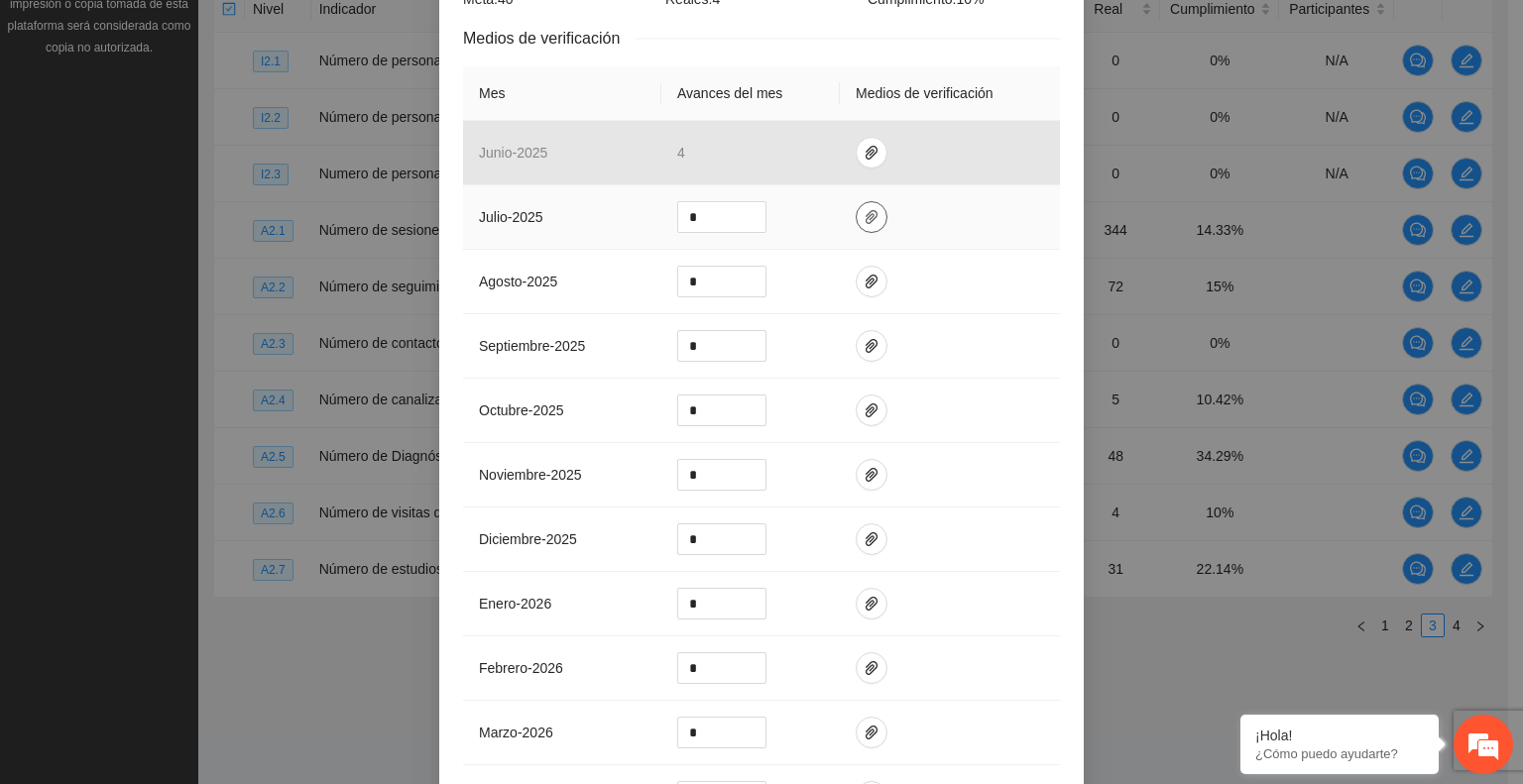 click at bounding box center [872, 217] 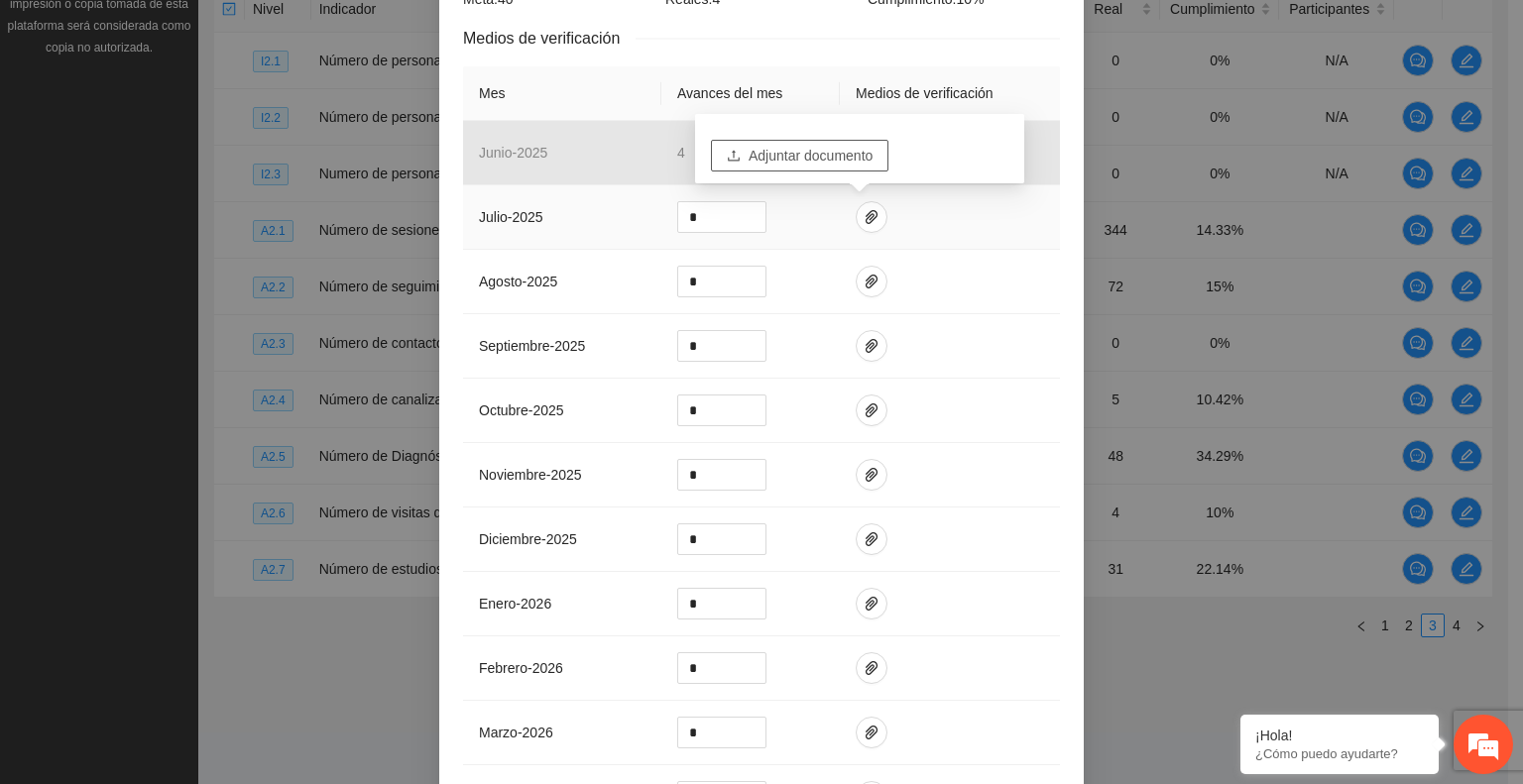 click on "Adjuntar documento" at bounding box center (799, 156) 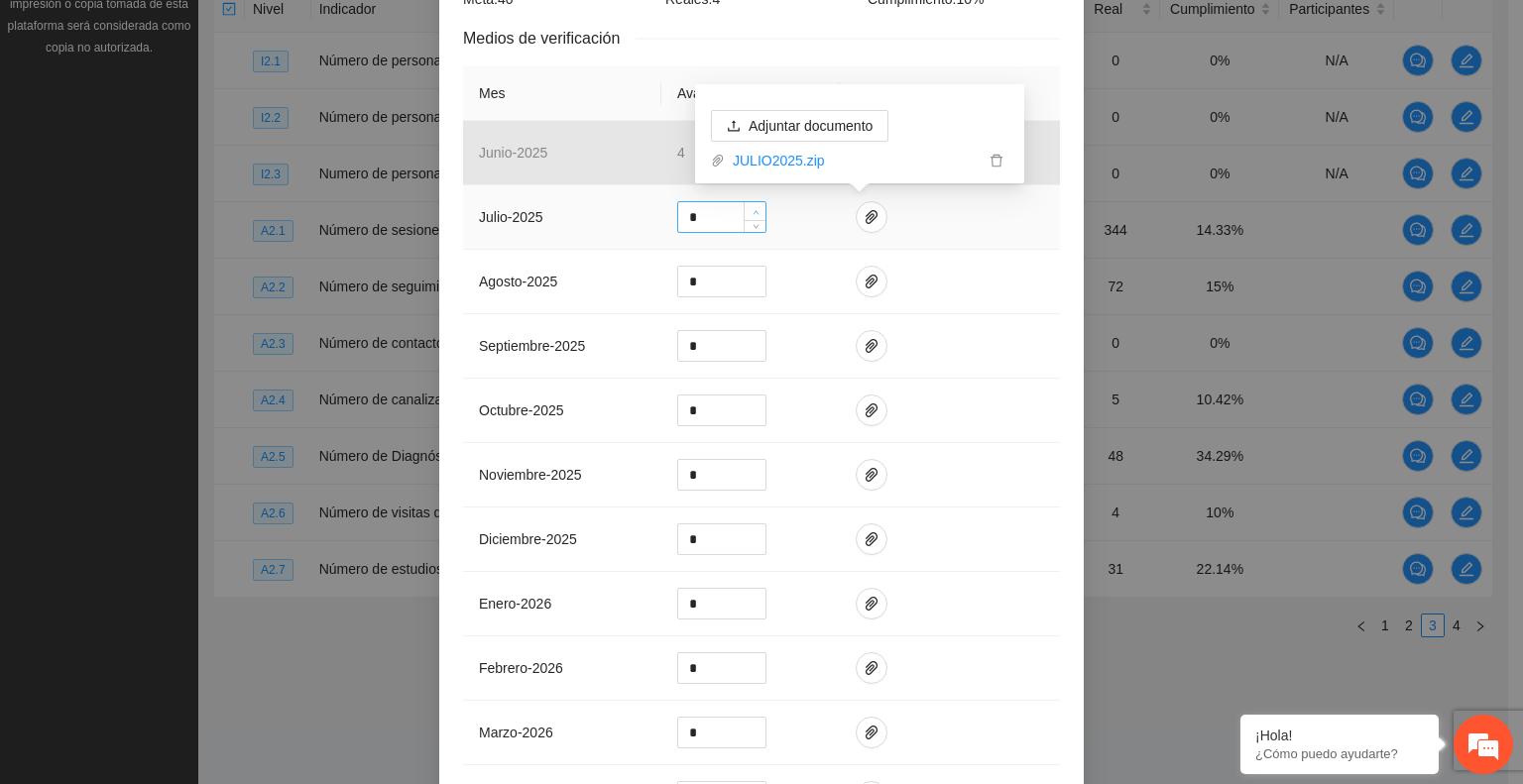 click at bounding box center [756, 212] 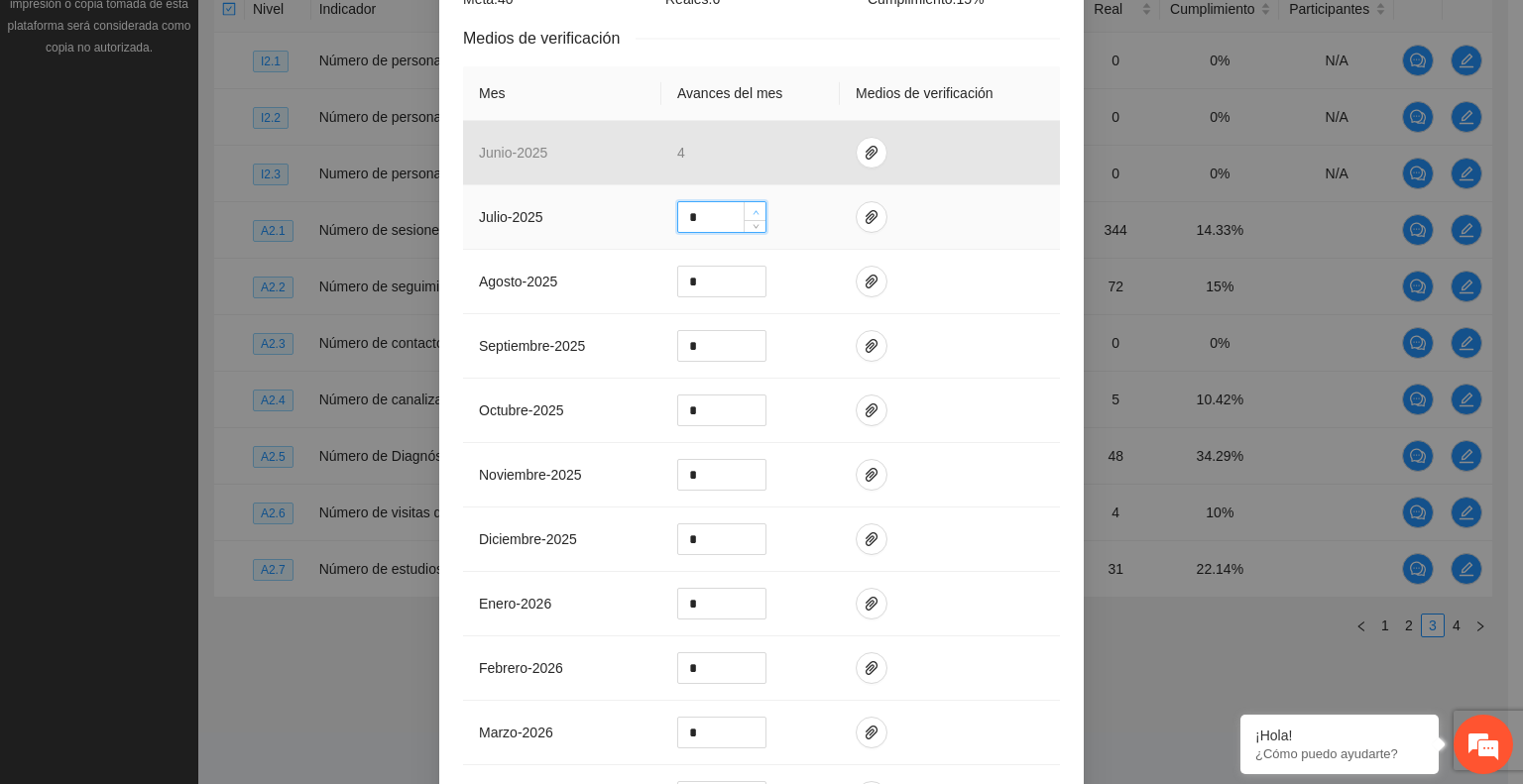click at bounding box center (756, 212) 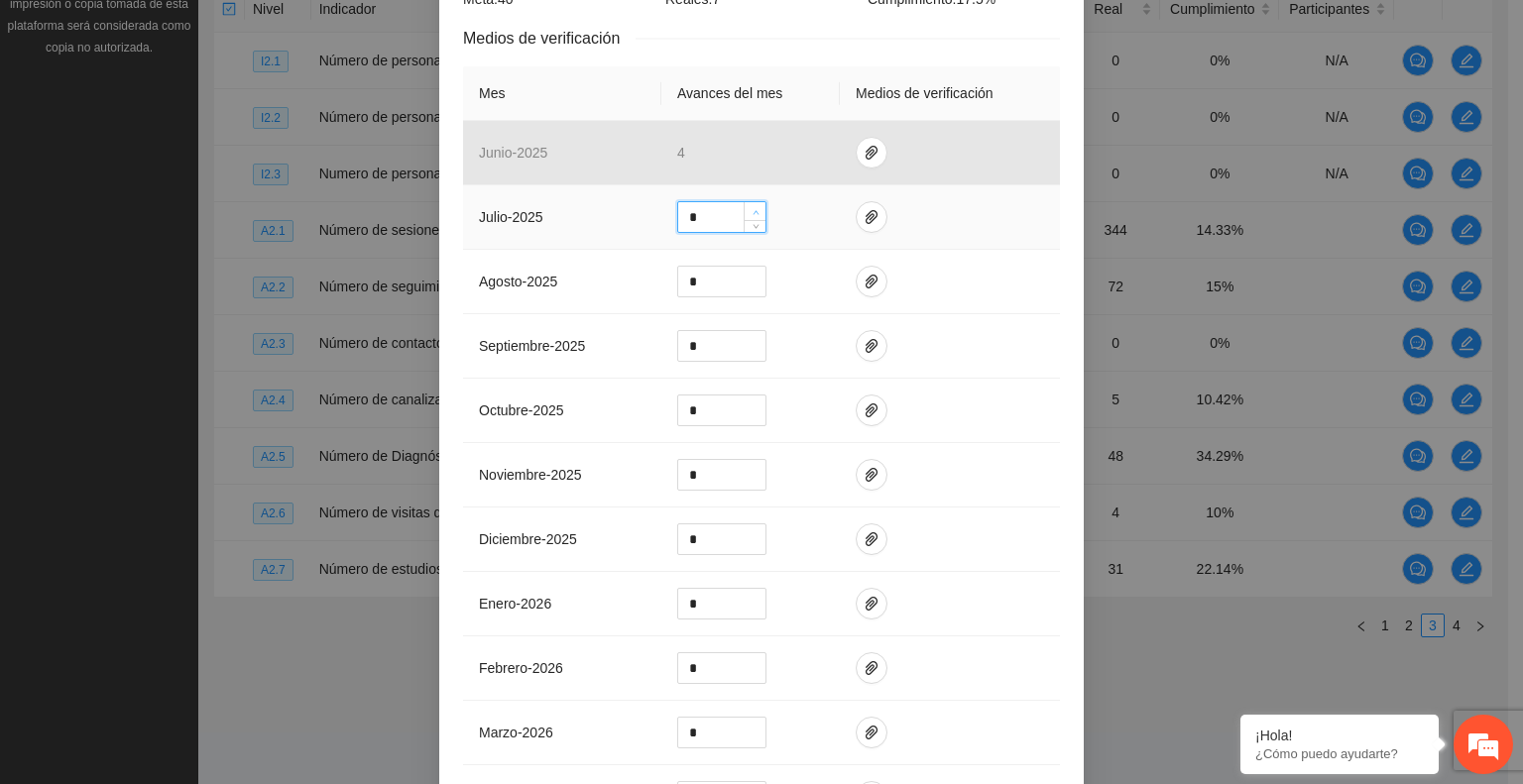 type on "*" 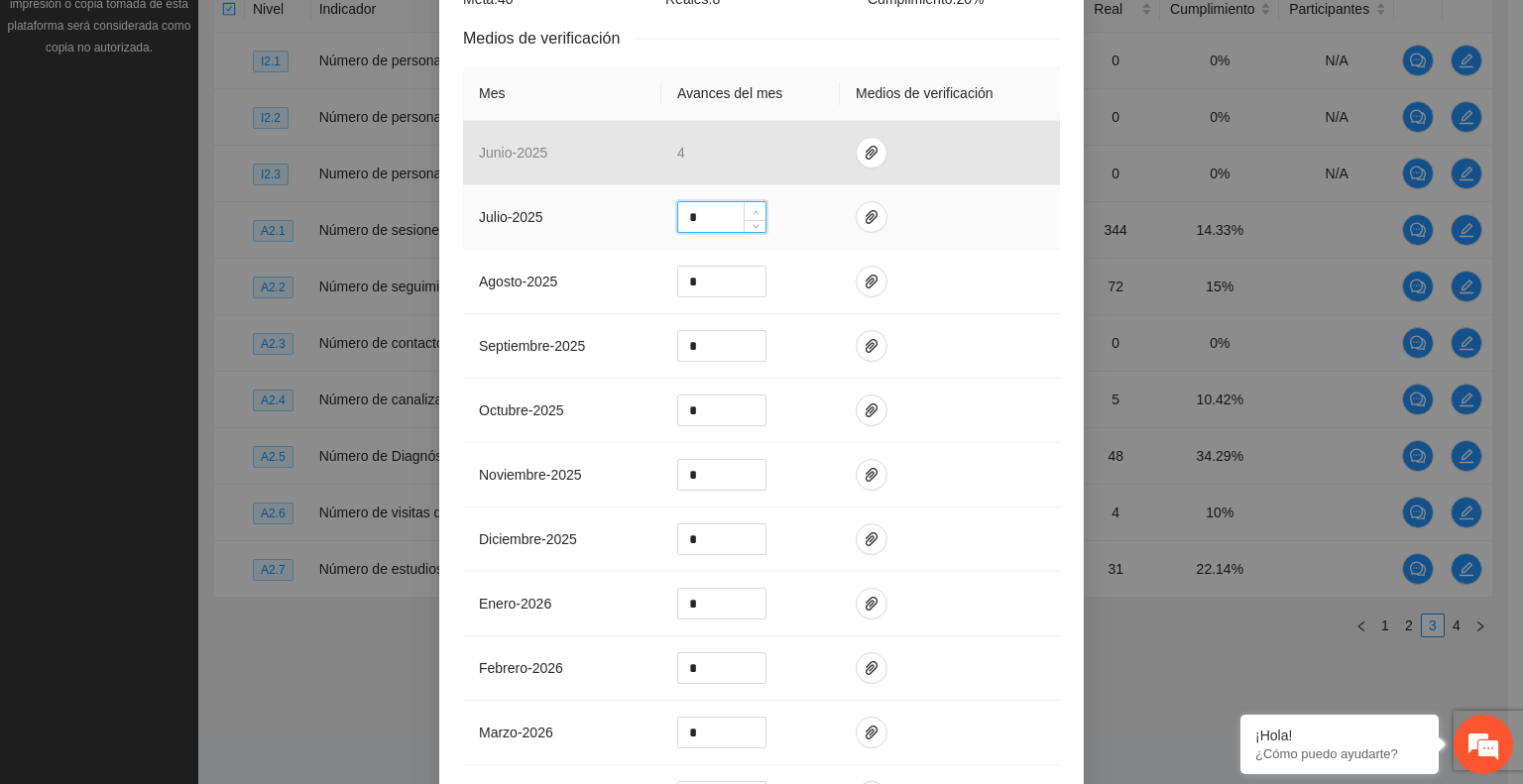 click at bounding box center [756, 212] 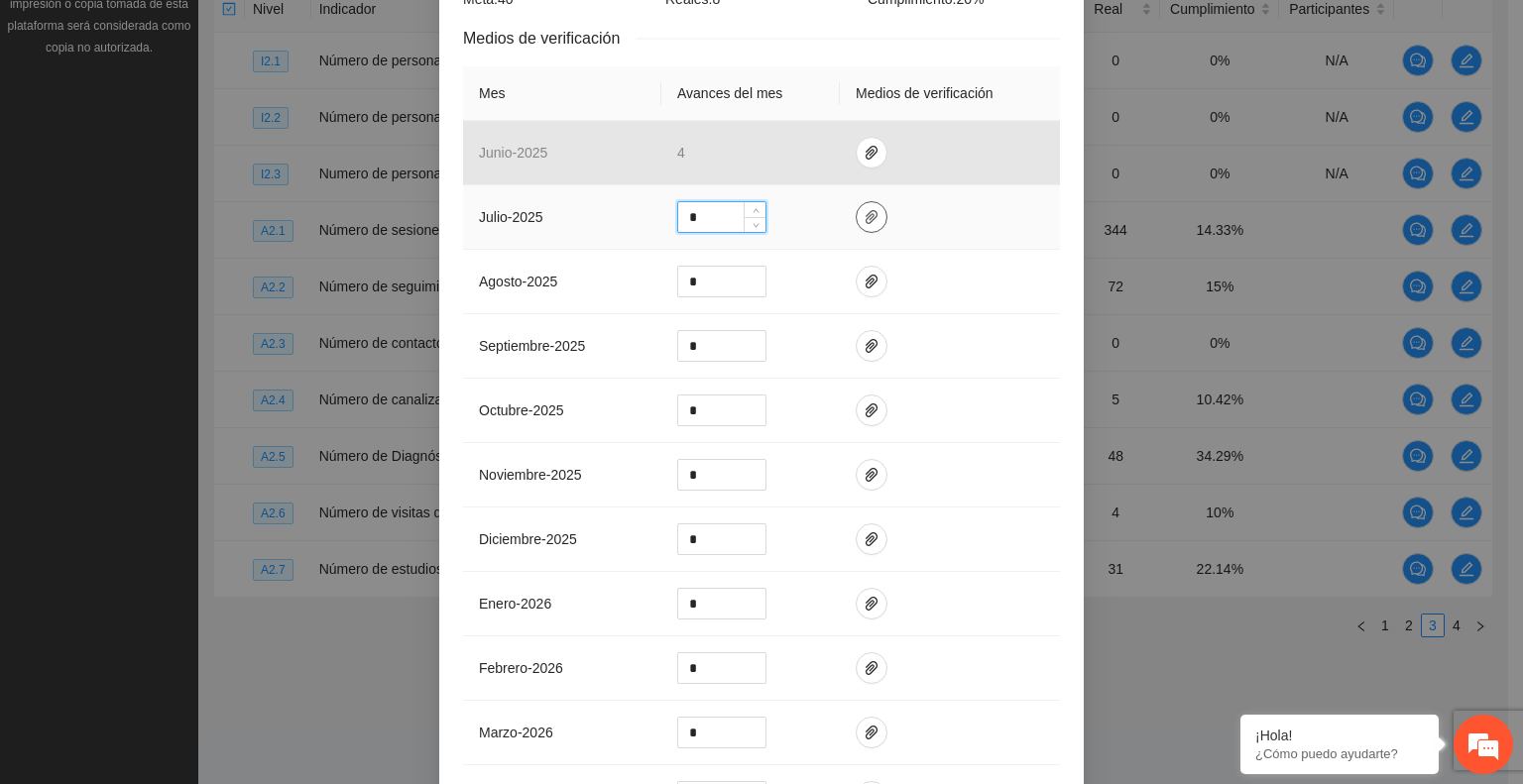 click at bounding box center (872, 217) 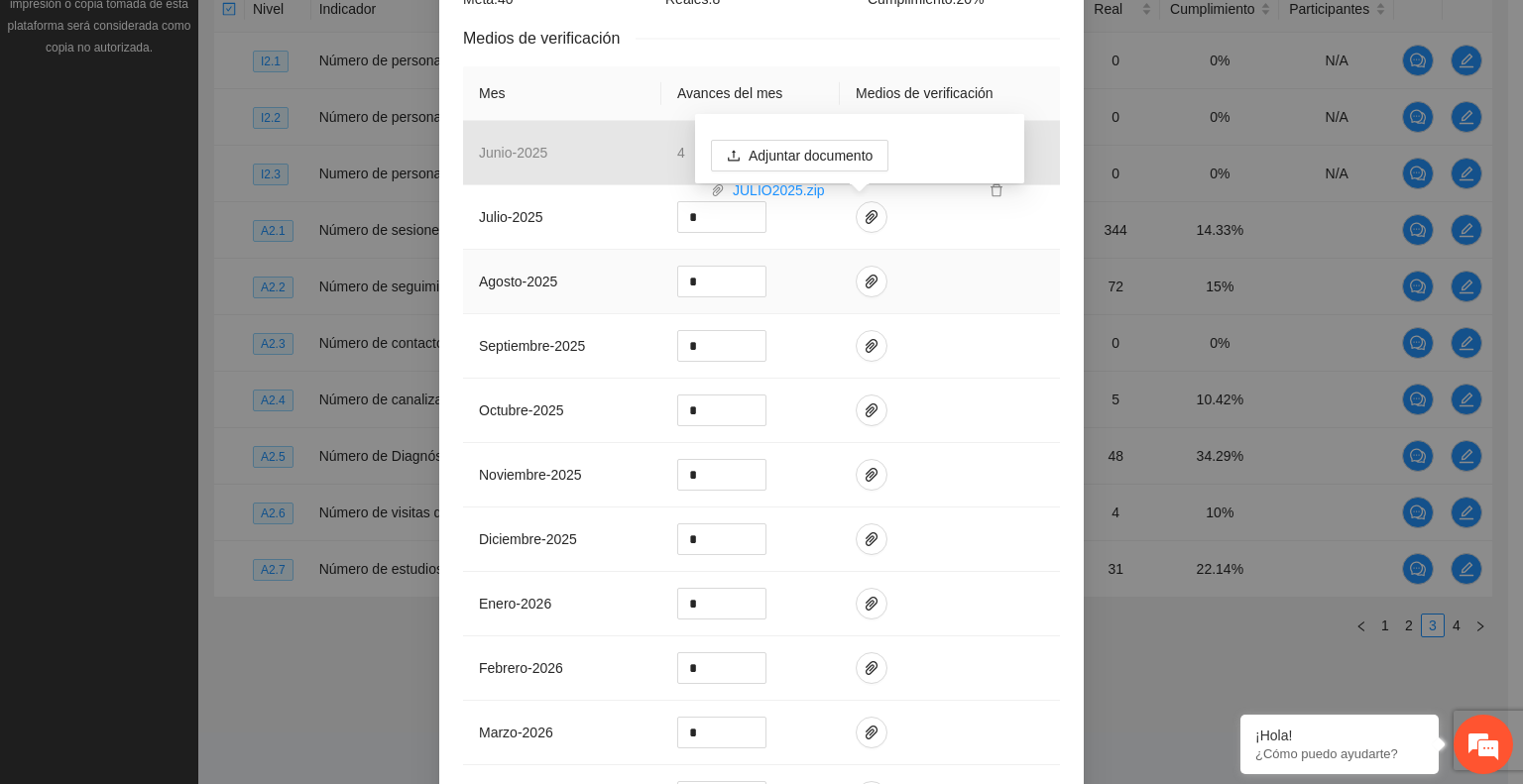 click at bounding box center [950, 281] 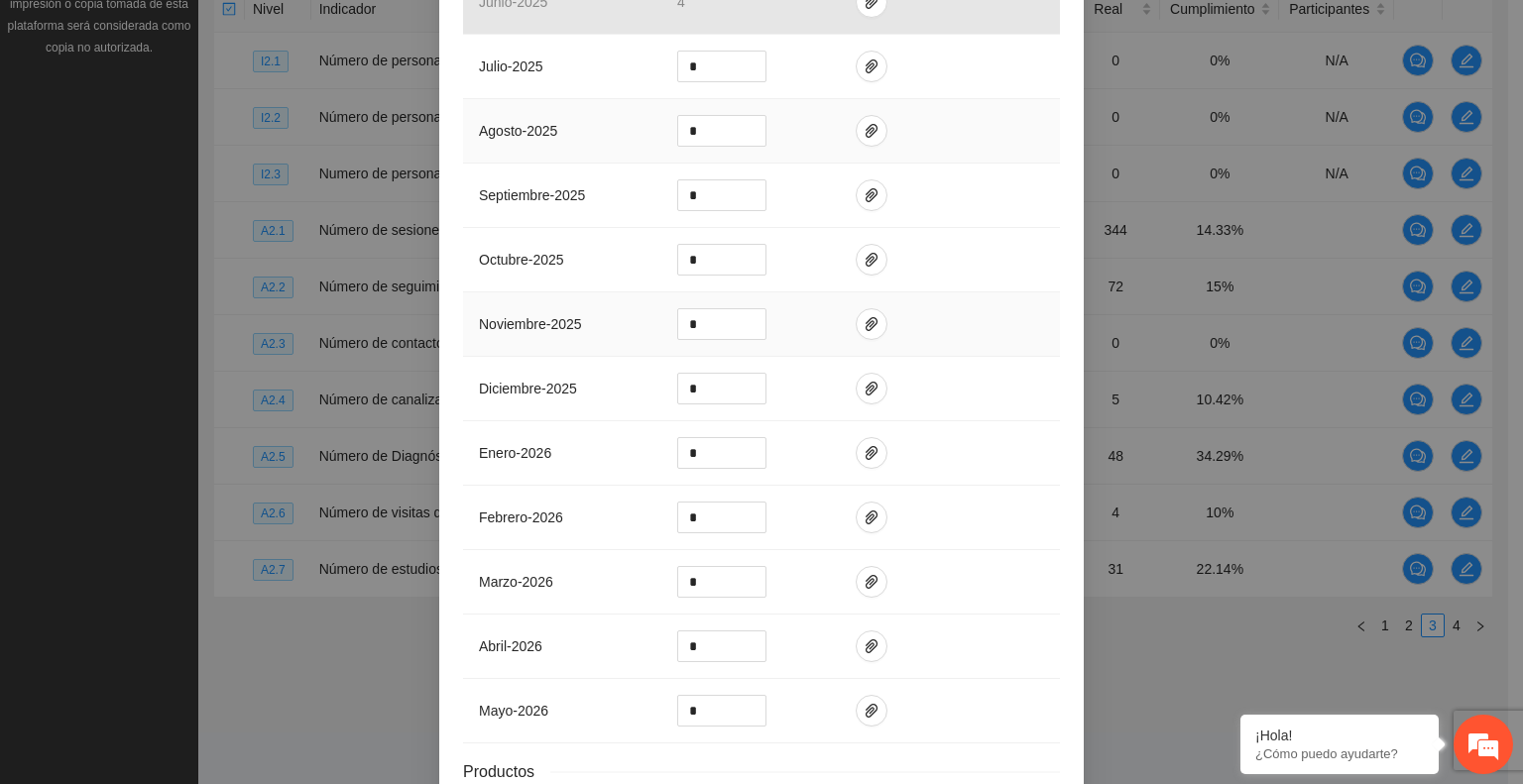 scroll, scrollTop: 398, scrollLeft: 0, axis: vertical 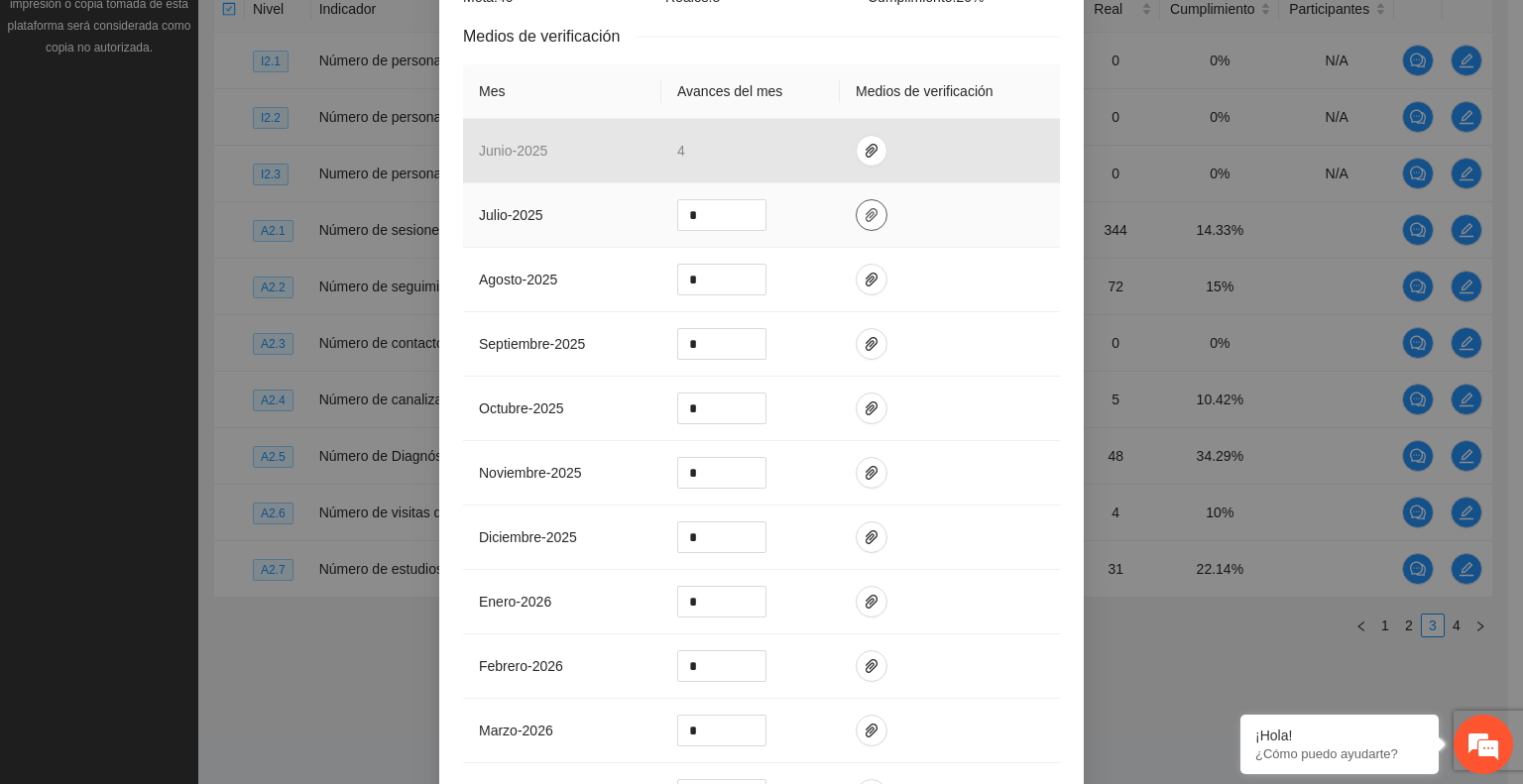click 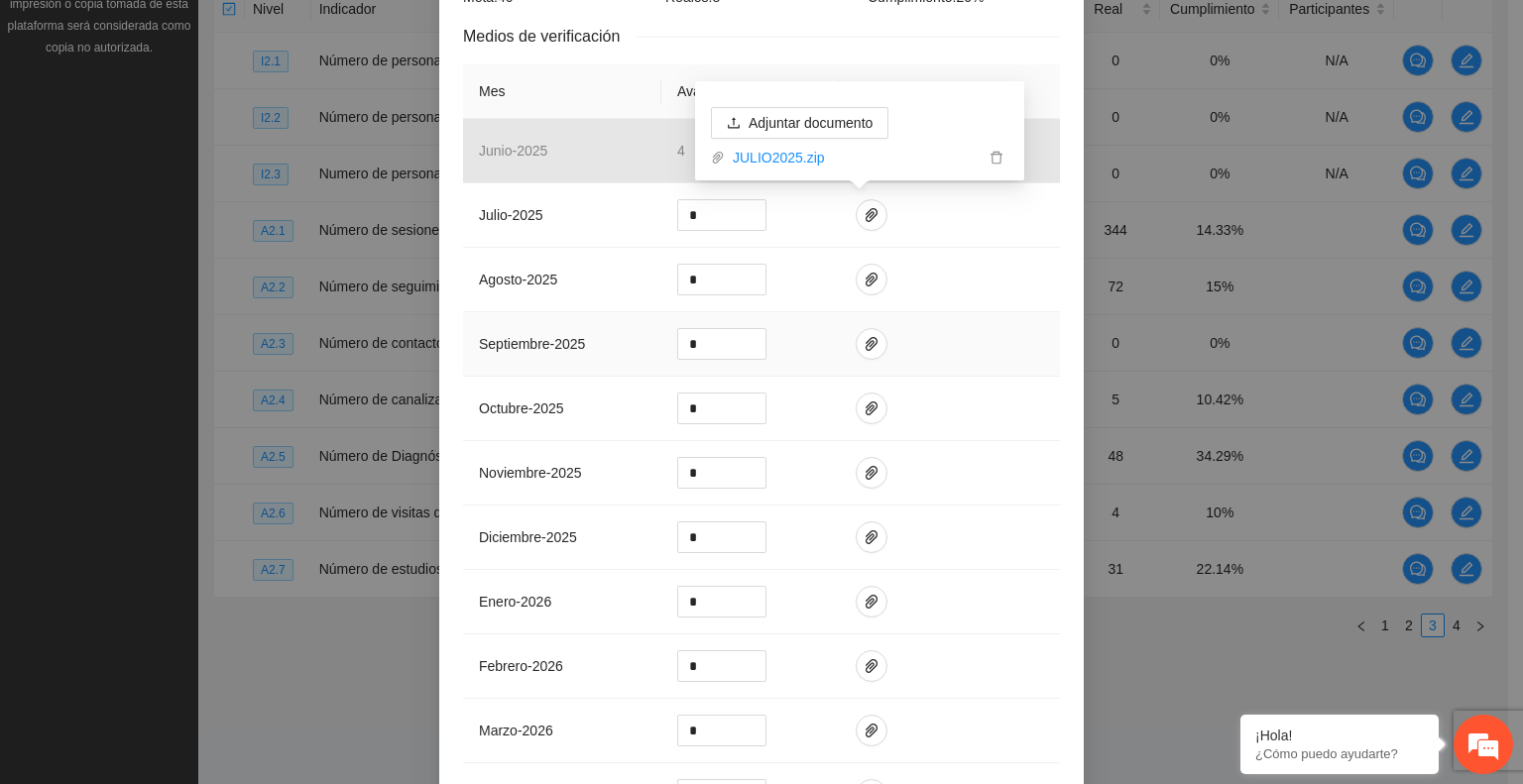 click at bounding box center [950, 344] 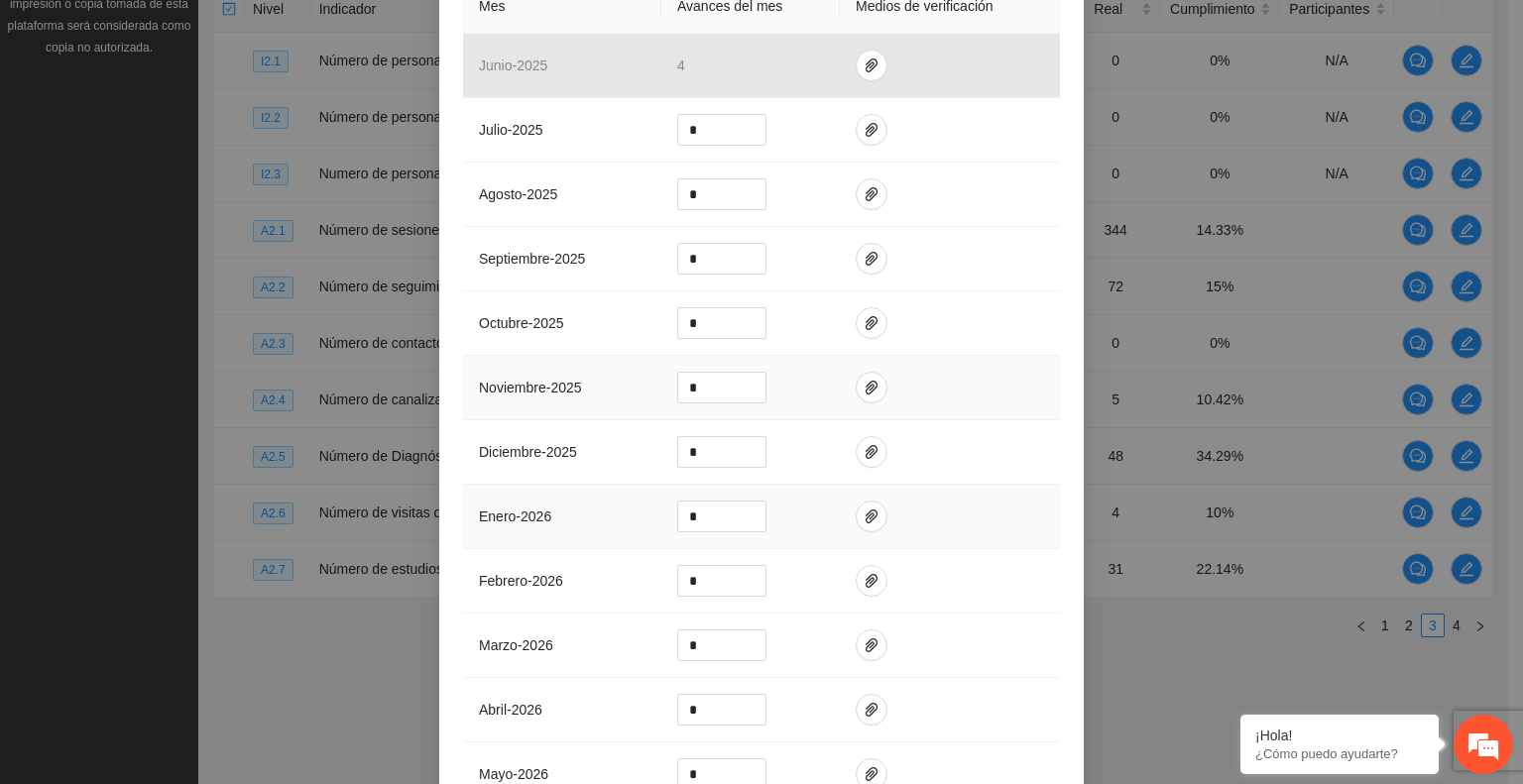 scroll, scrollTop: 696, scrollLeft: 0, axis: vertical 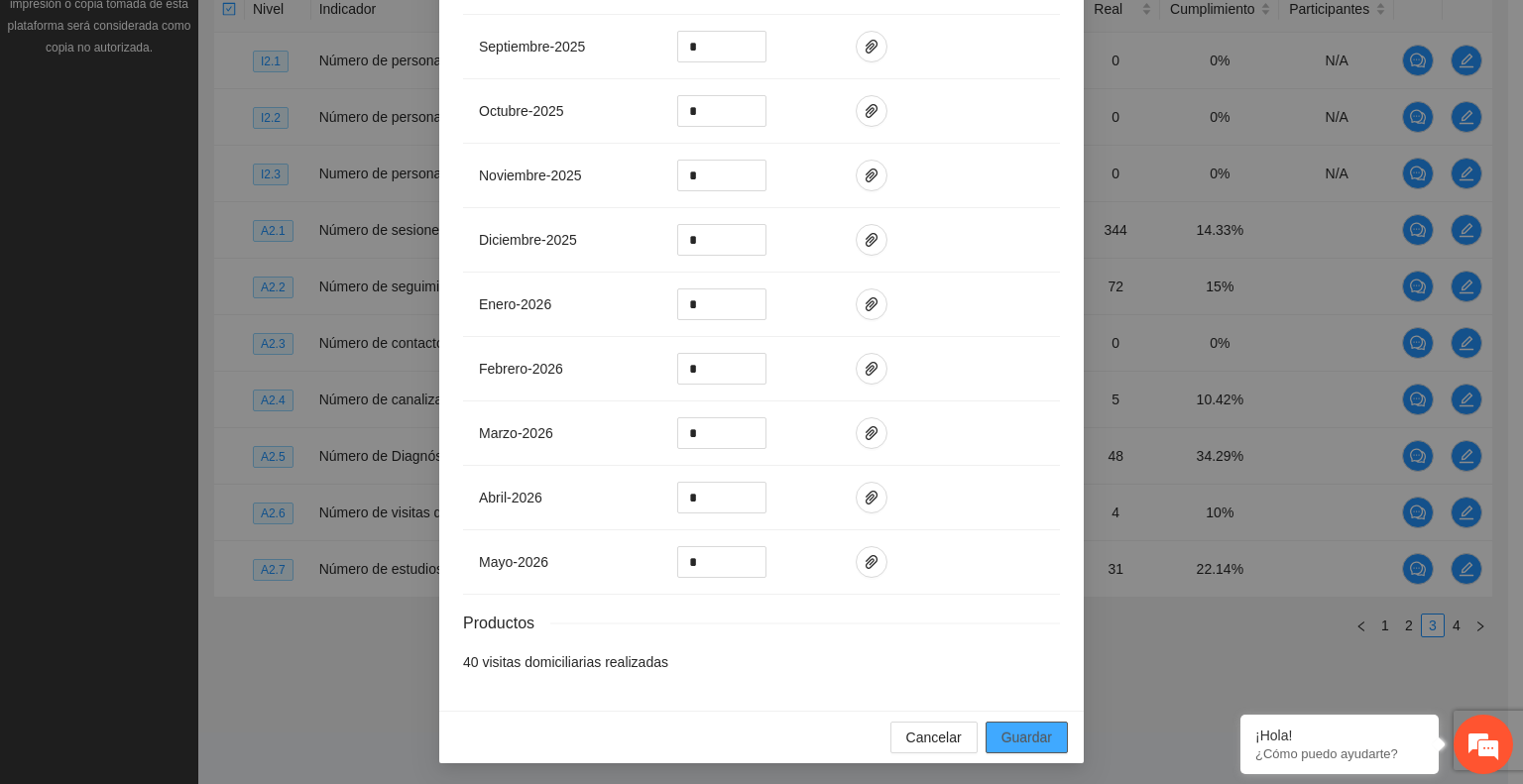 click on "Guardar" at bounding box center (1026, 737) 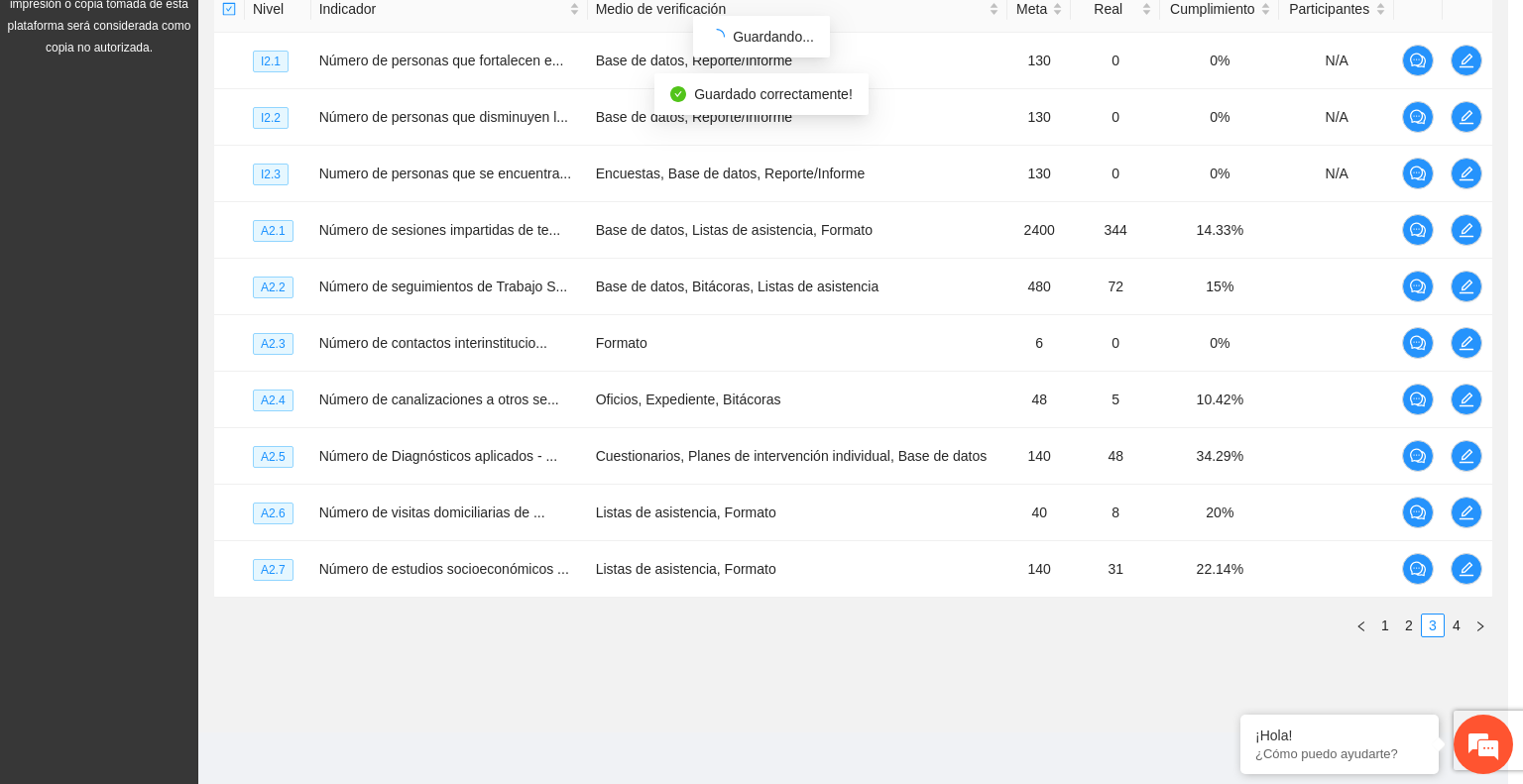 scroll, scrollTop: 597, scrollLeft: 0, axis: vertical 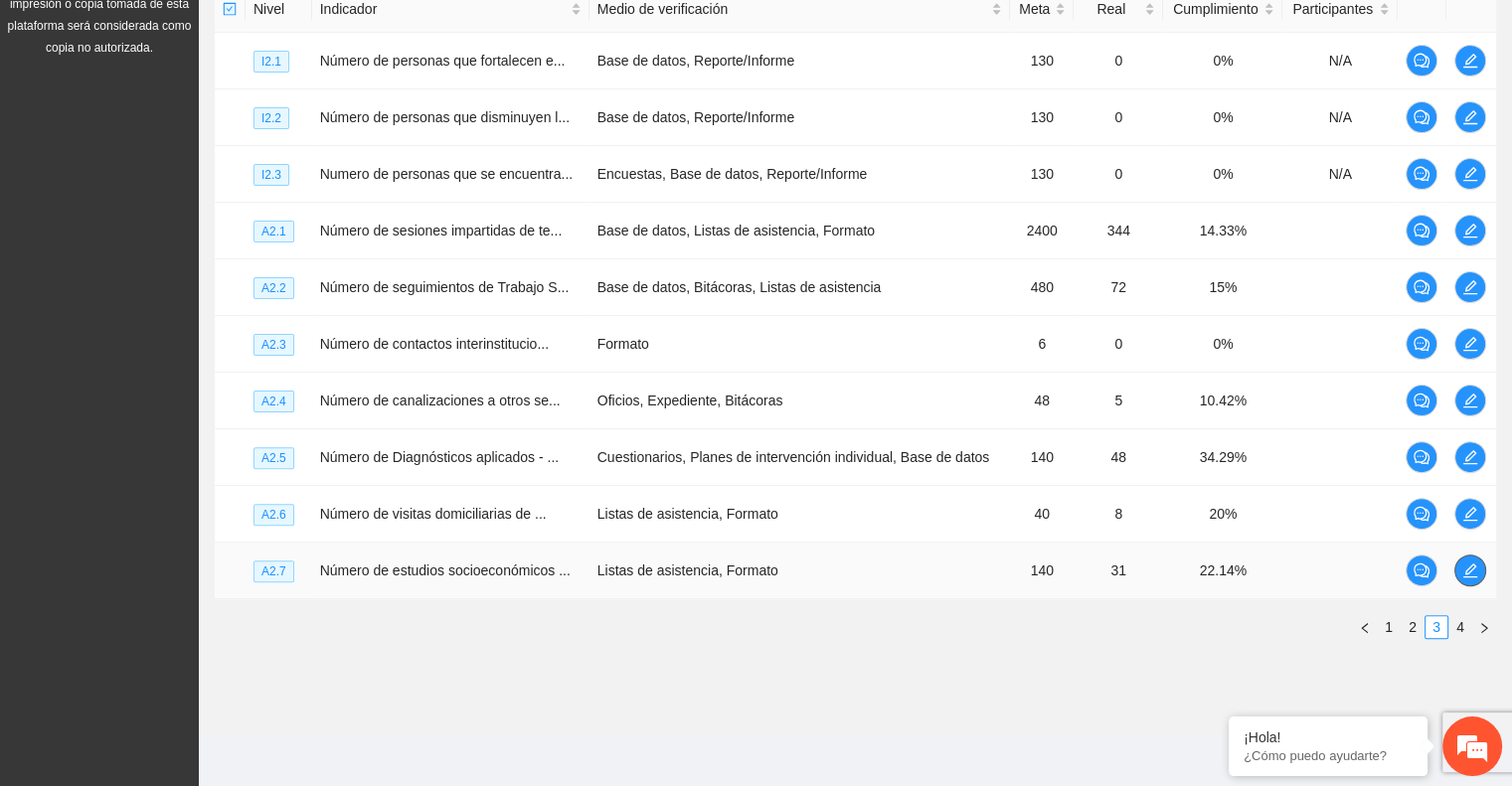 click at bounding box center (1470, 570) 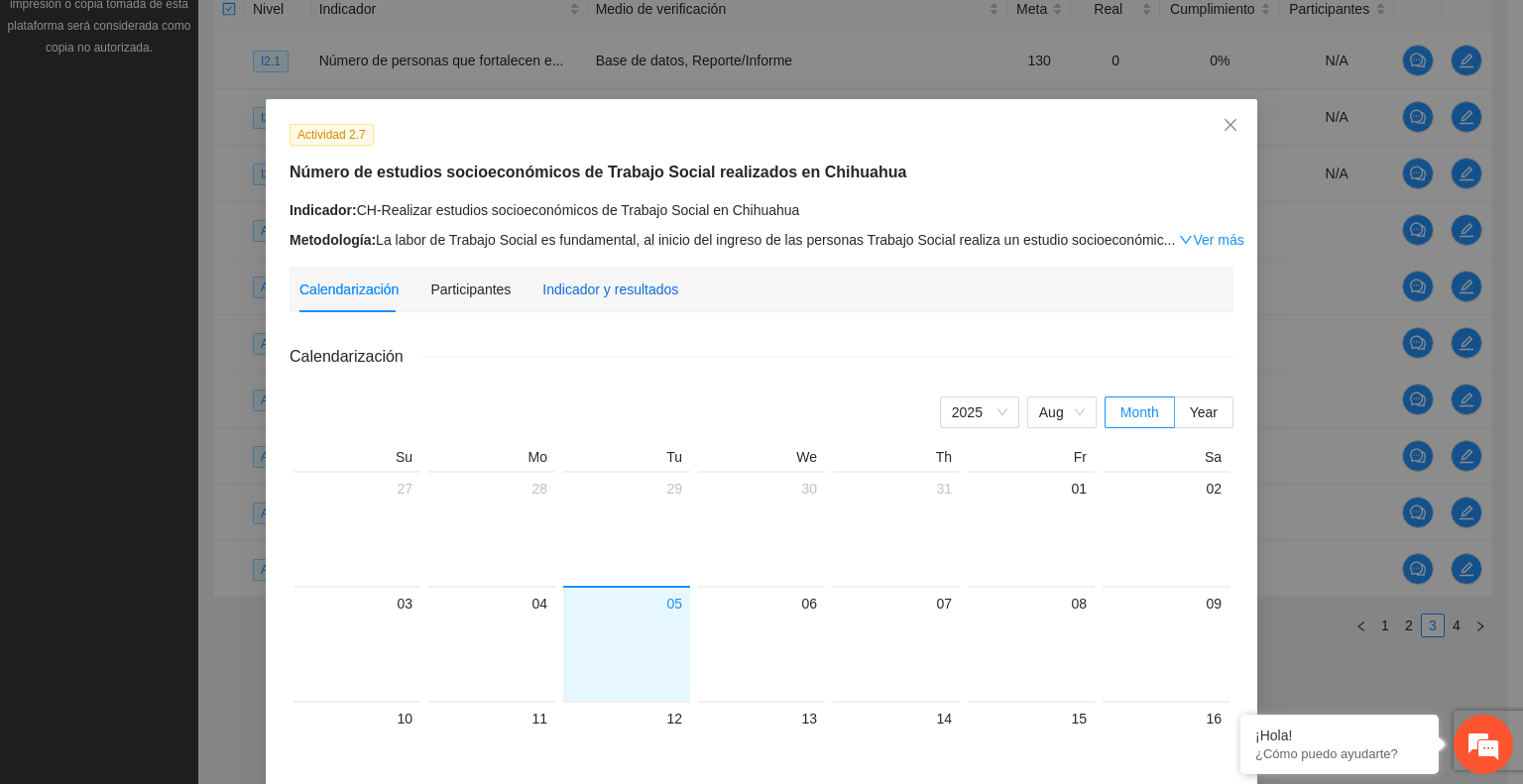 click on "Indicador y resultados" at bounding box center [610, 289] 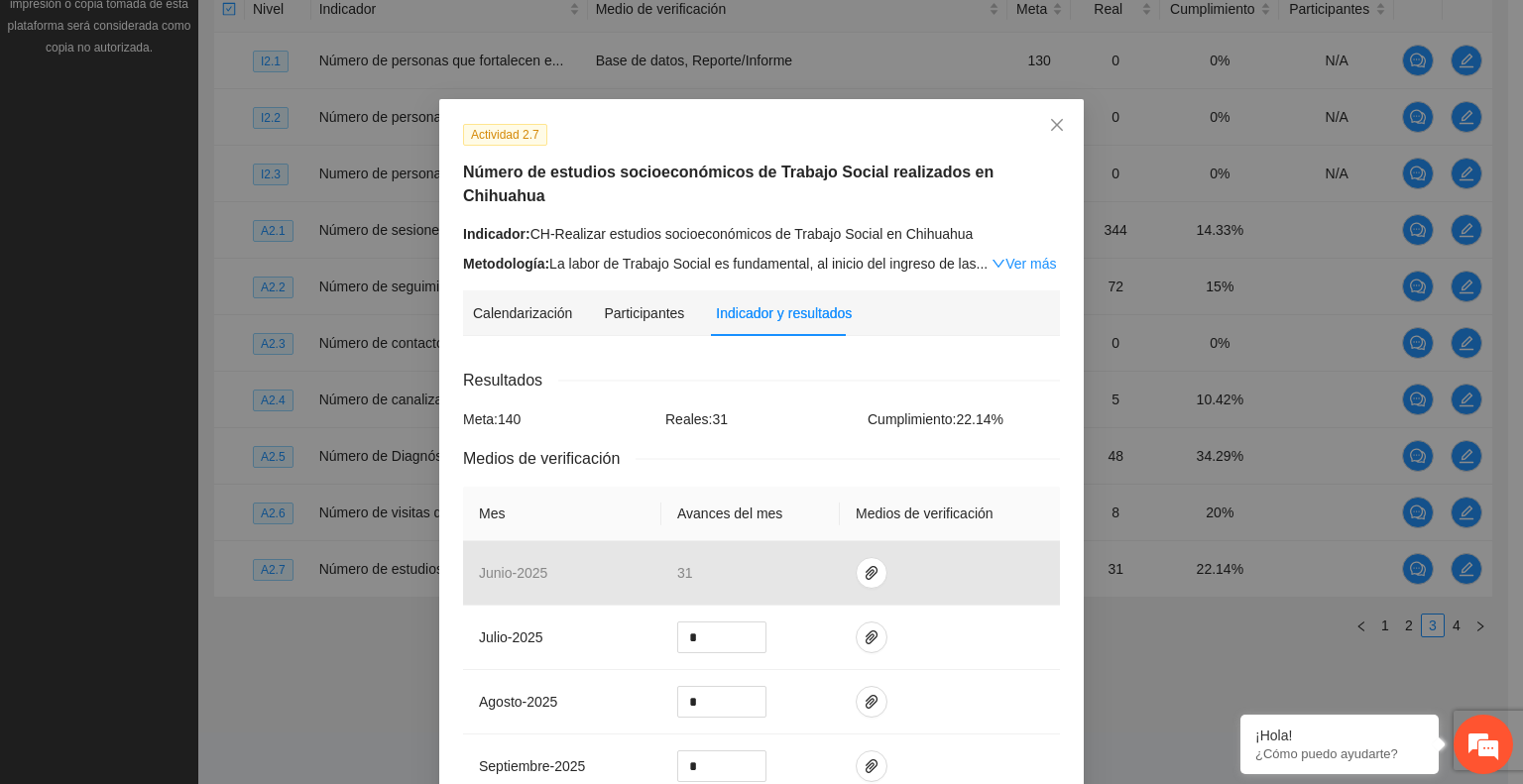 scroll, scrollTop: 297, scrollLeft: 0, axis: vertical 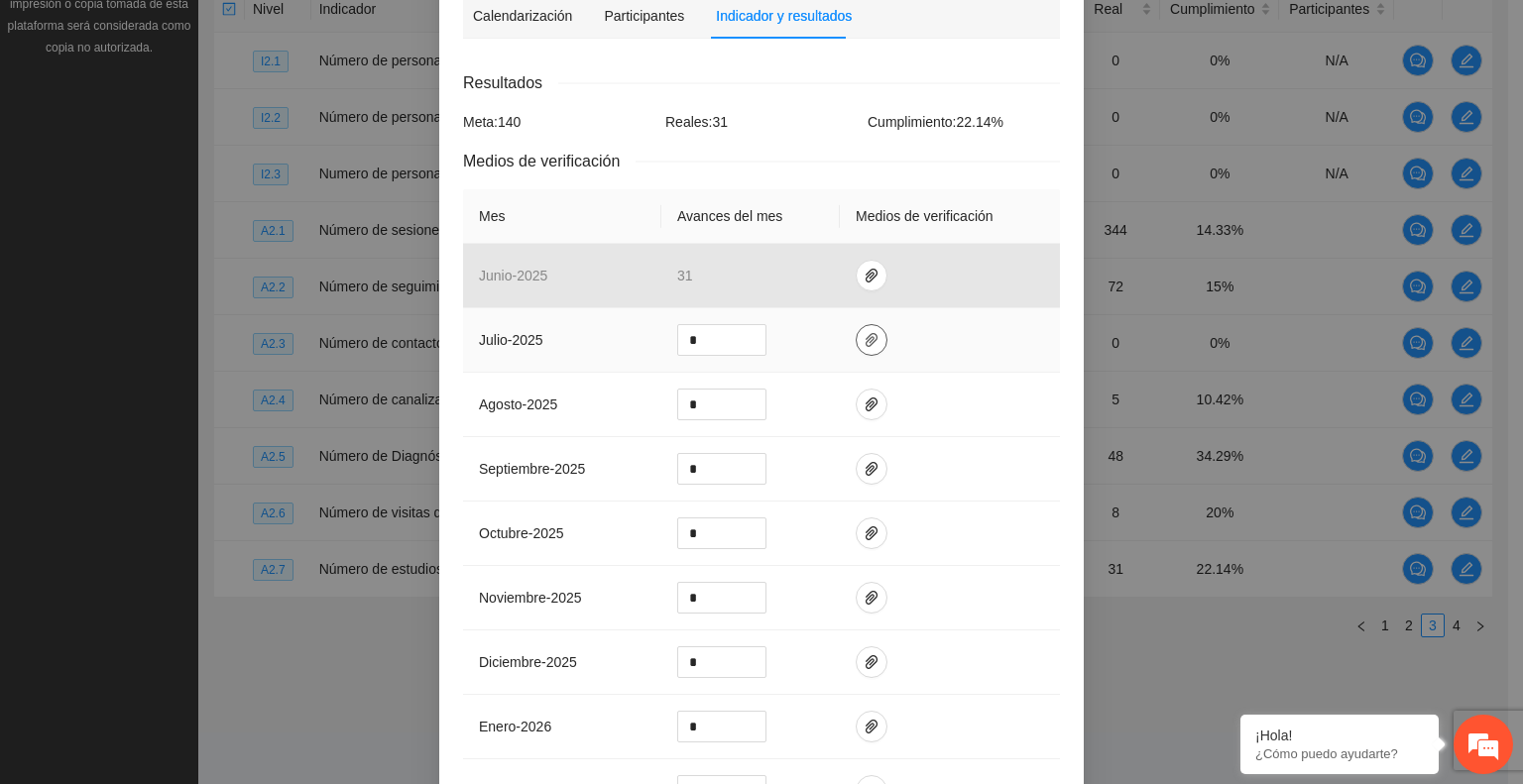 click 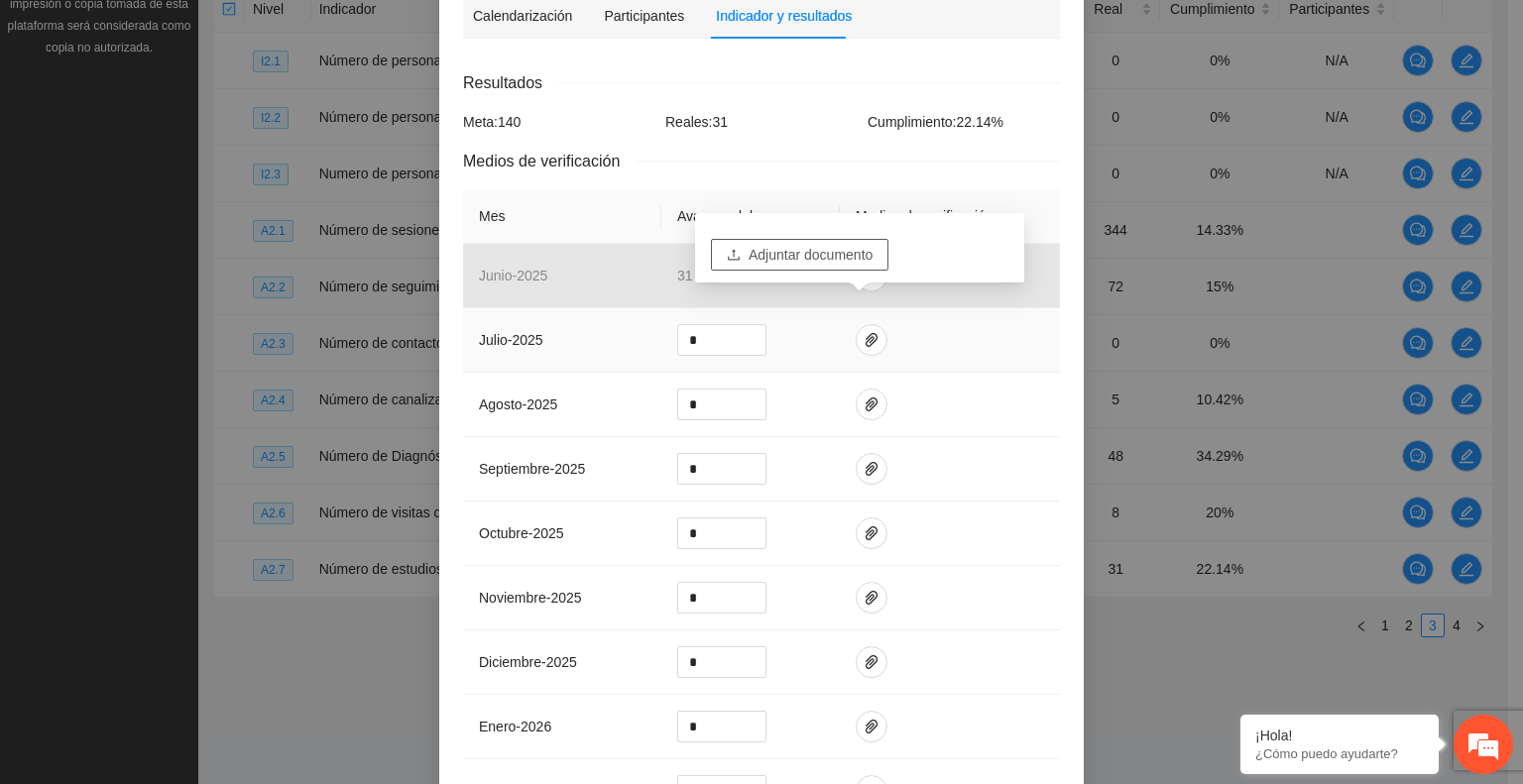 click on "Adjuntar documento" at bounding box center [799, 255] 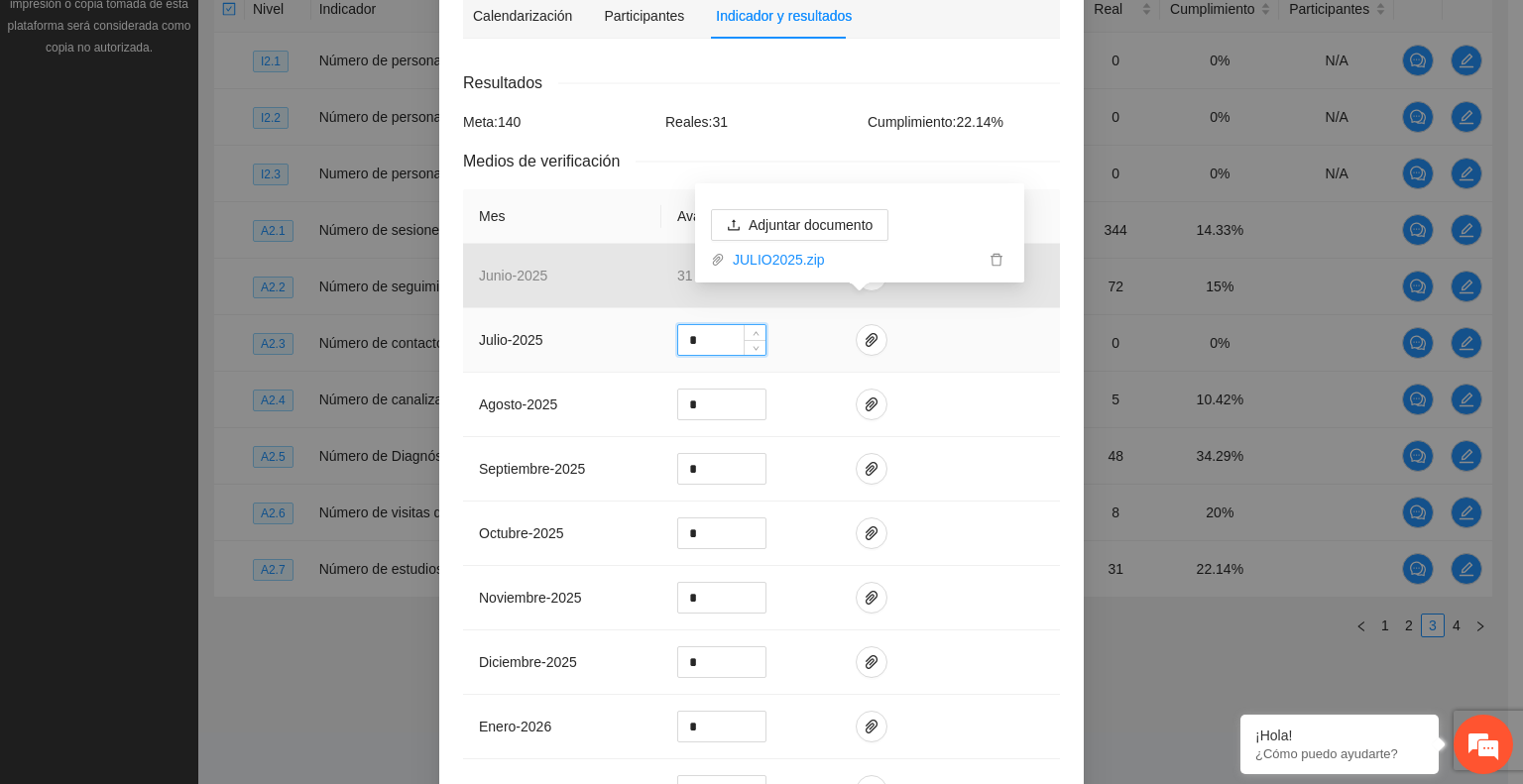 click on "*" at bounding box center [722, 340] 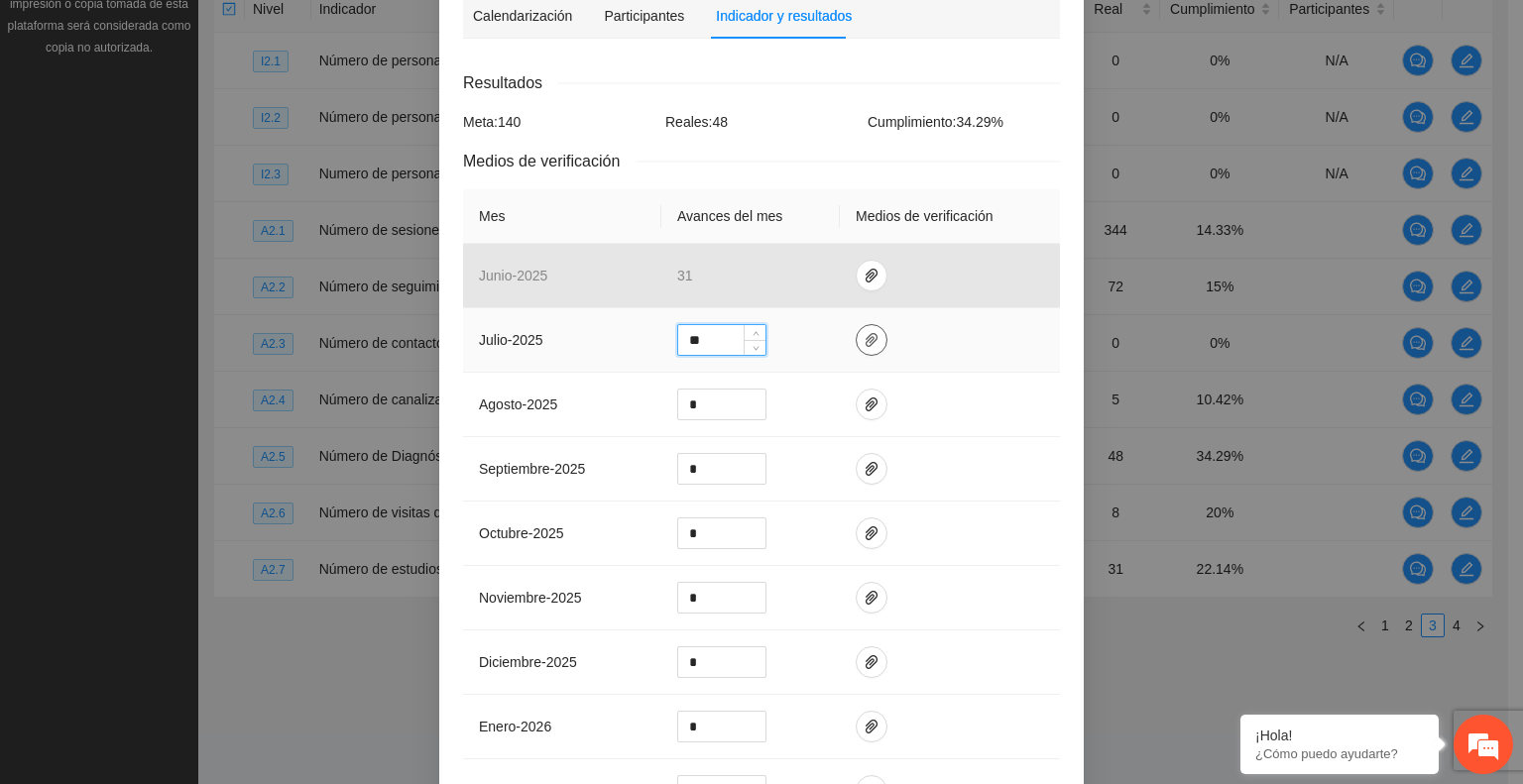 type on "**" 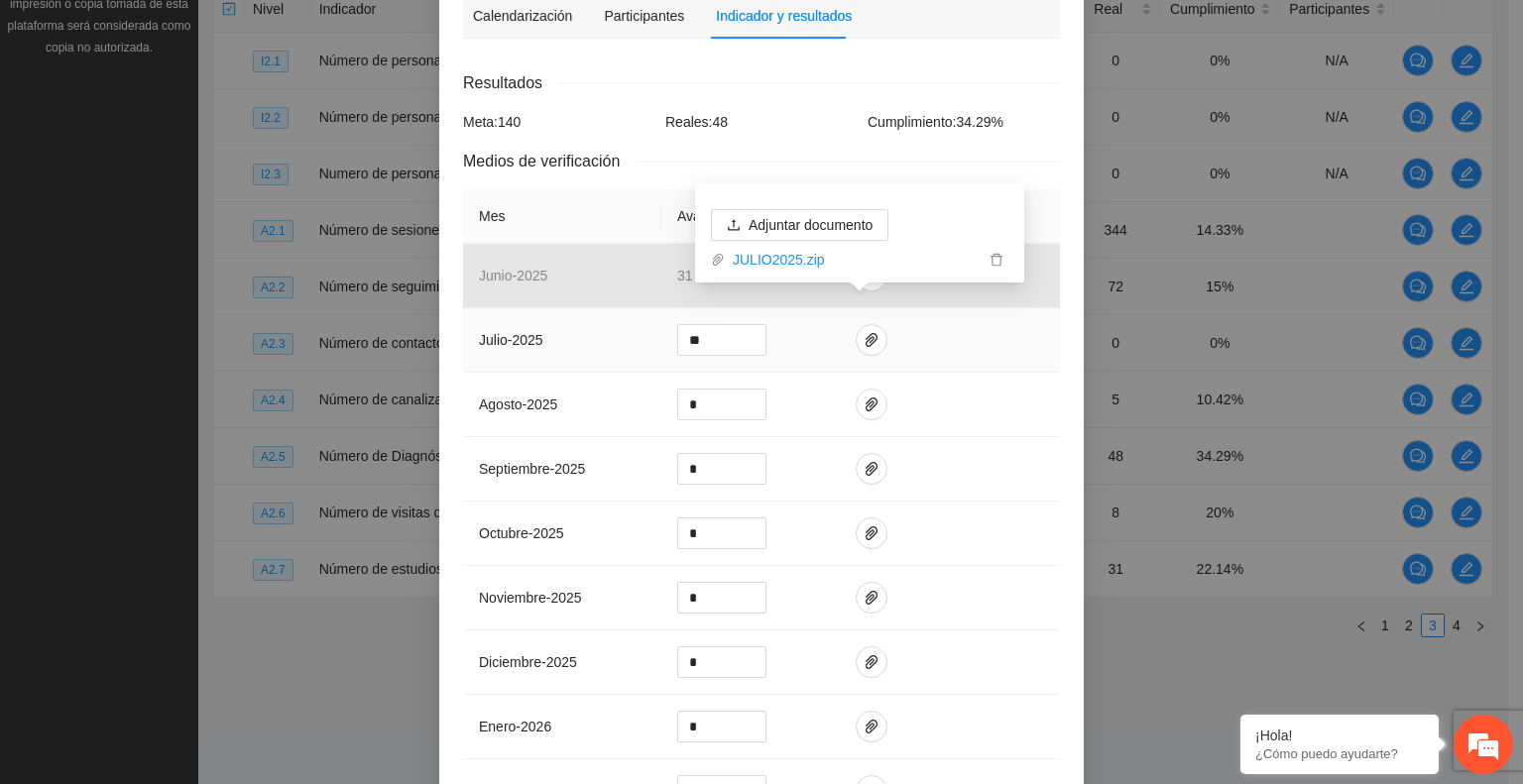 click at bounding box center (950, 340) 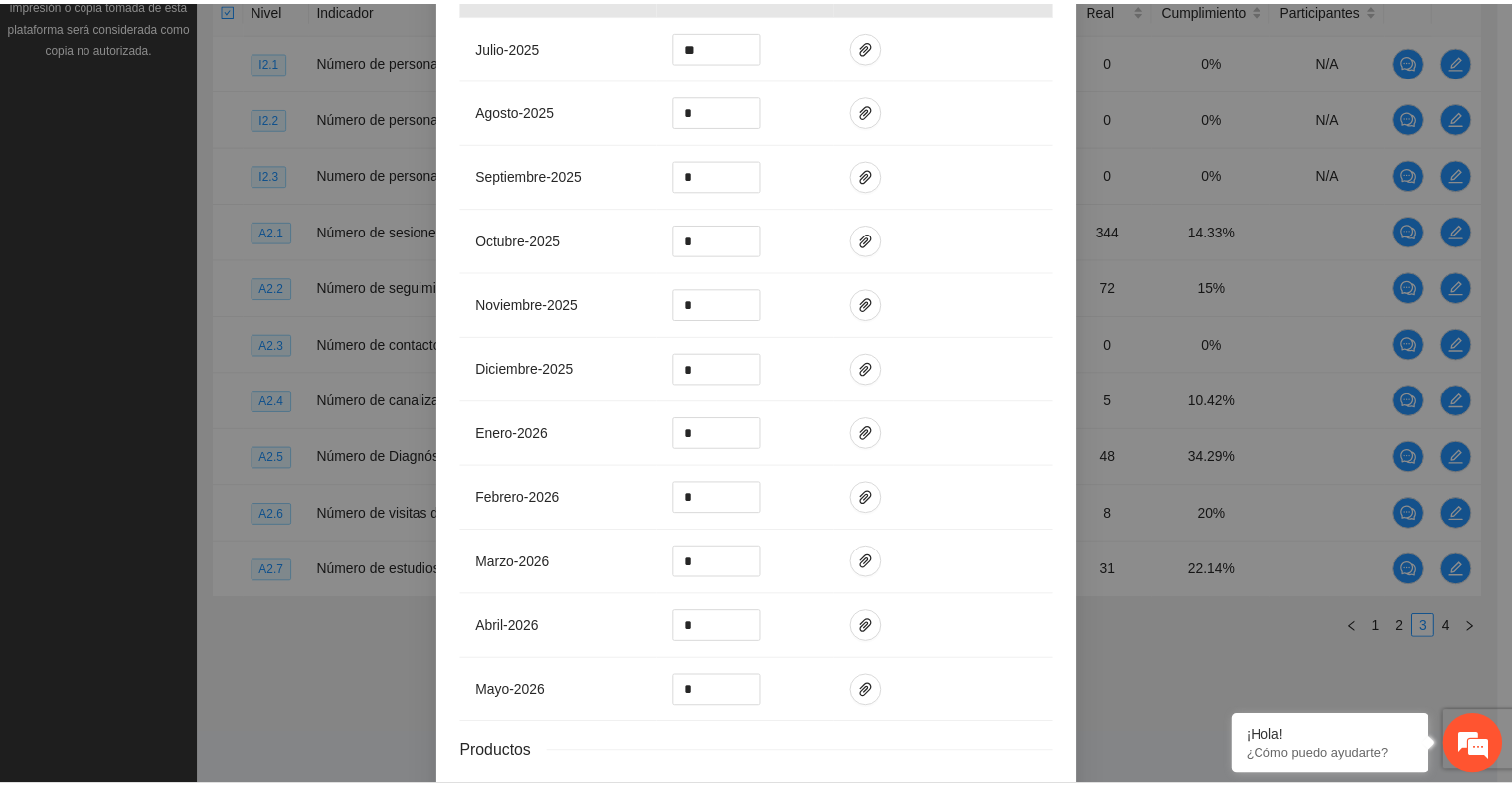 scroll, scrollTop: 698, scrollLeft: 0, axis: vertical 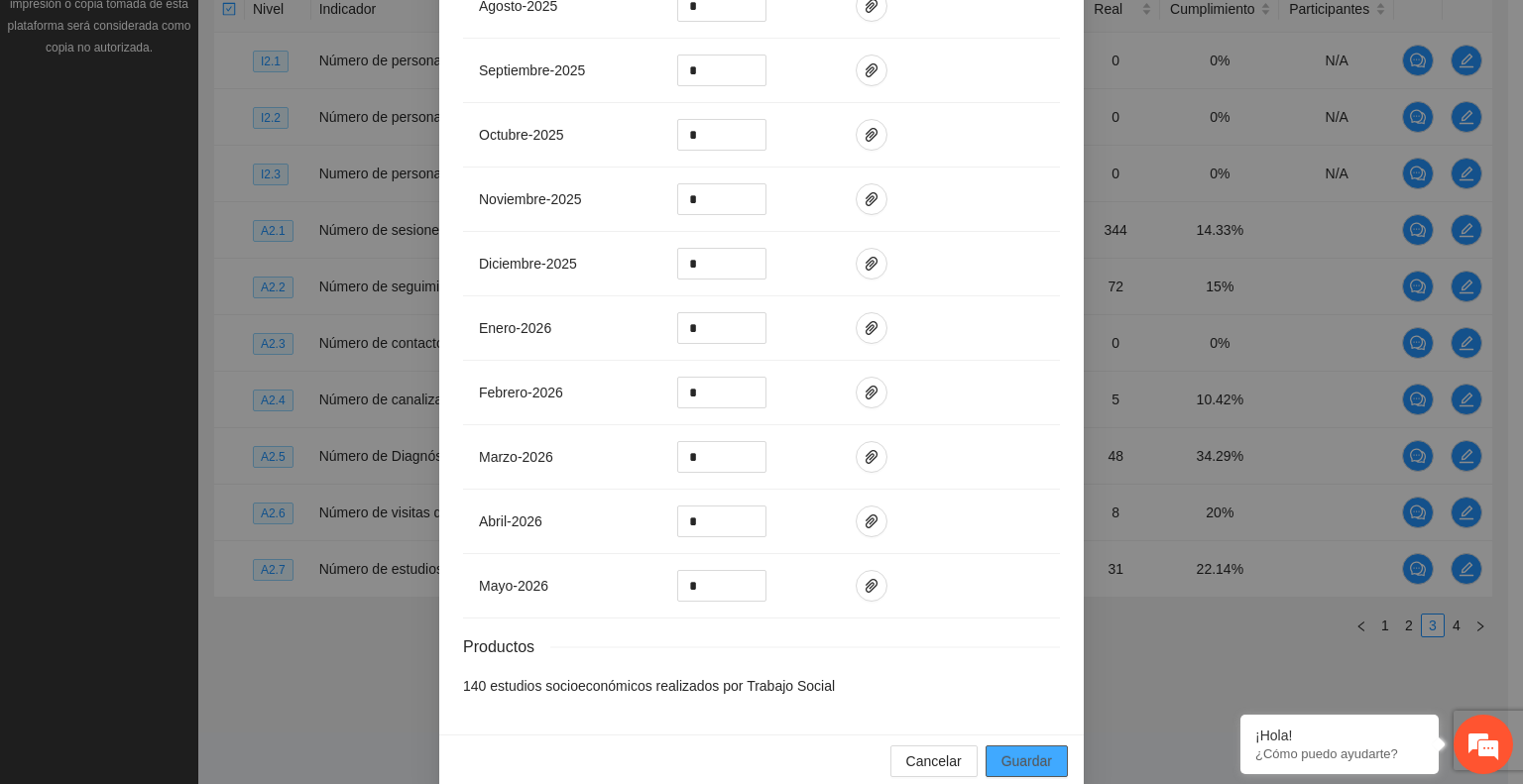 click on "Guardar" at bounding box center (1026, 761) 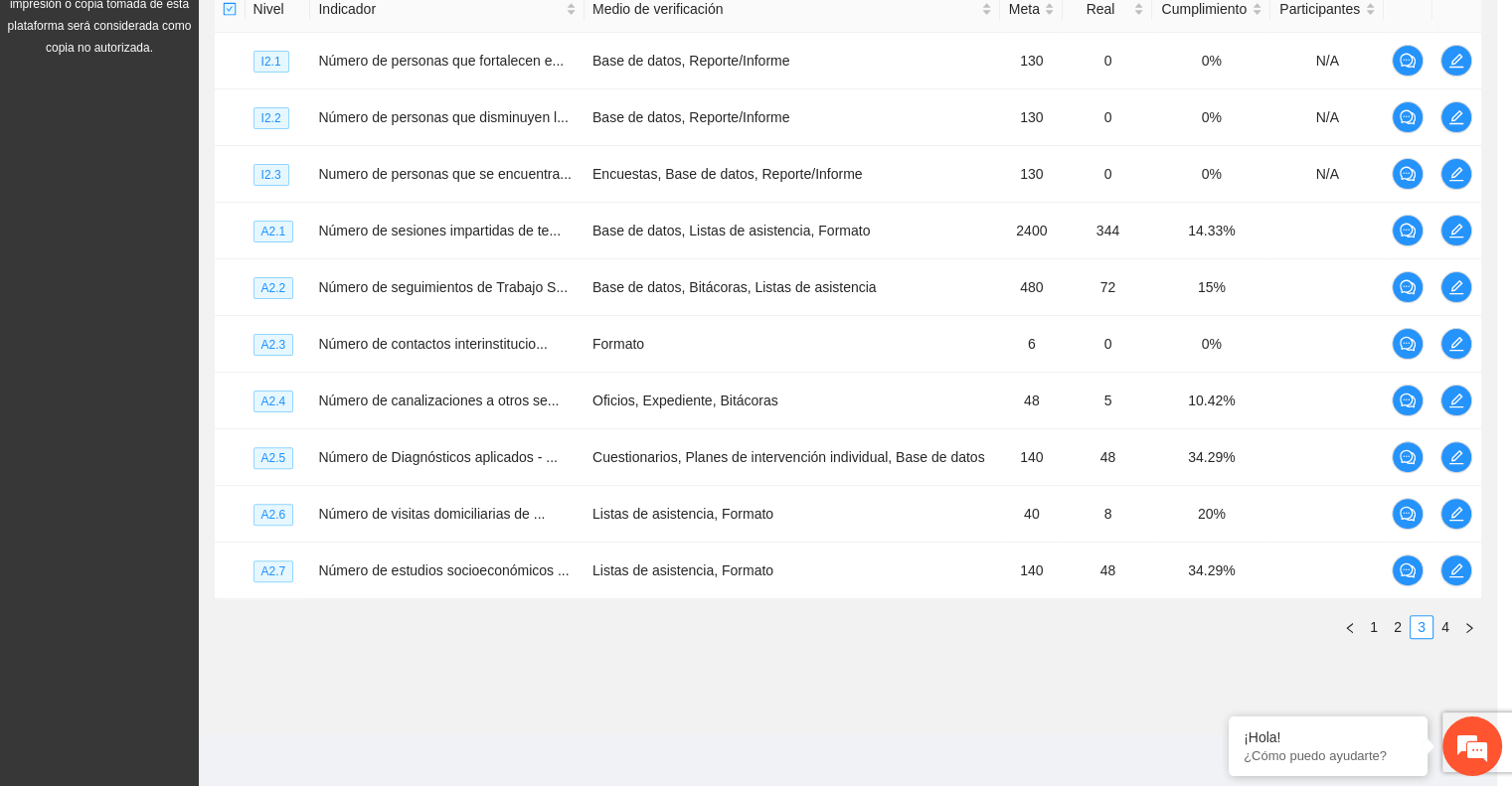 scroll, scrollTop: 0, scrollLeft: 0, axis: both 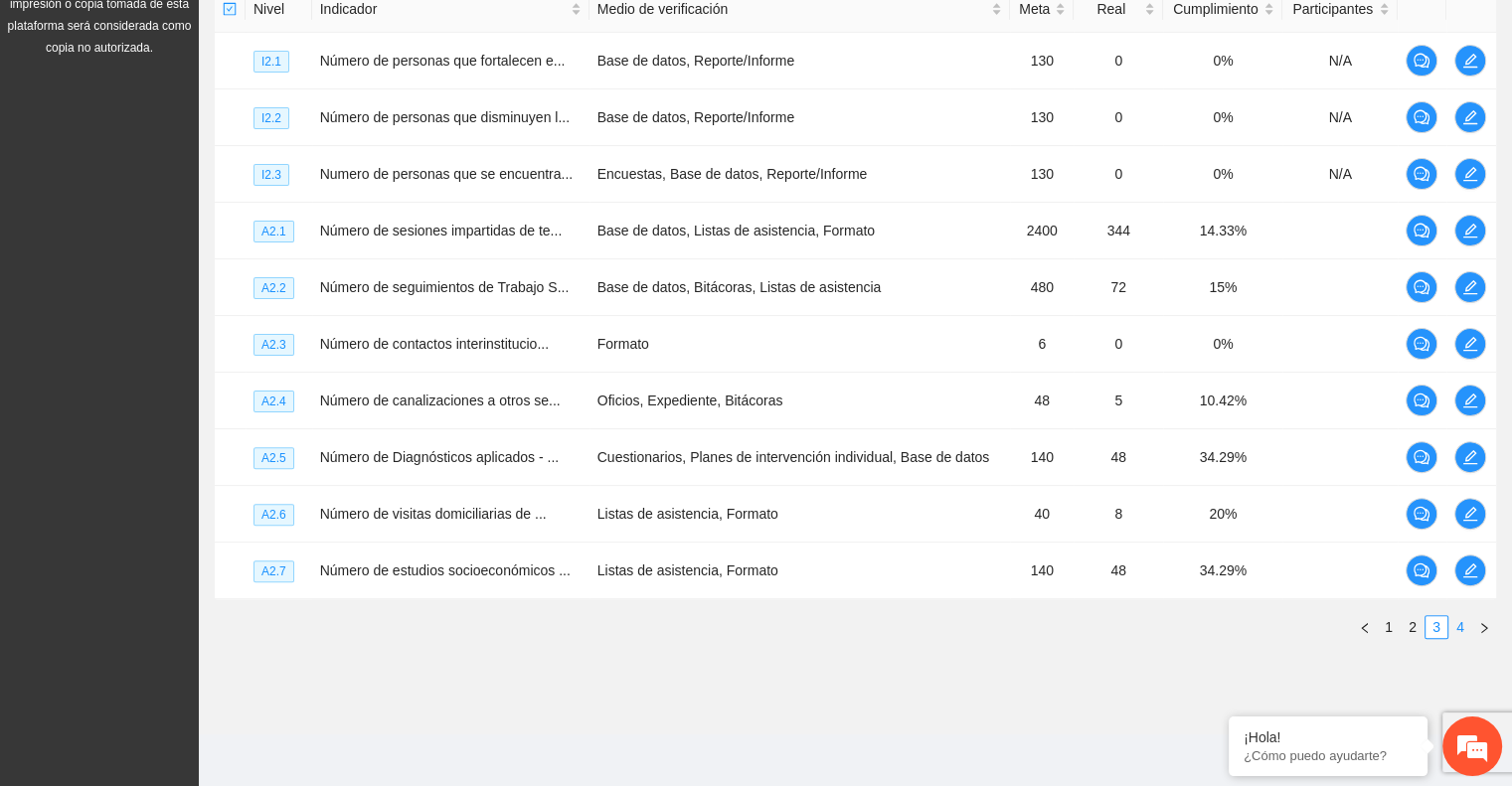 click on "4" at bounding box center [1460, 627] 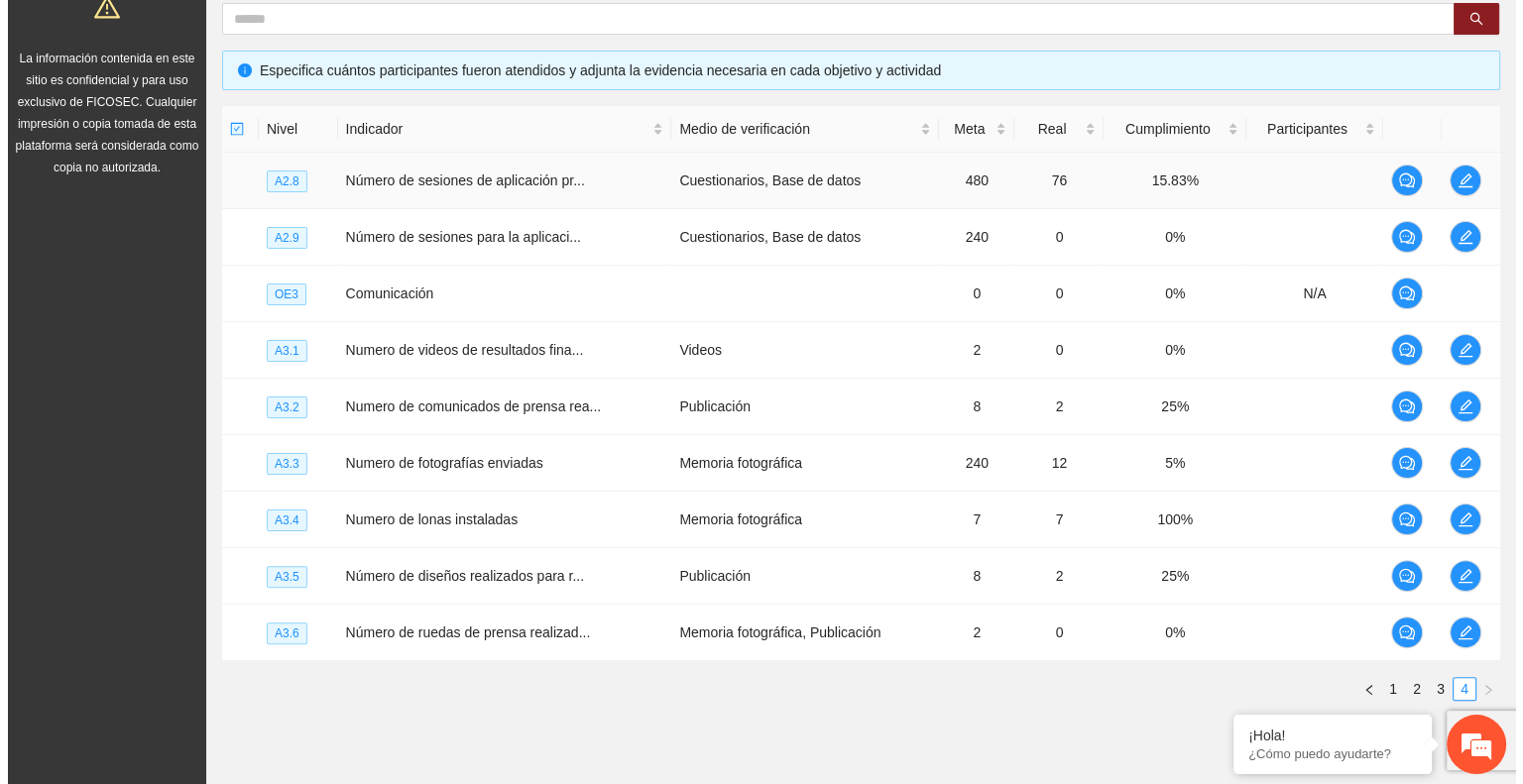 scroll, scrollTop: 353, scrollLeft: 0, axis: vertical 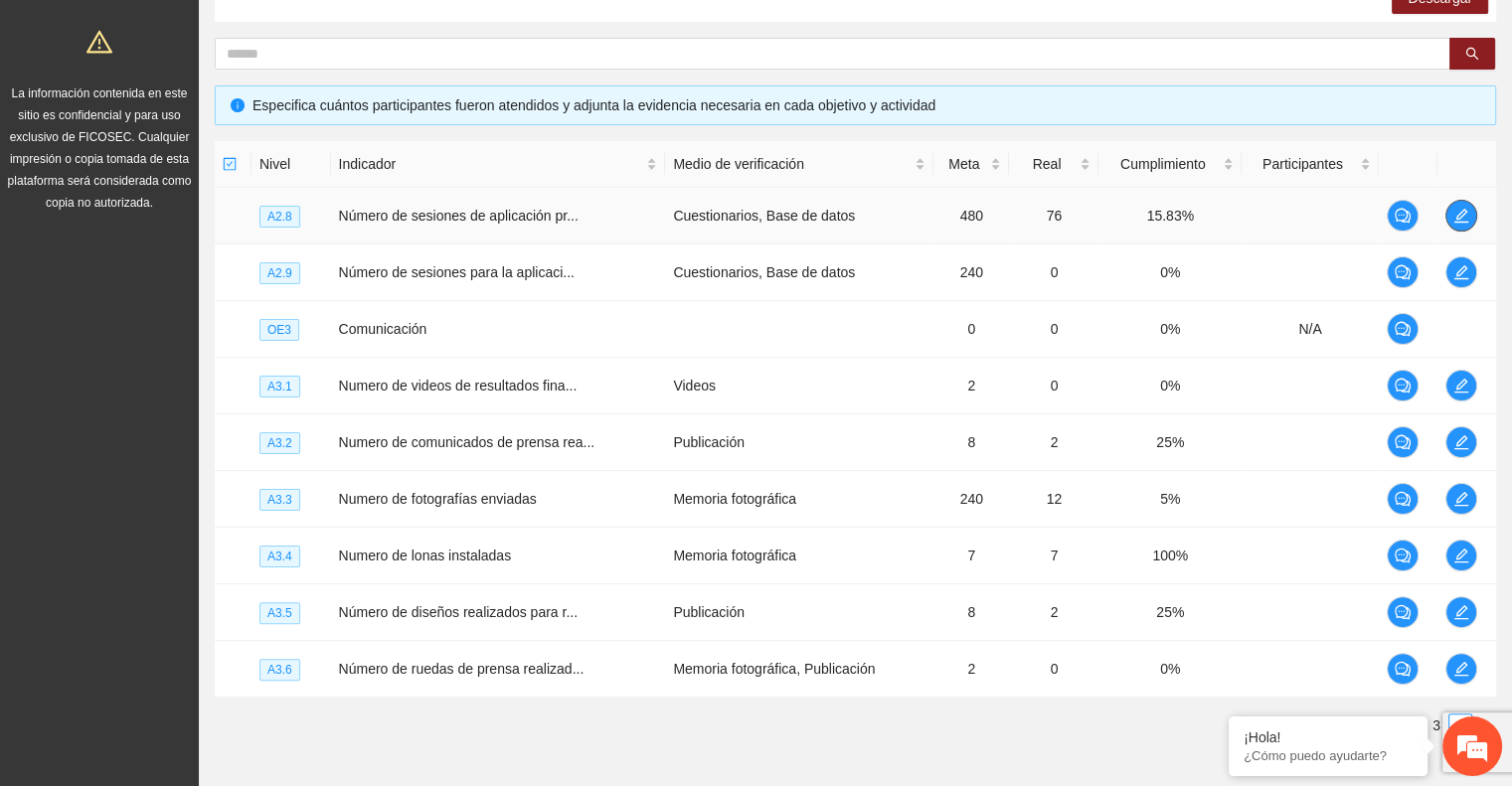 click 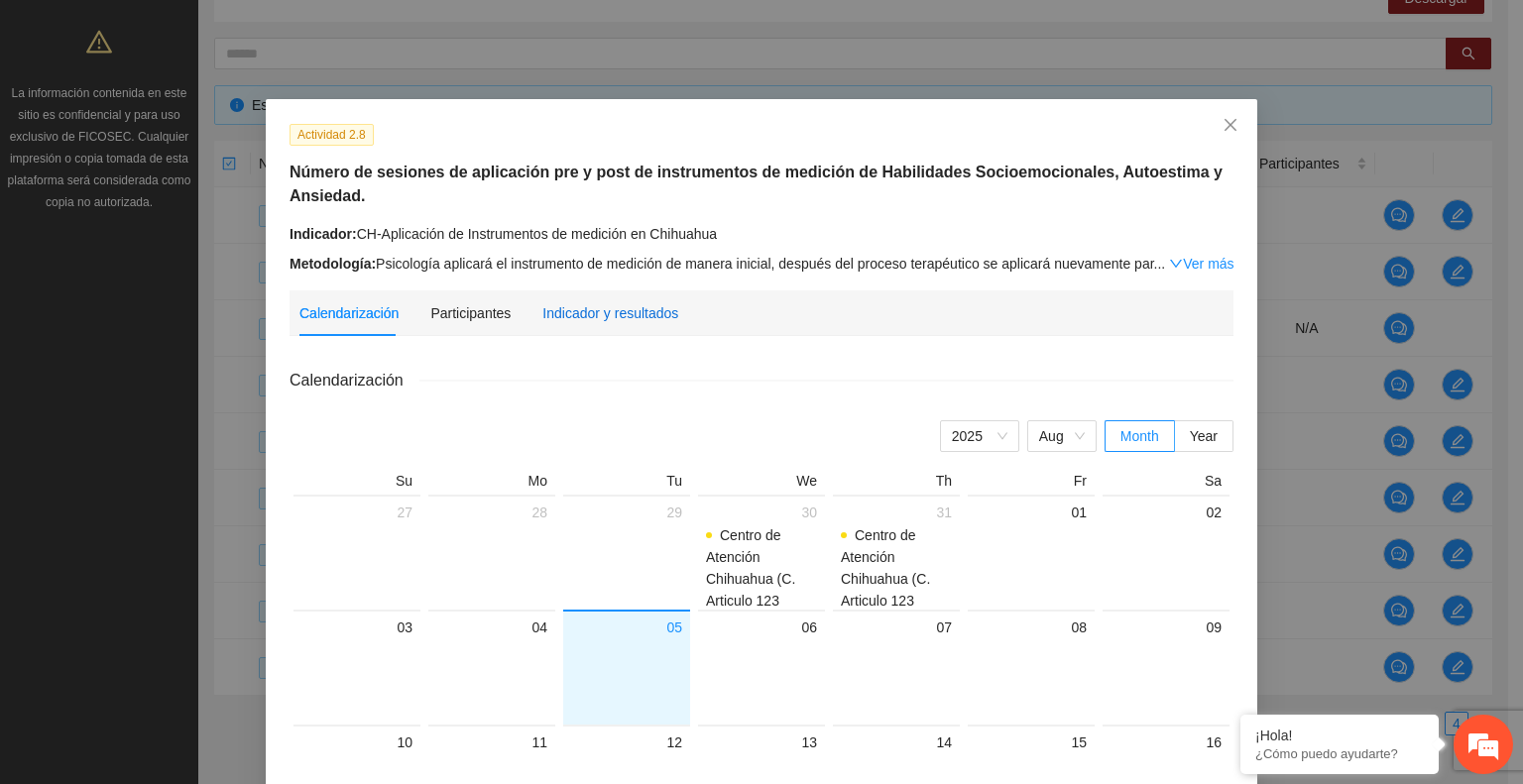 click on "Indicador y resultados" at bounding box center (610, 313) 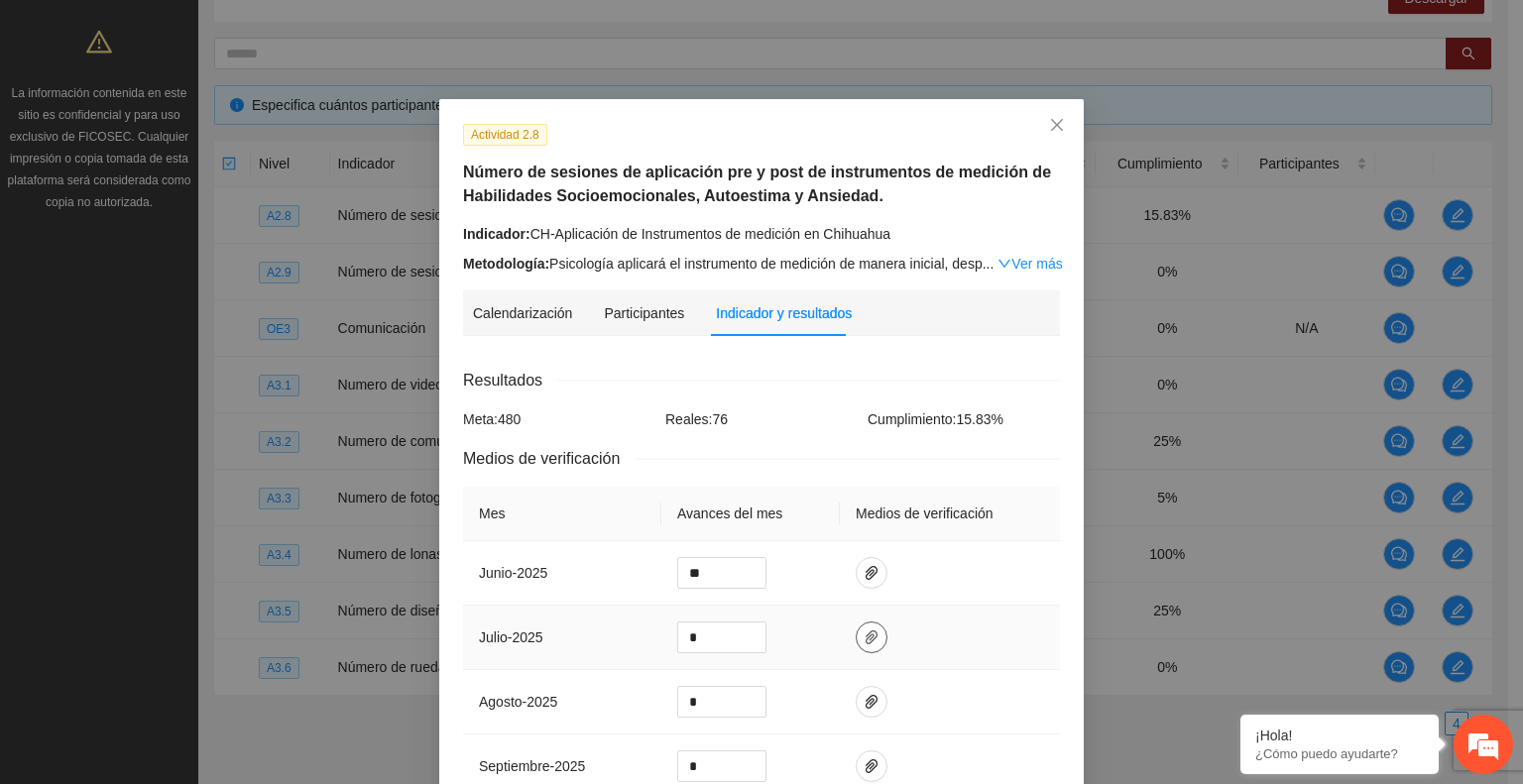 click 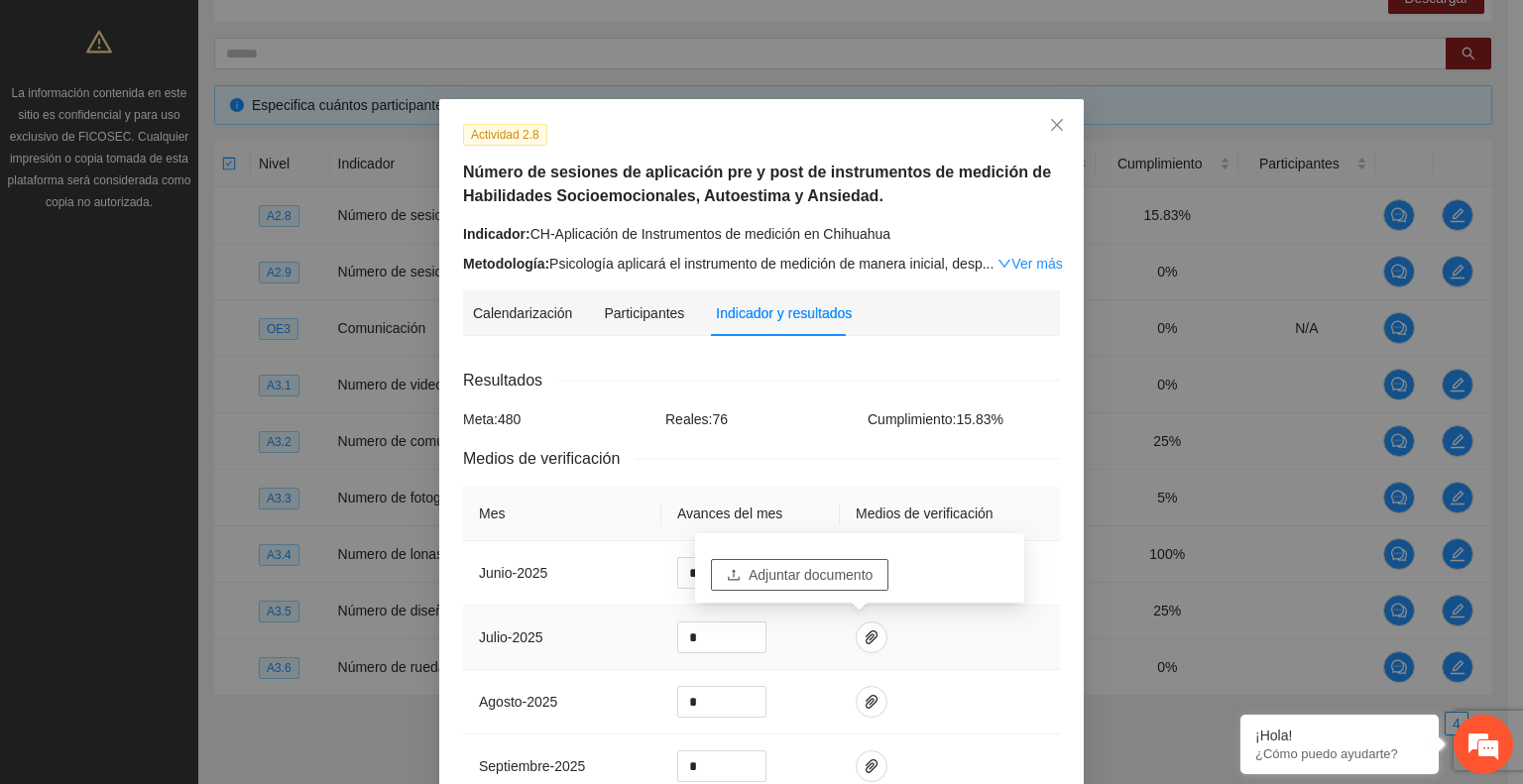 click on "Adjuntar documento" at bounding box center (810, 575) 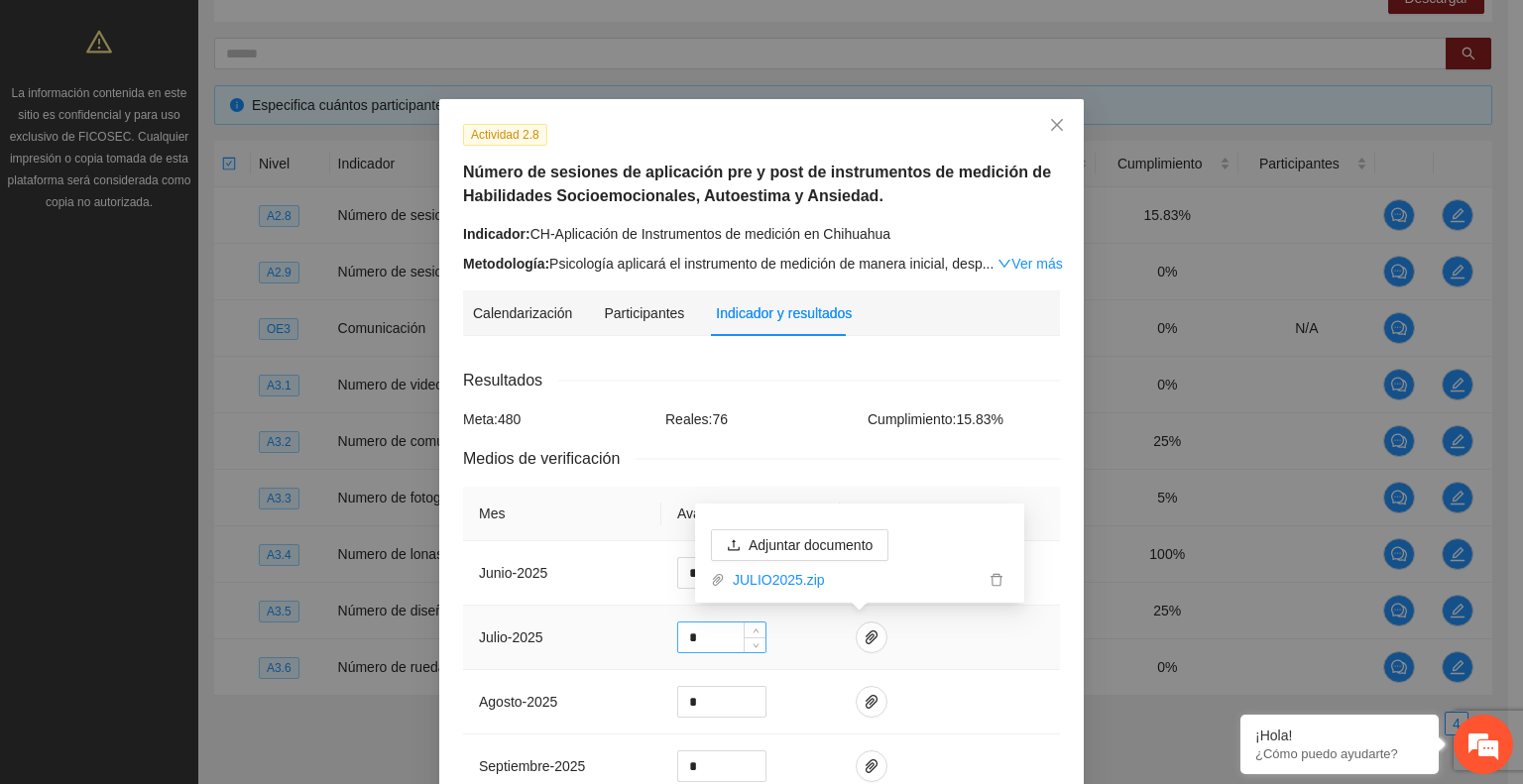 click on "*" at bounding box center (722, 637) 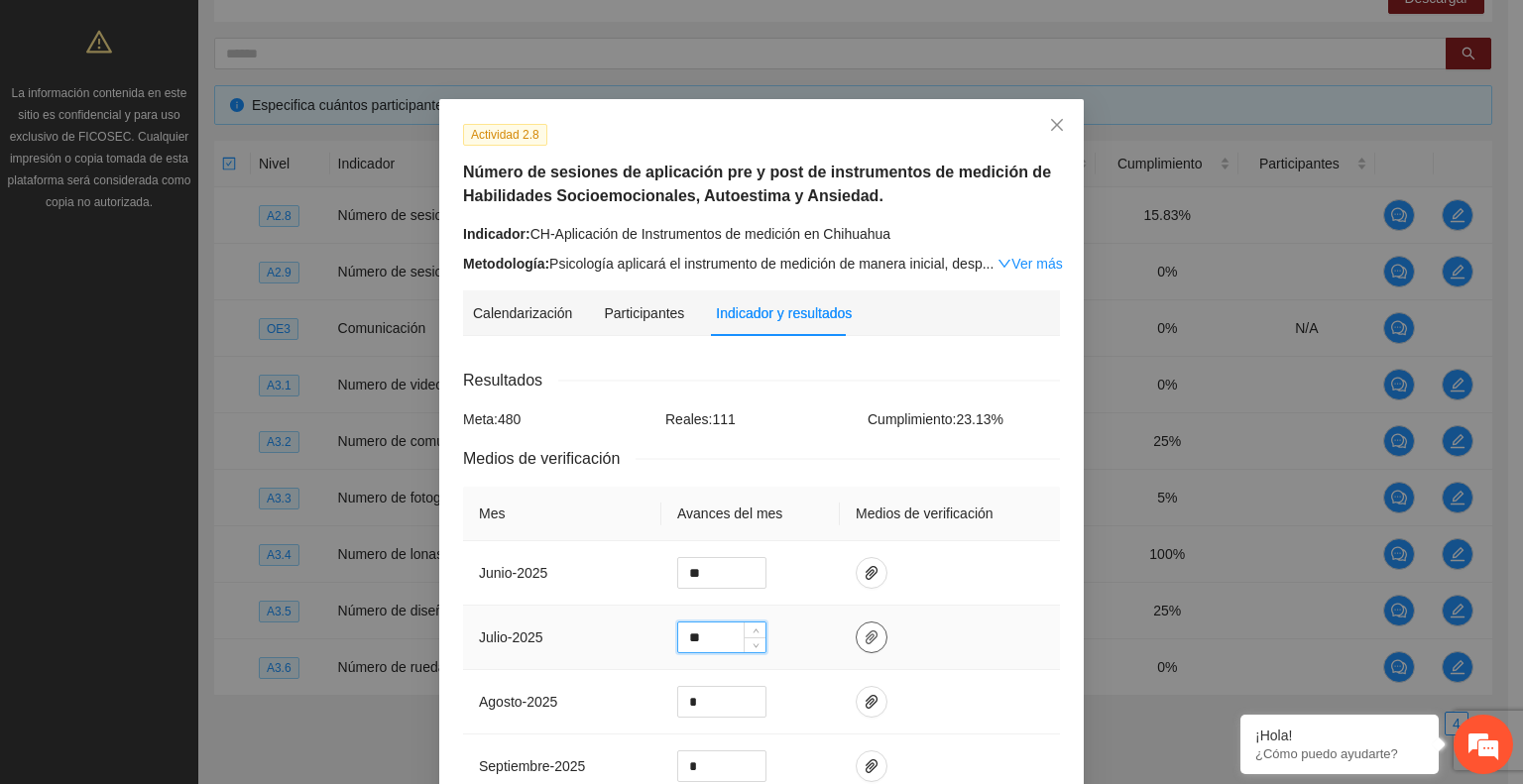 type on "**" 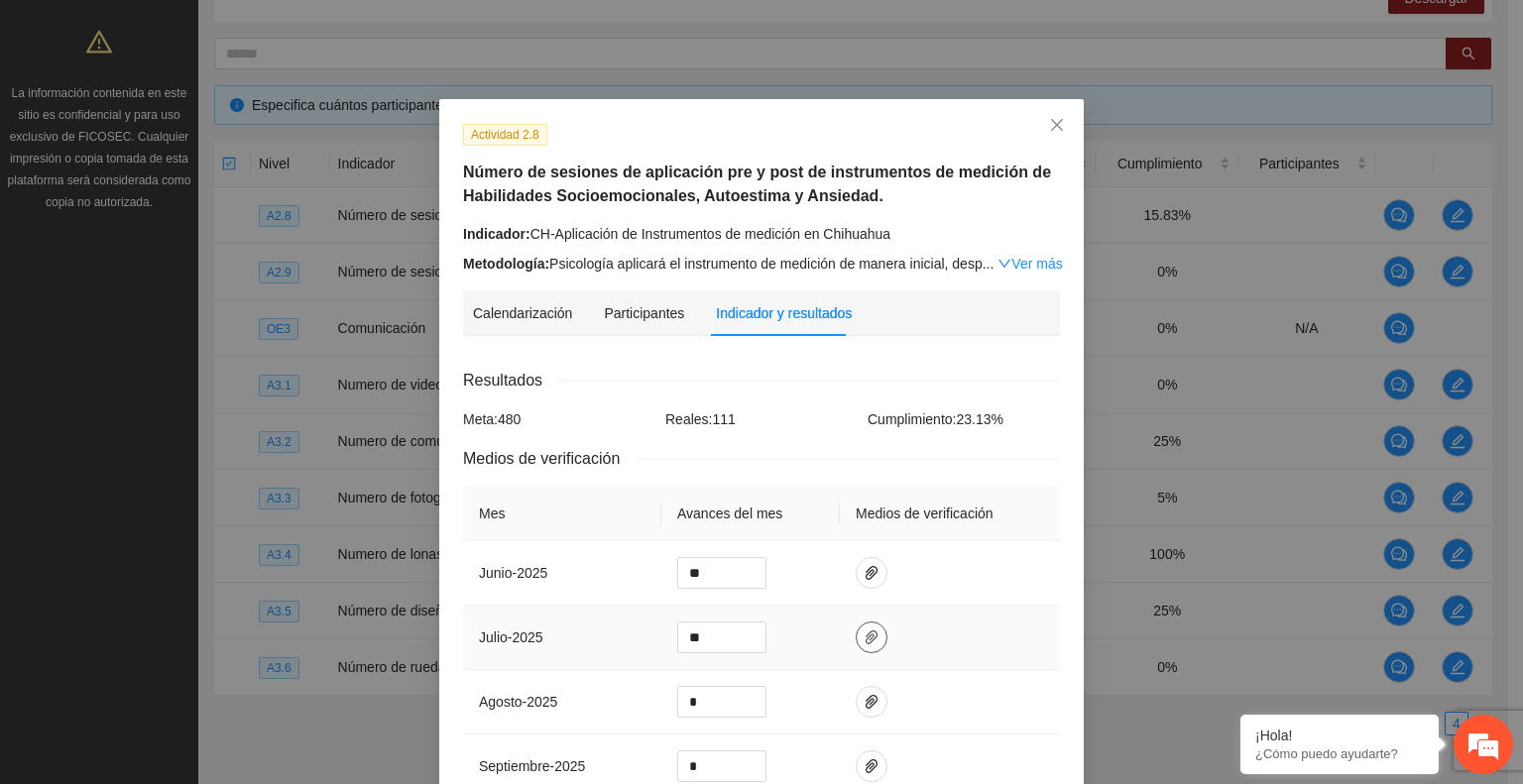click at bounding box center [872, 637] 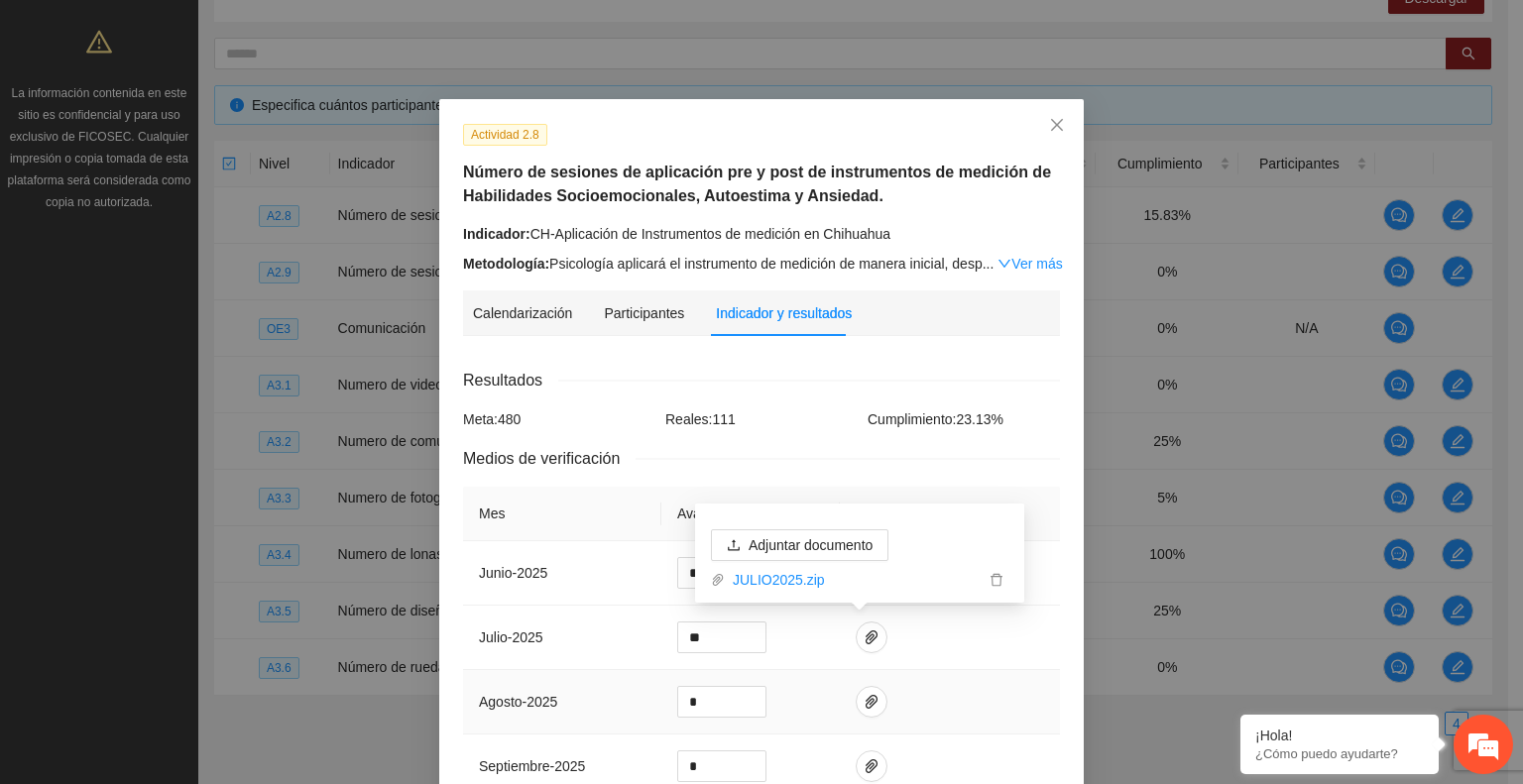 click at bounding box center [950, 702] 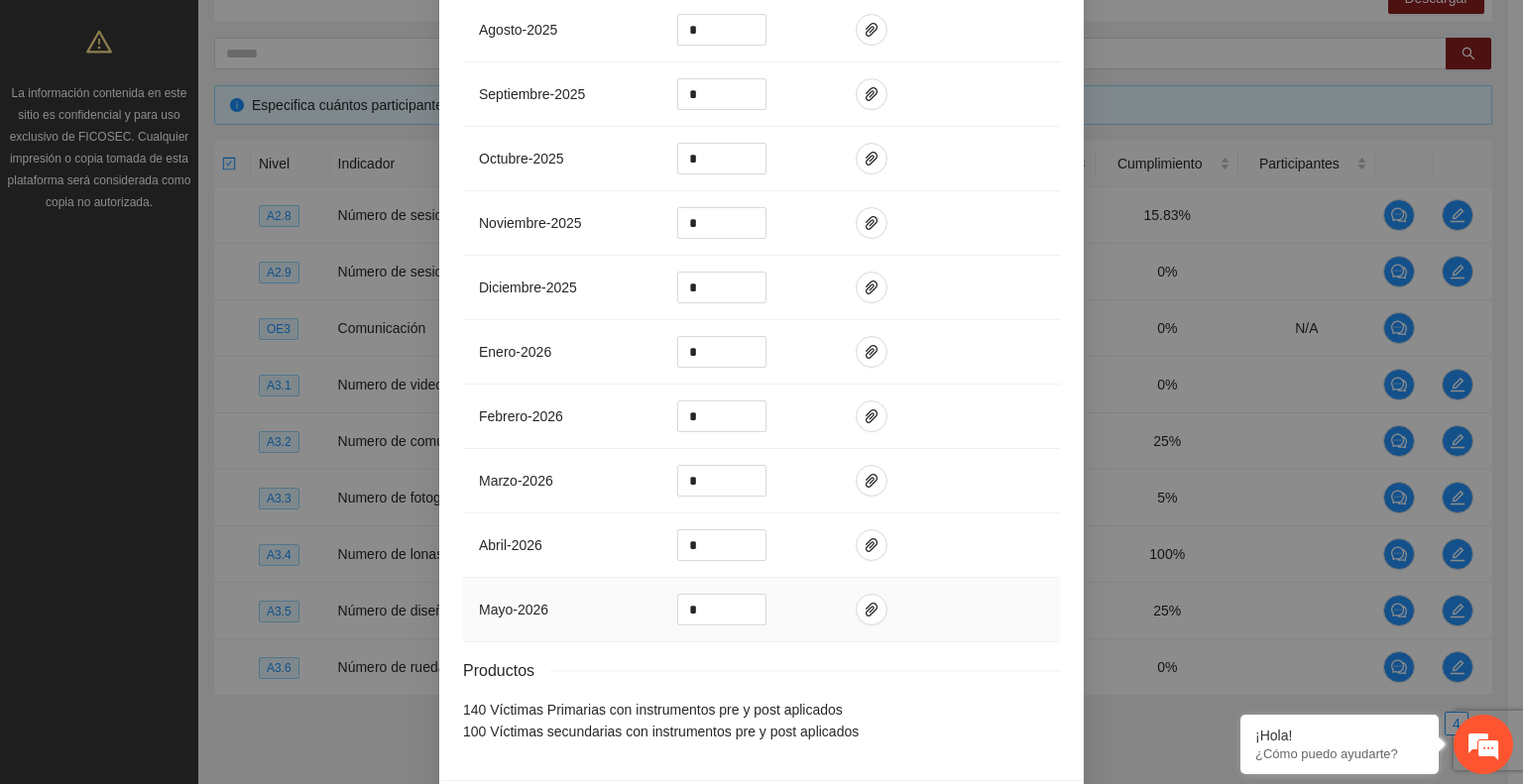 scroll, scrollTop: 741, scrollLeft: 0, axis: vertical 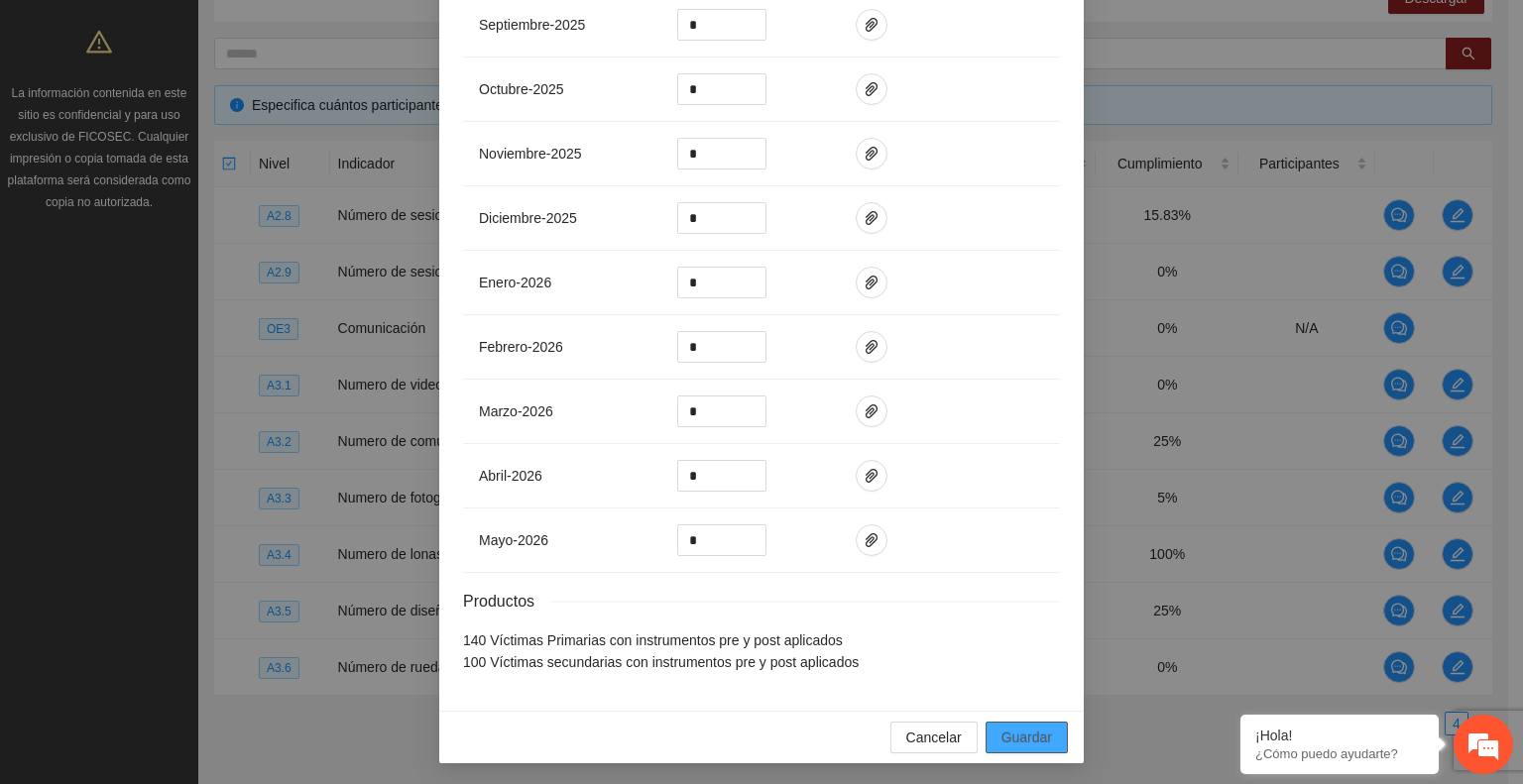 click on "Guardar" at bounding box center (1026, 737) 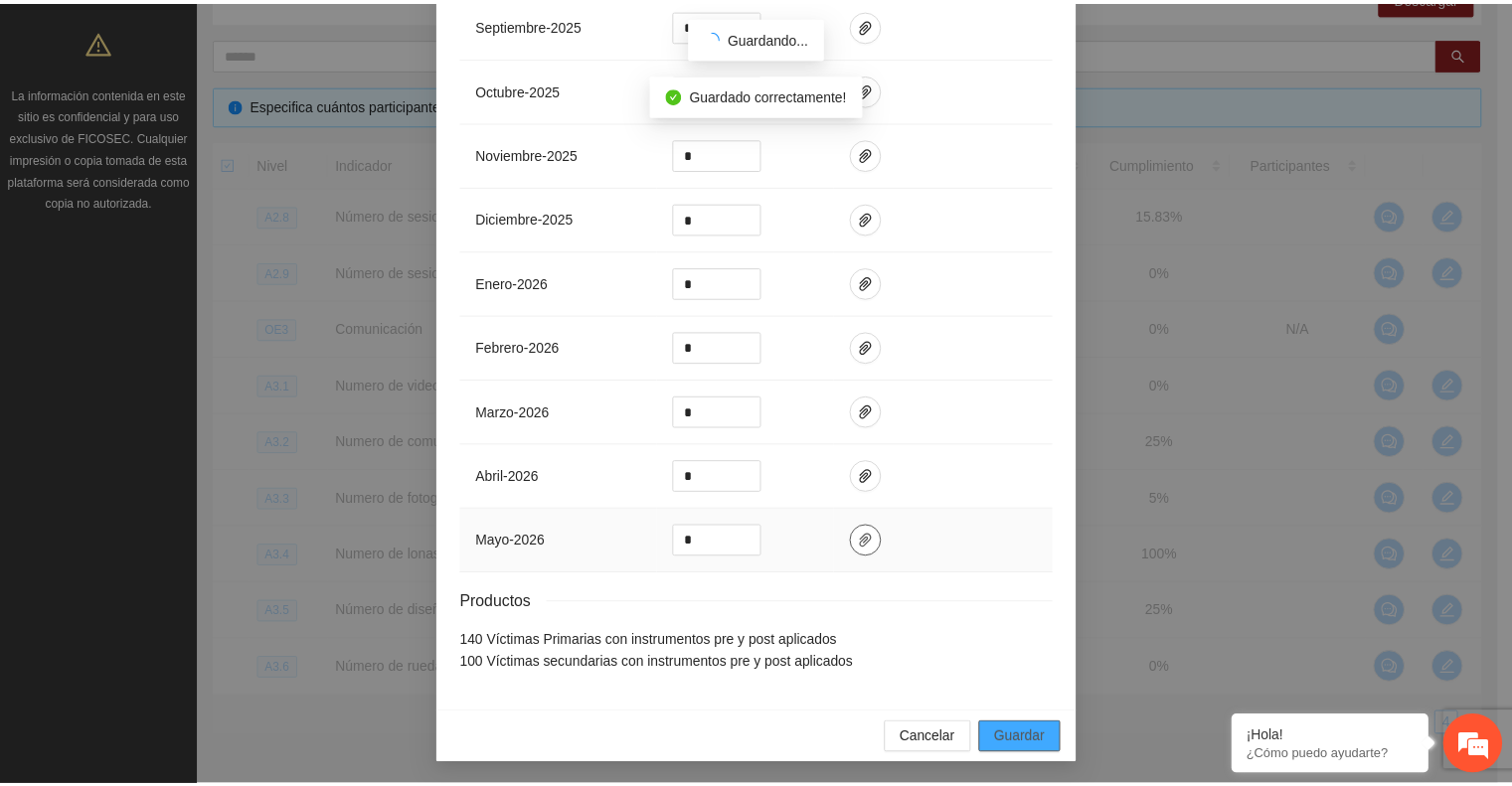 scroll, scrollTop: 644, scrollLeft: 0, axis: vertical 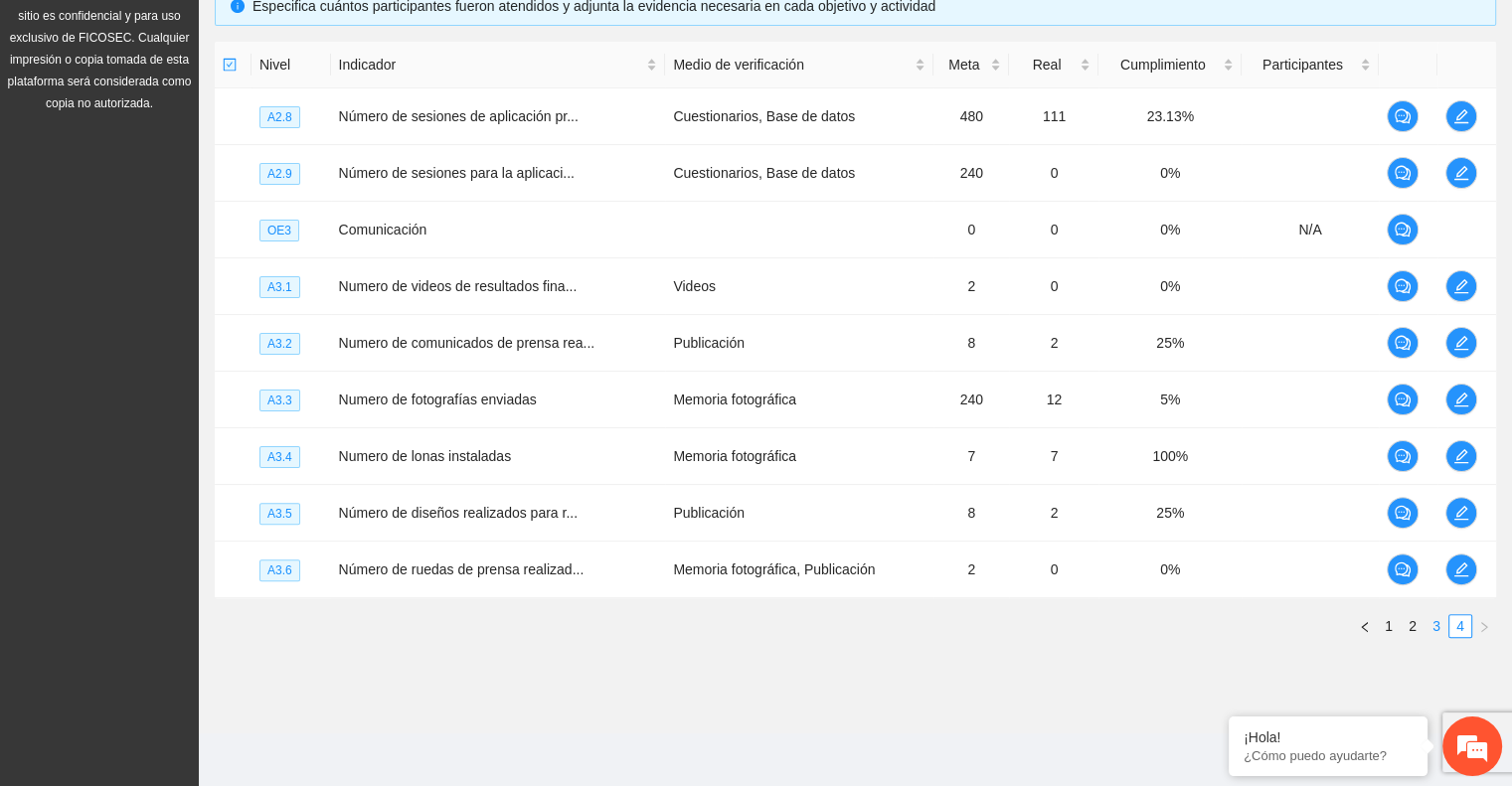 click on "3" at bounding box center (1436, 626) 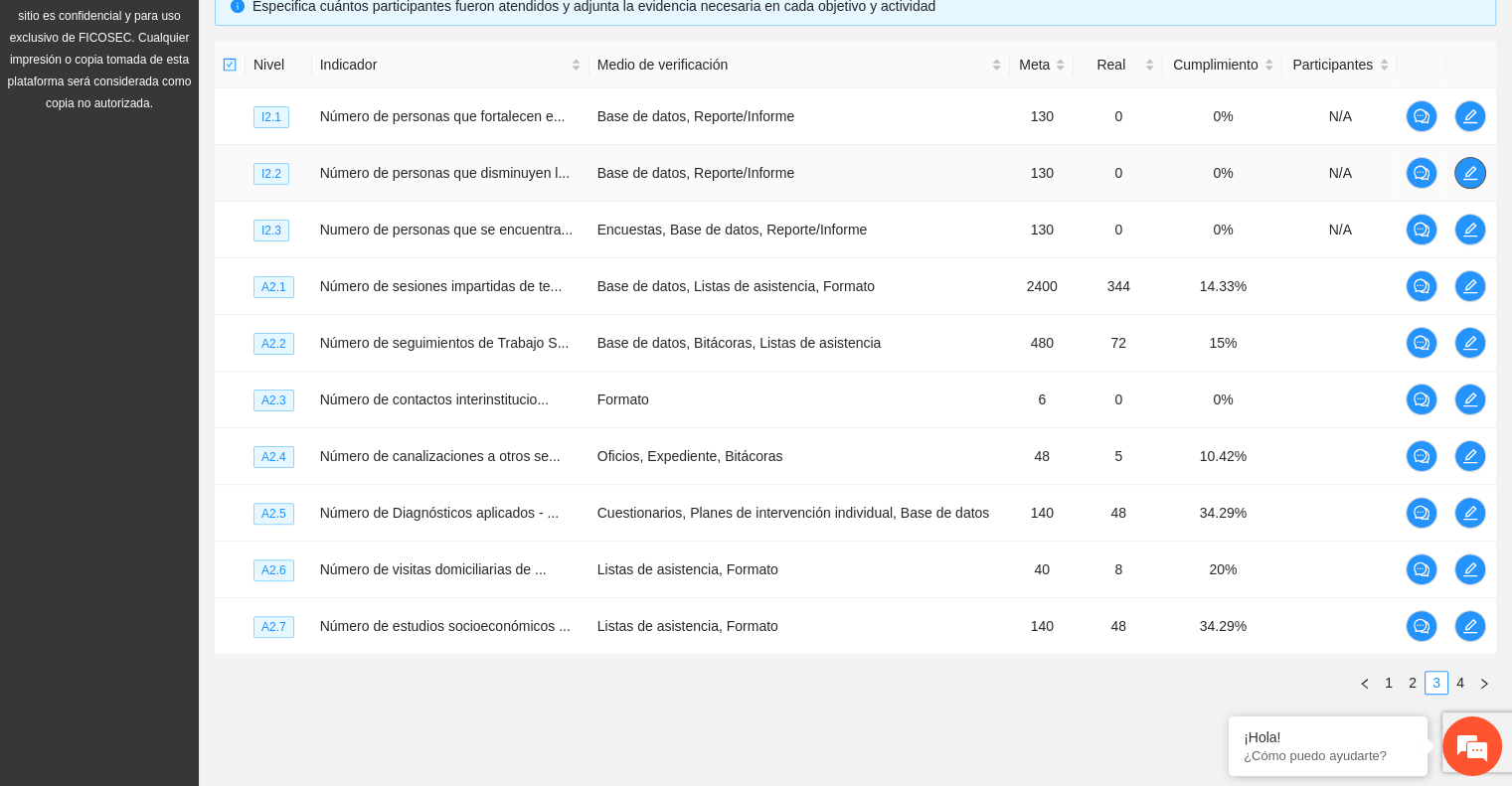 click 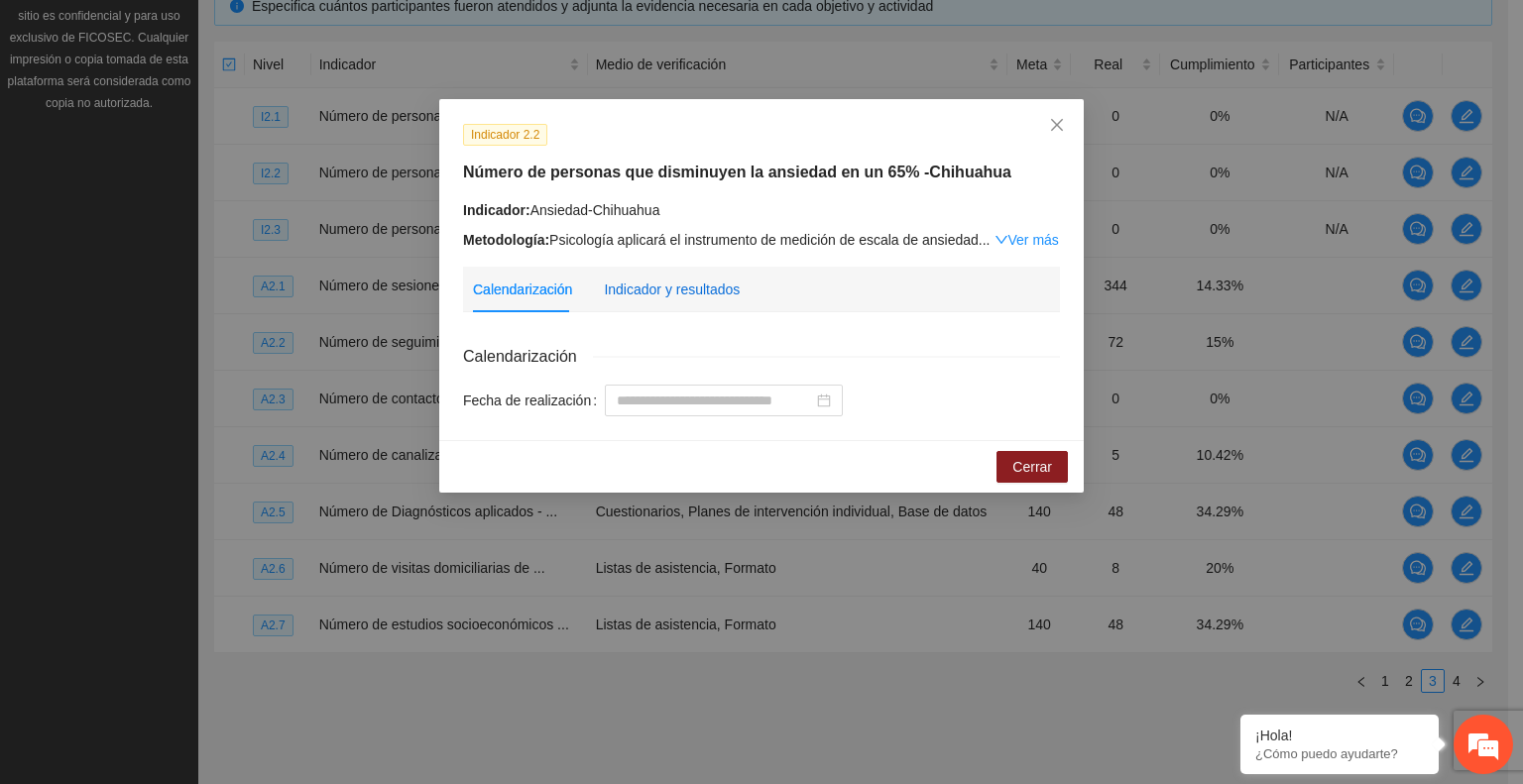 click on "Indicador y resultados" at bounding box center [671, 289] 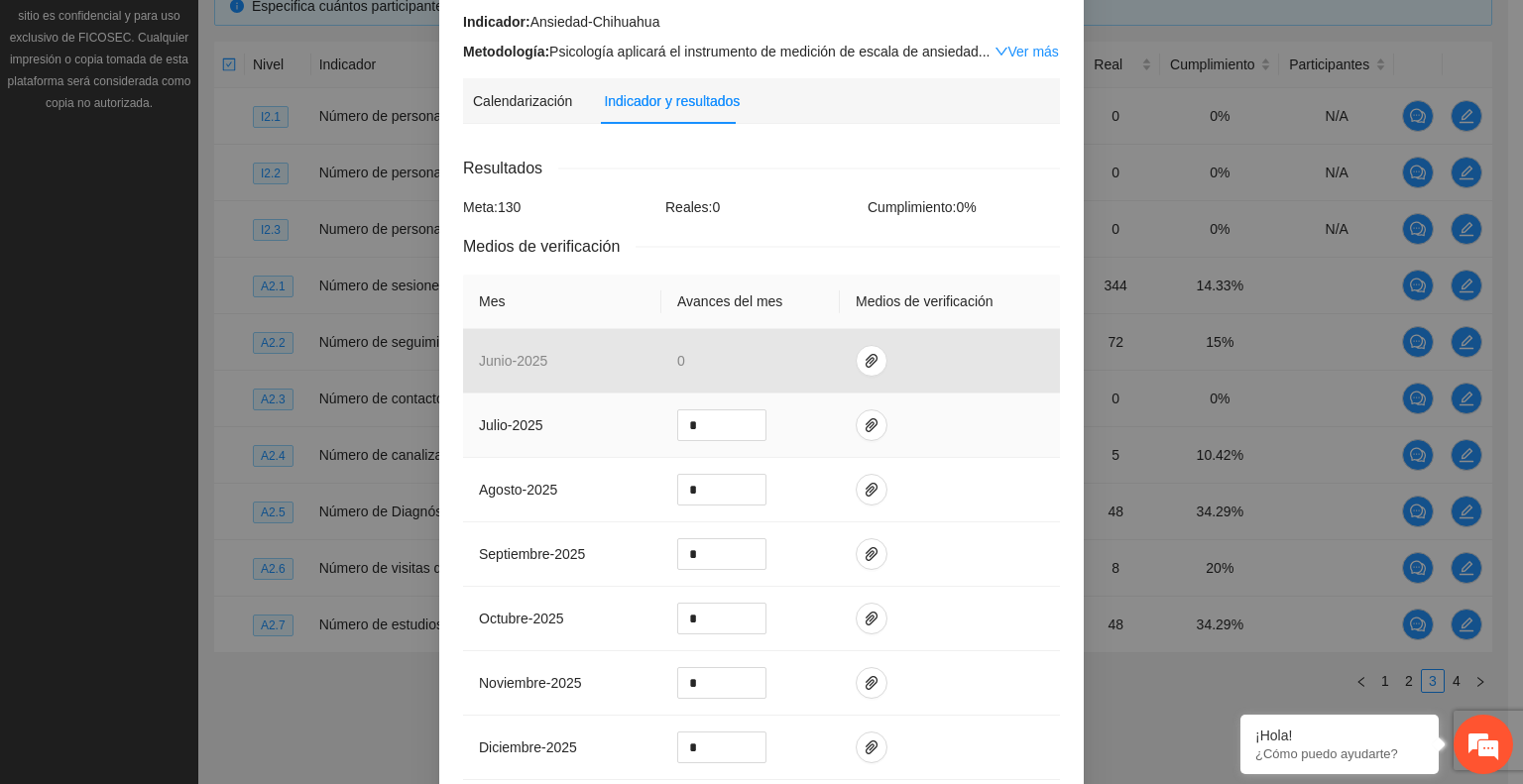 scroll, scrollTop: 198, scrollLeft: 0, axis: vertical 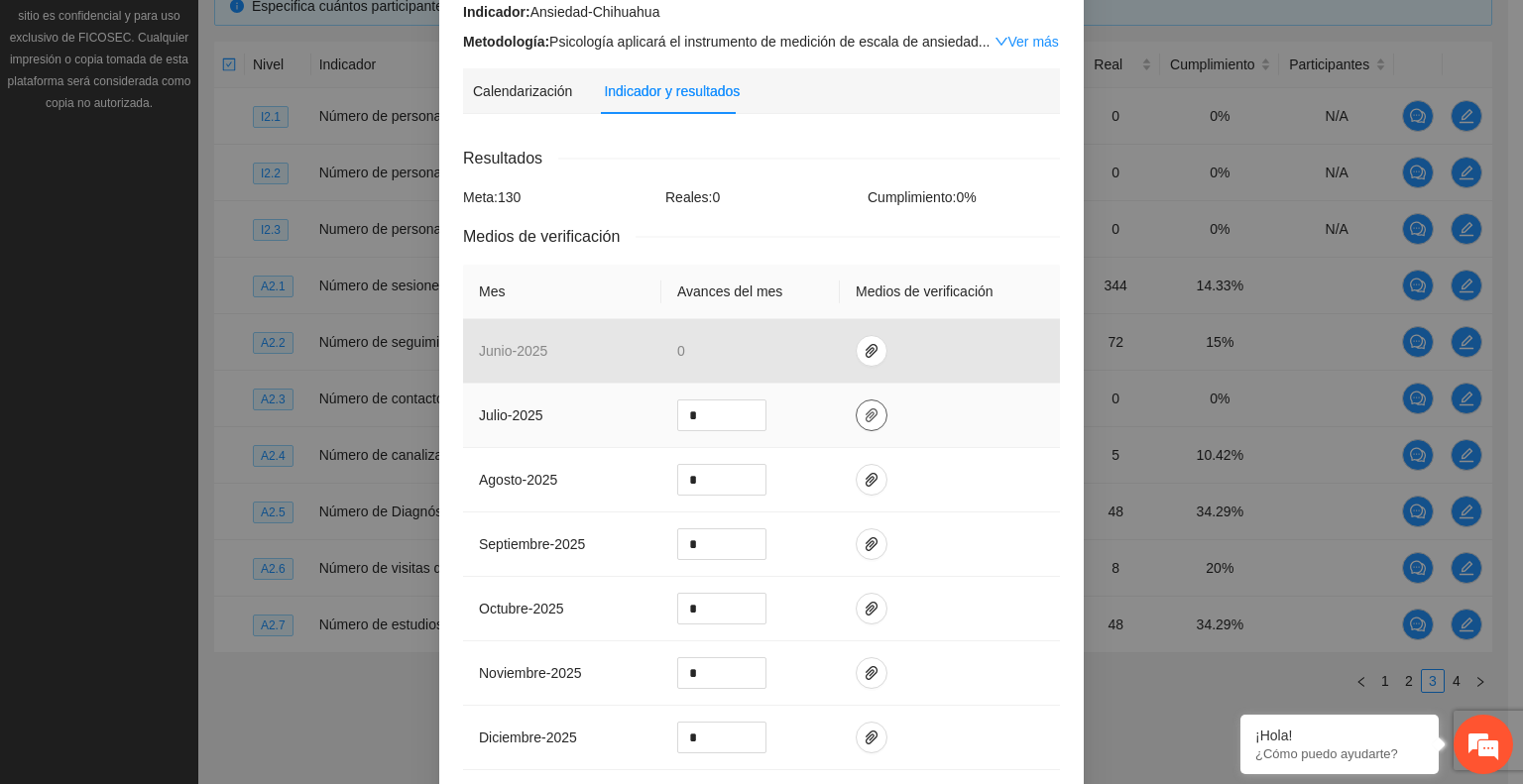 click at bounding box center [872, 415] 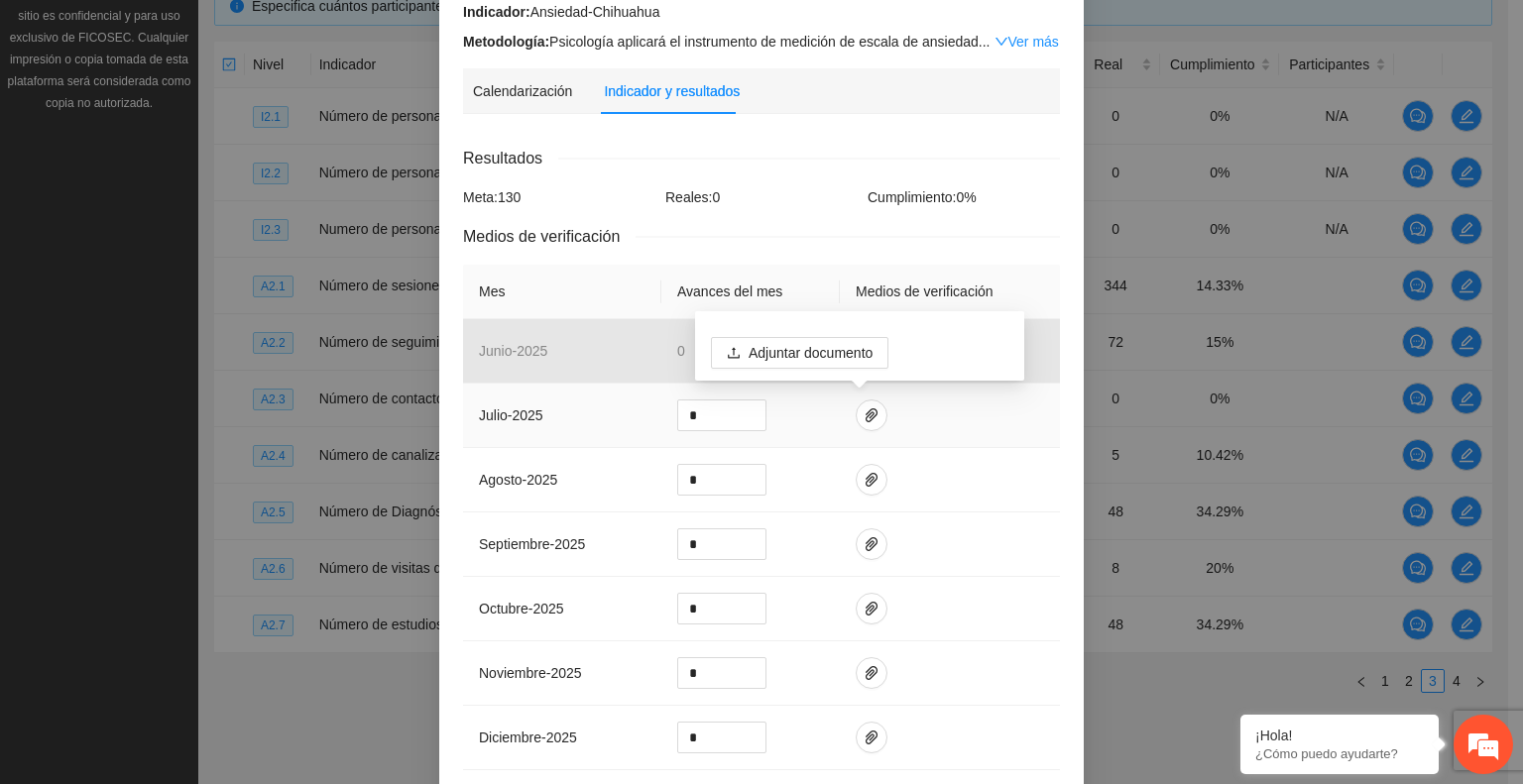 click on "Adjuntar documento" at bounding box center (860, 346) 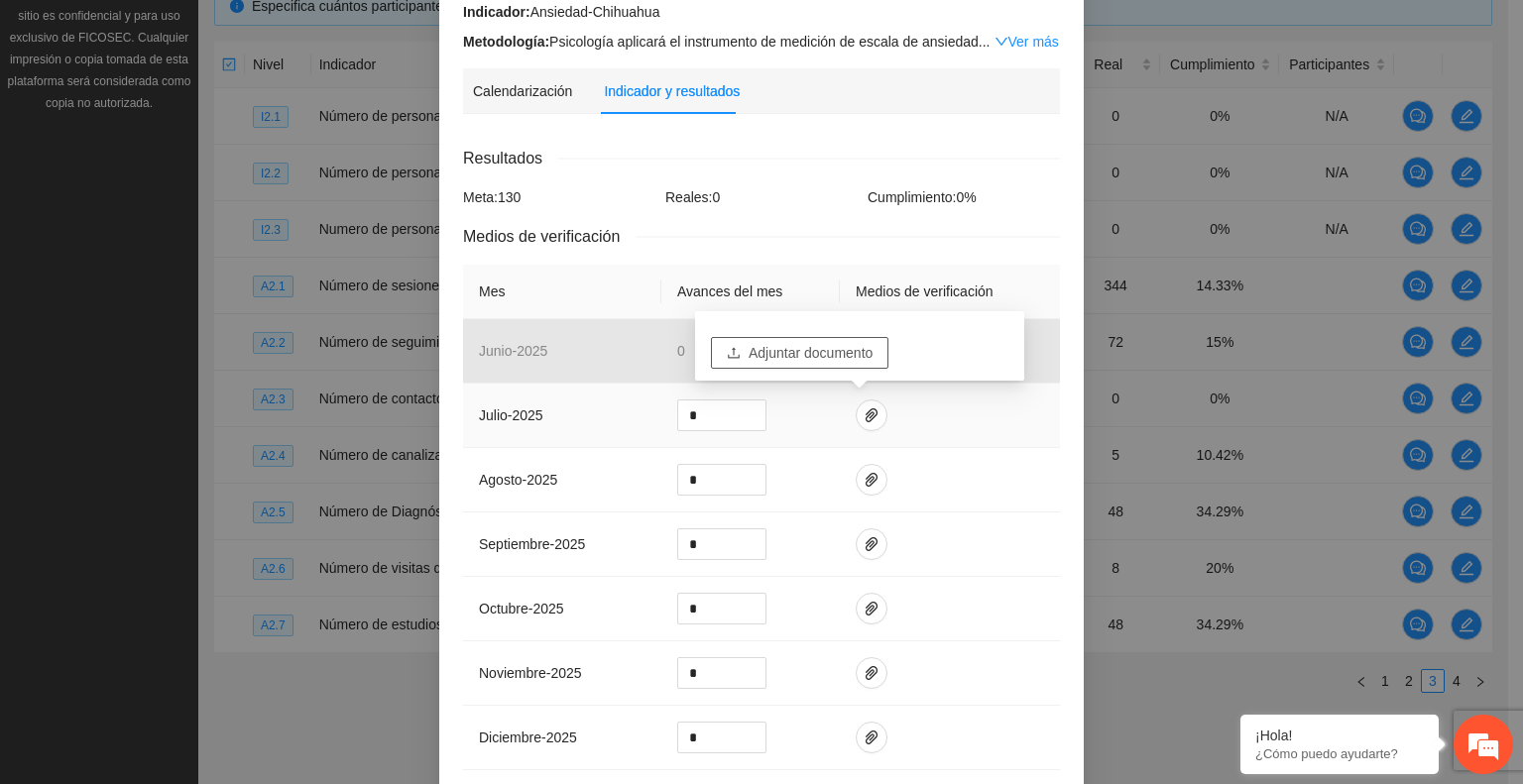 click on "Adjuntar documento" at bounding box center [810, 353] 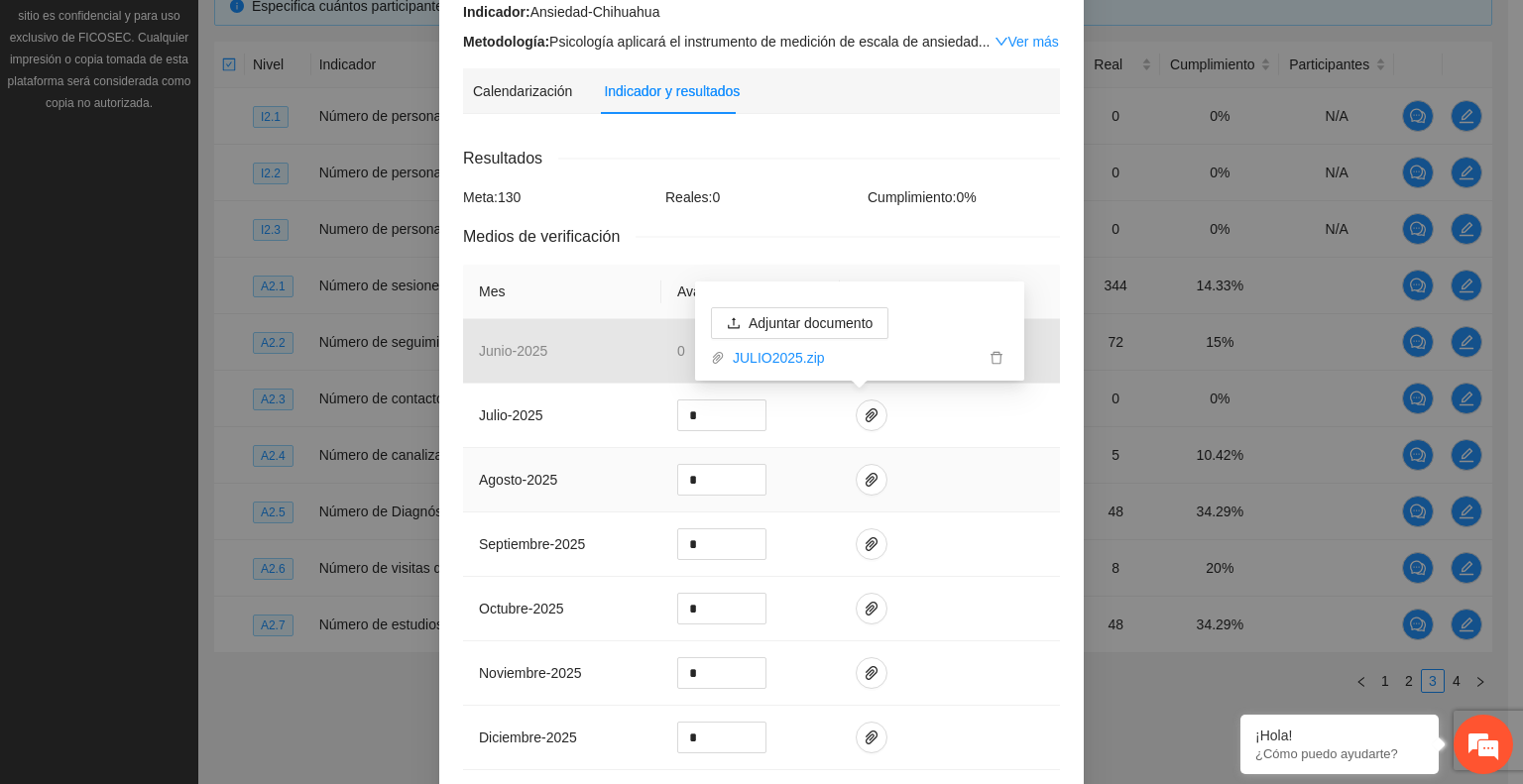 click at bounding box center [950, 480] 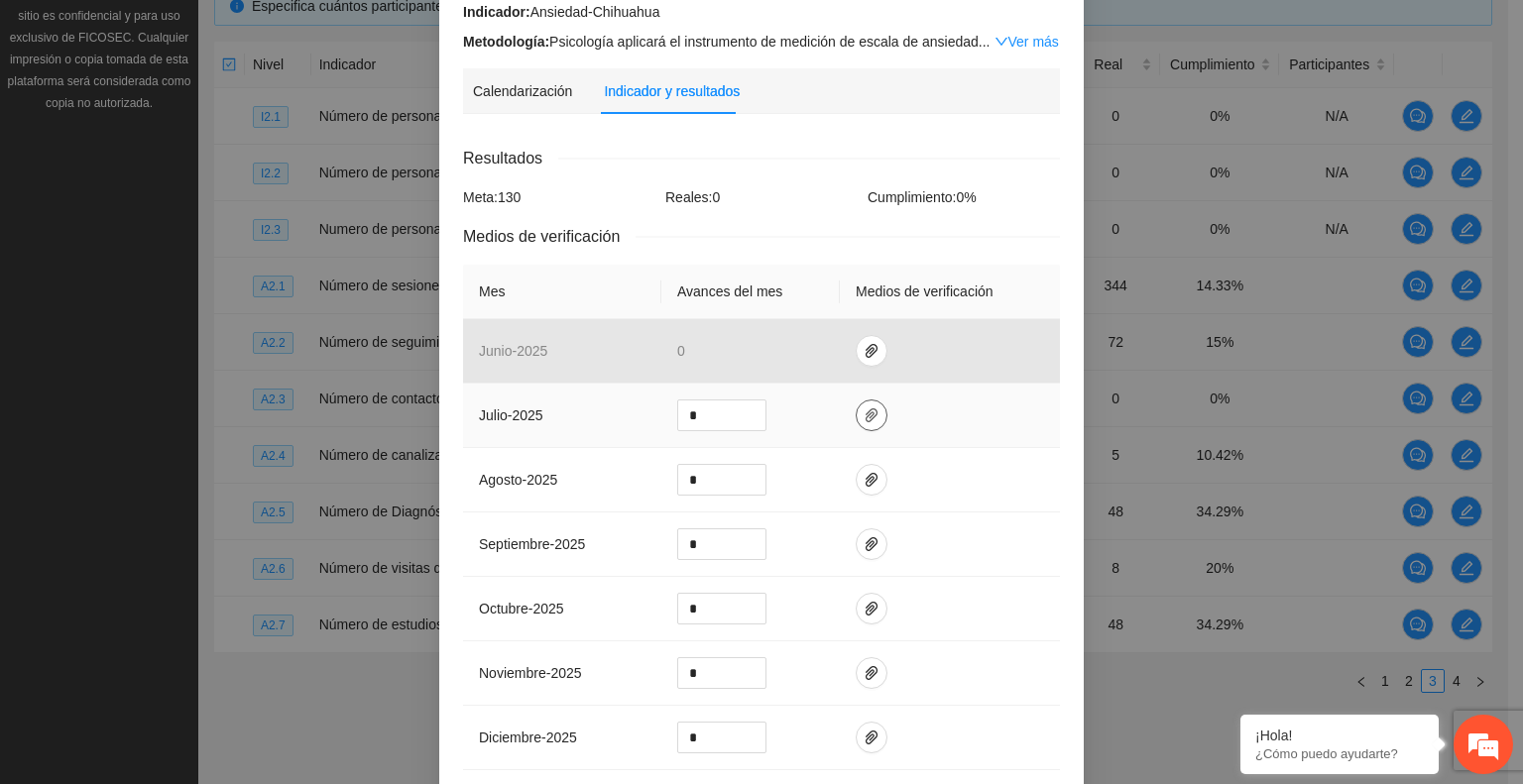 click at bounding box center (872, 415) 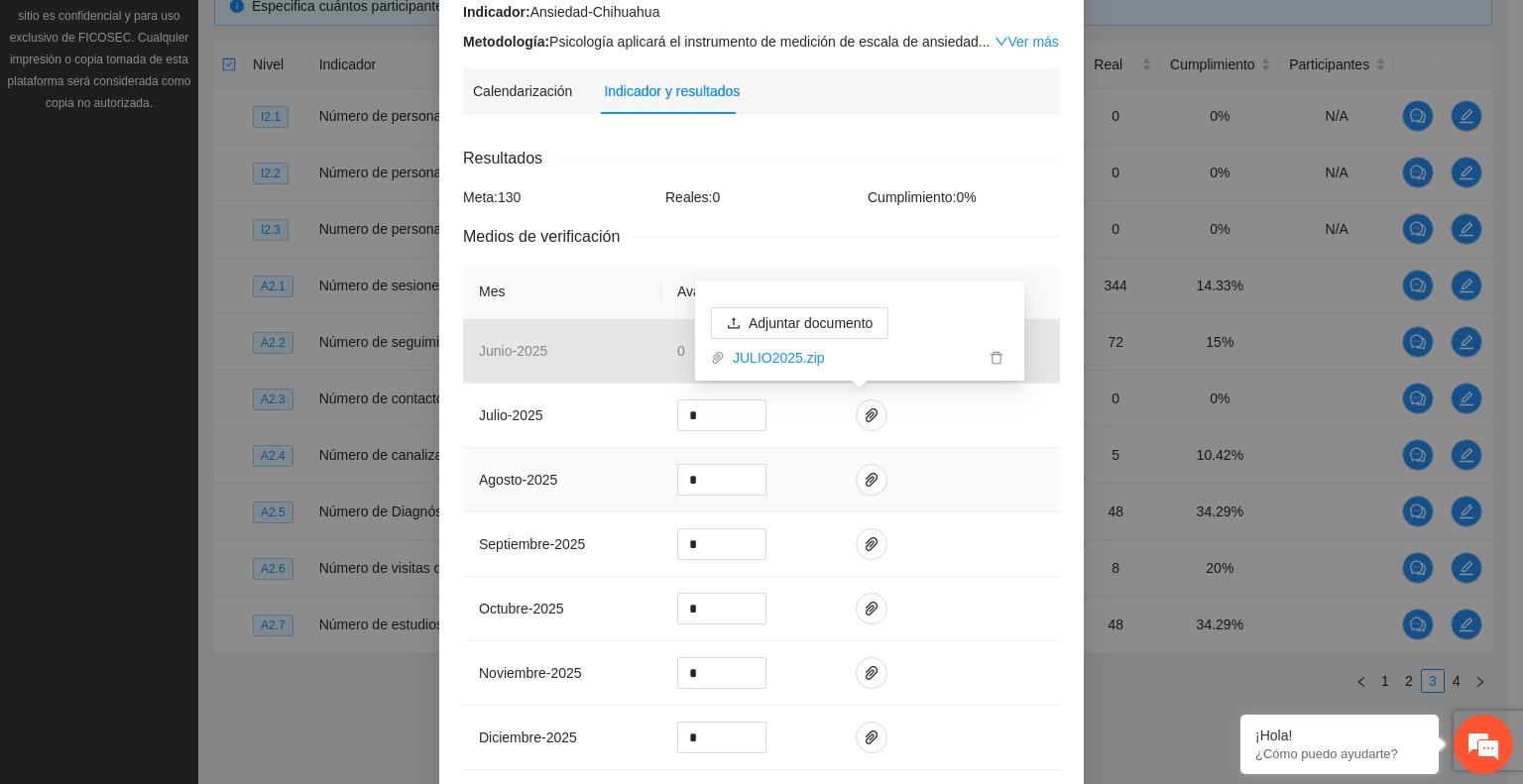 click at bounding box center (950, 480) 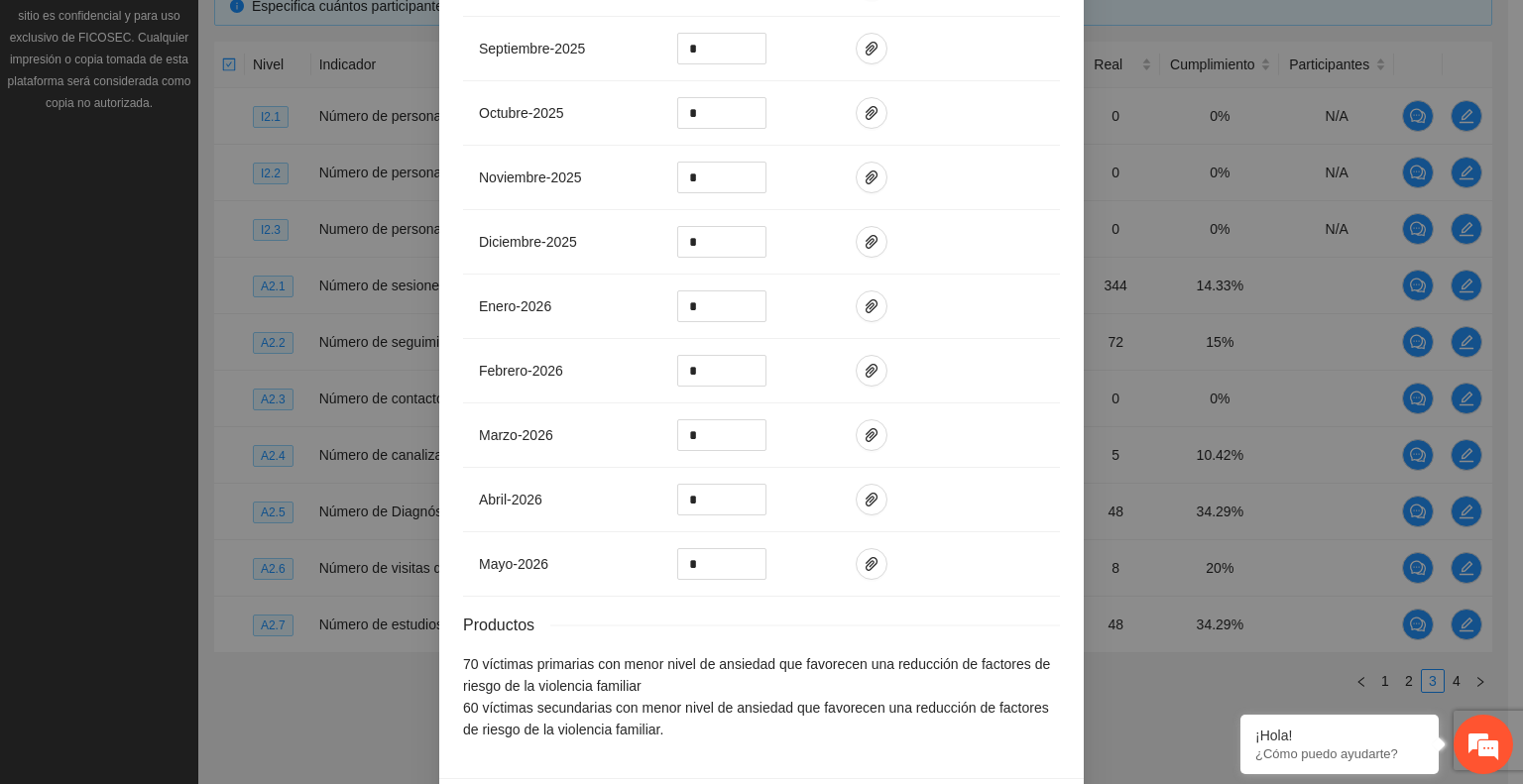 scroll, scrollTop: 761, scrollLeft: 0, axis: vertical 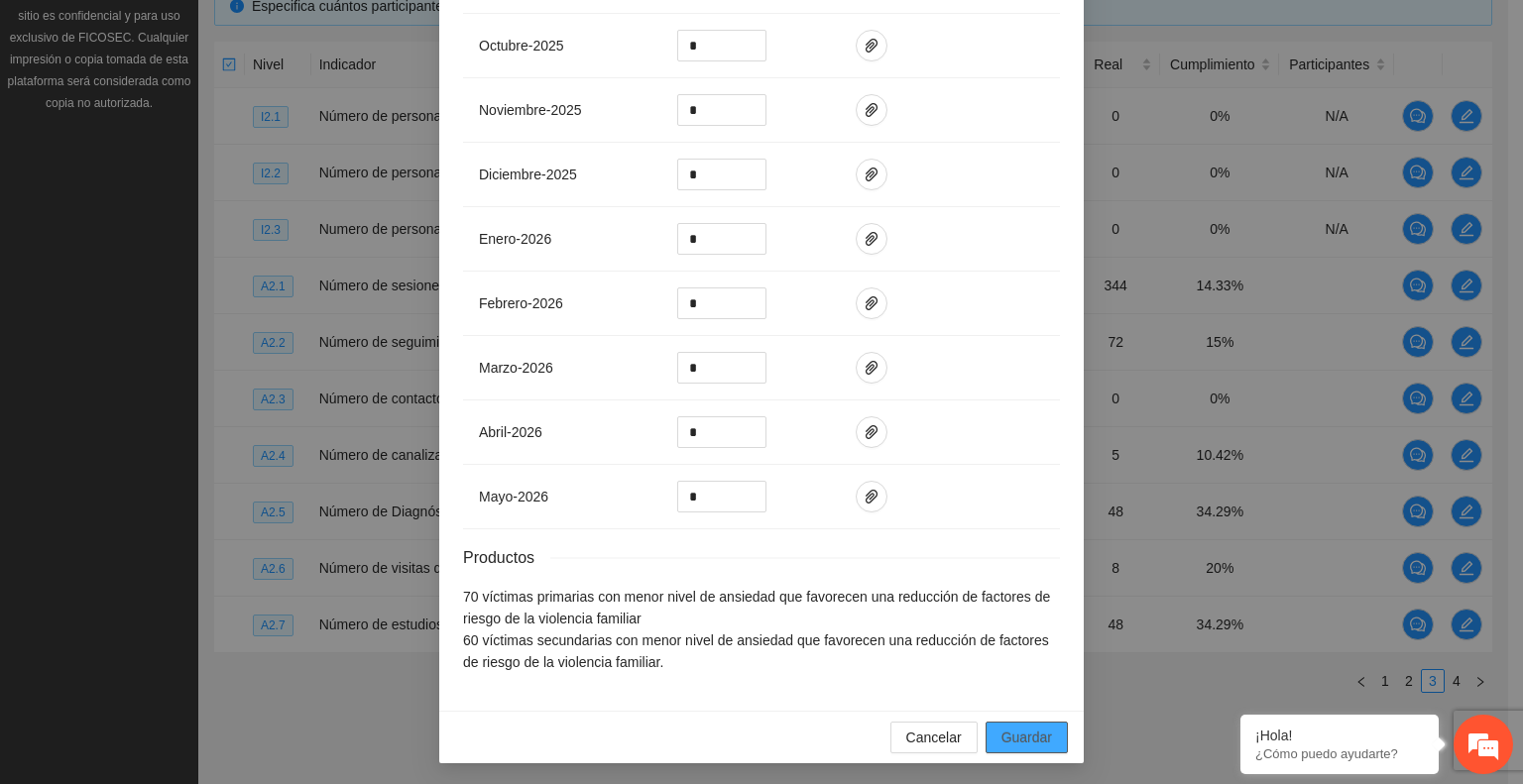 click on "Guardar" at bounding box center [1026, 737] 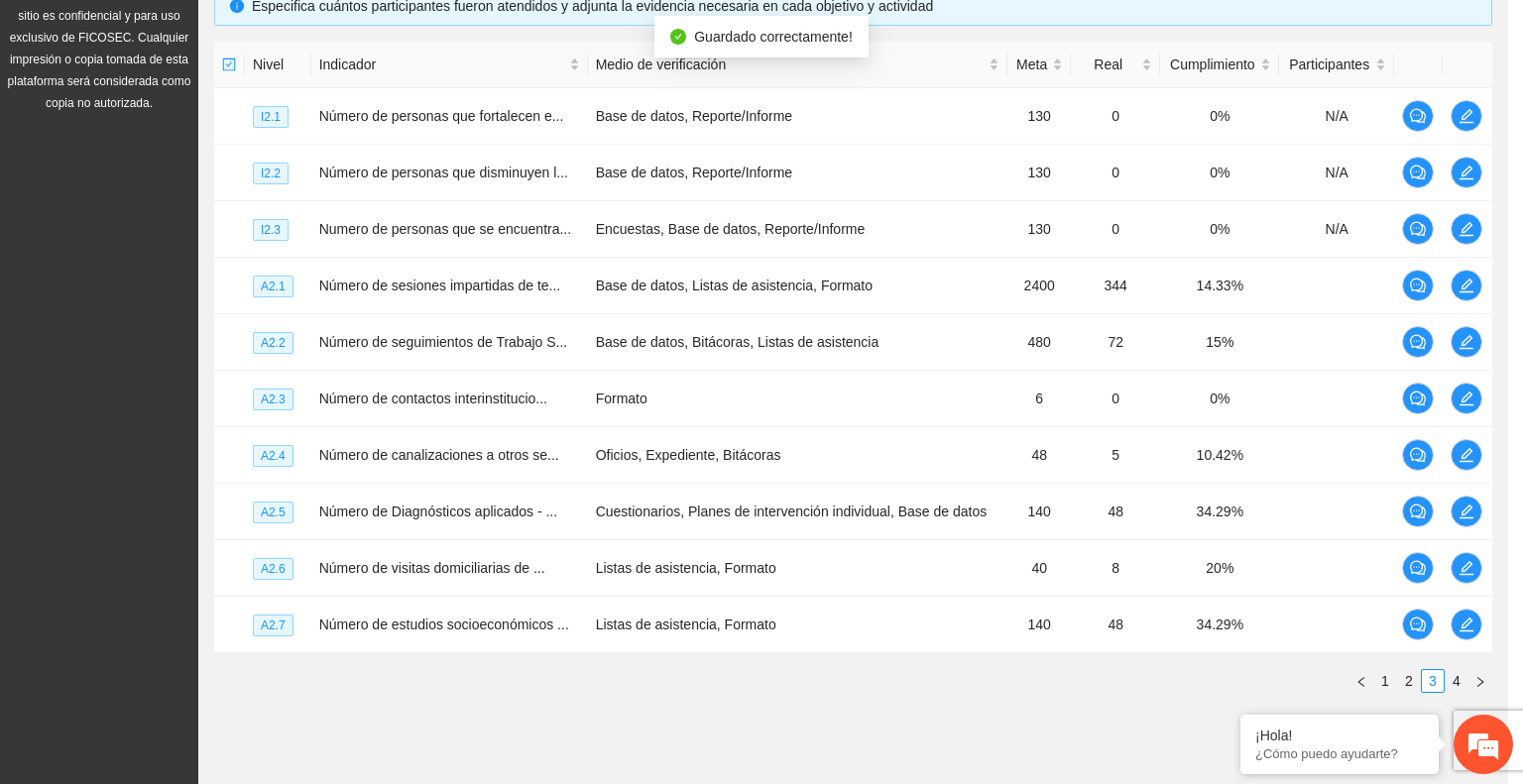 scroll, scrollTop: 662, scrollLeft: 0, axis: vertical 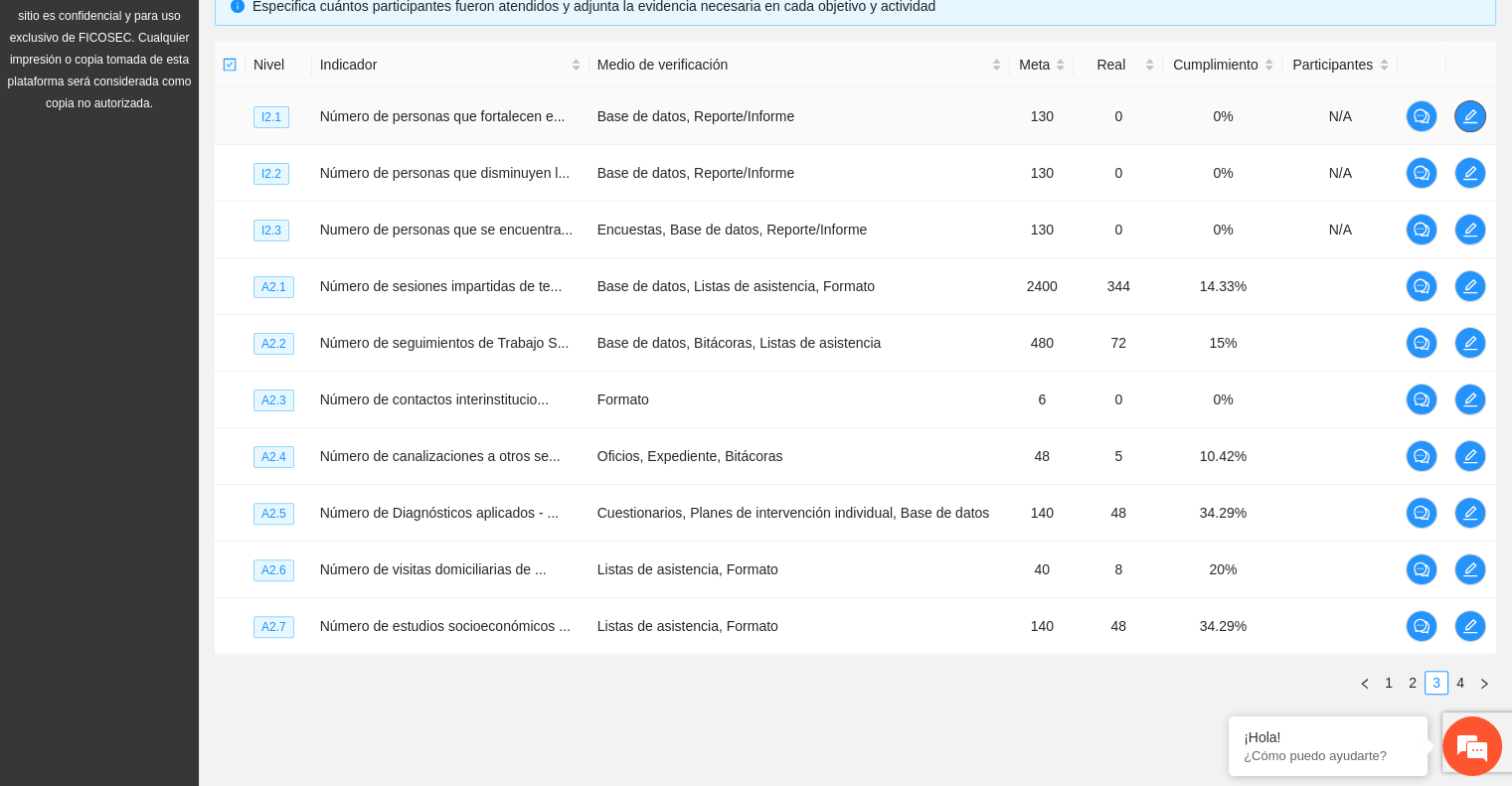 click 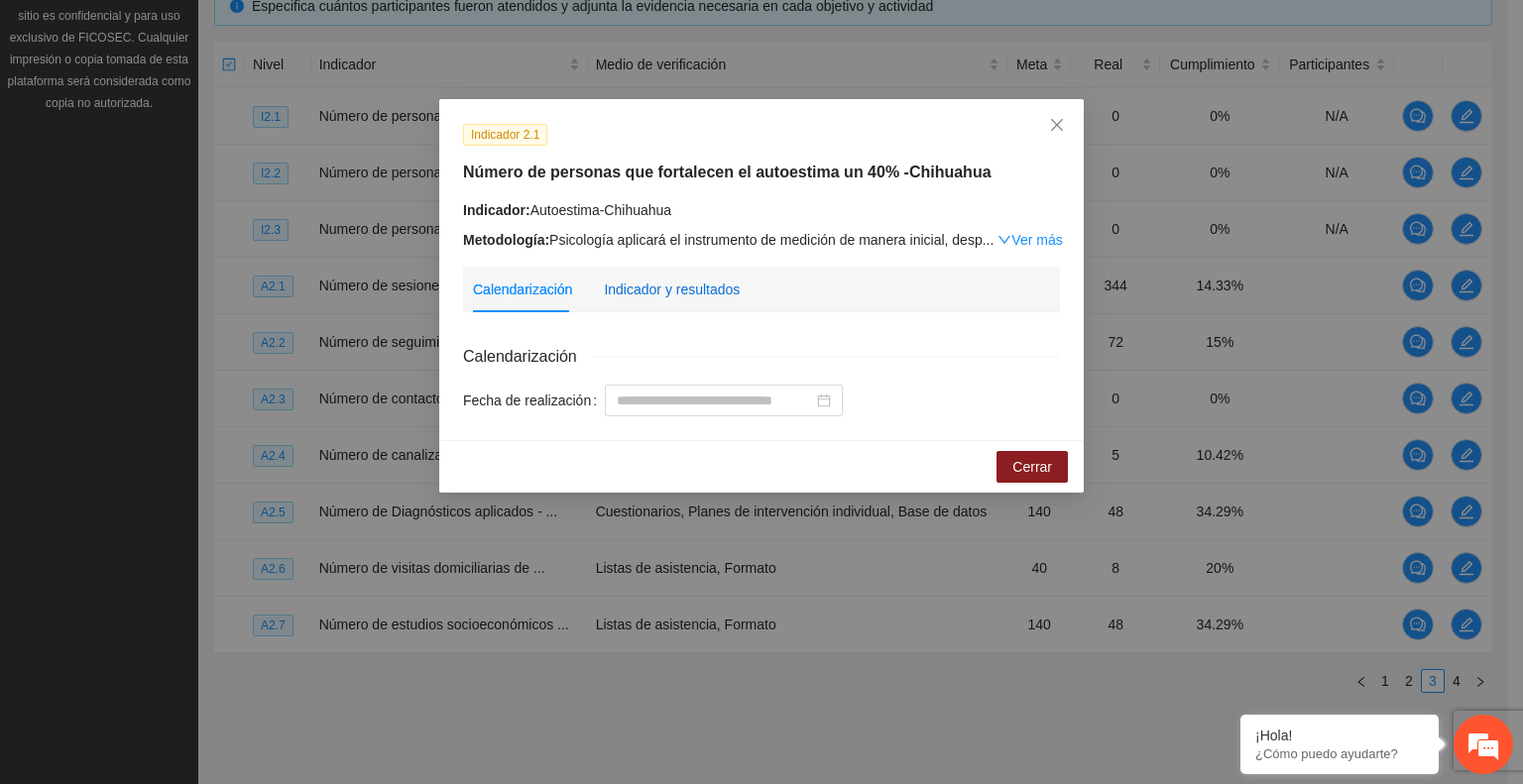 click on "Indicador y resultados" at bounding box center (671, 289) 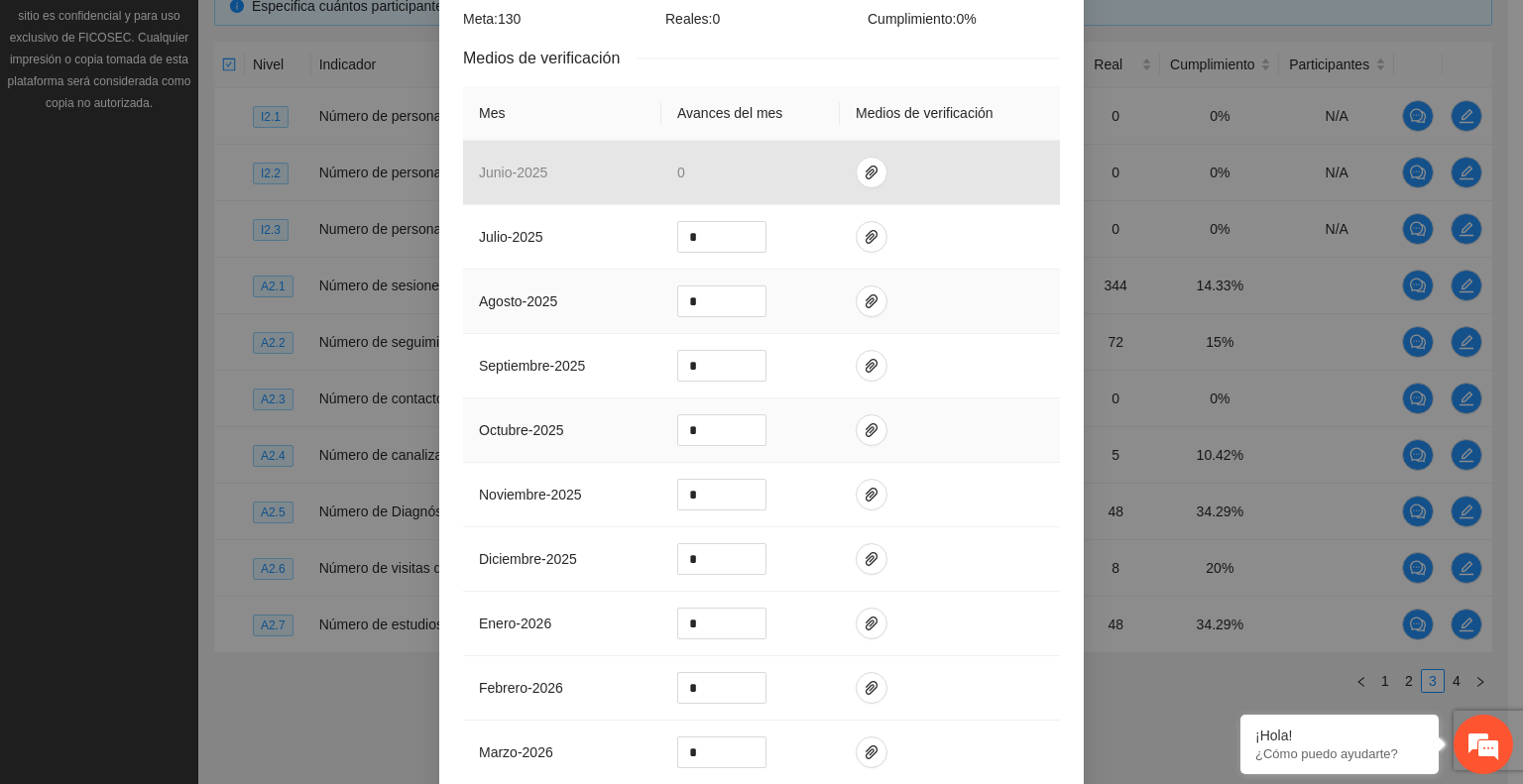 scroll, scrollTop: 396, scrollLeft: 0, axis: vertical 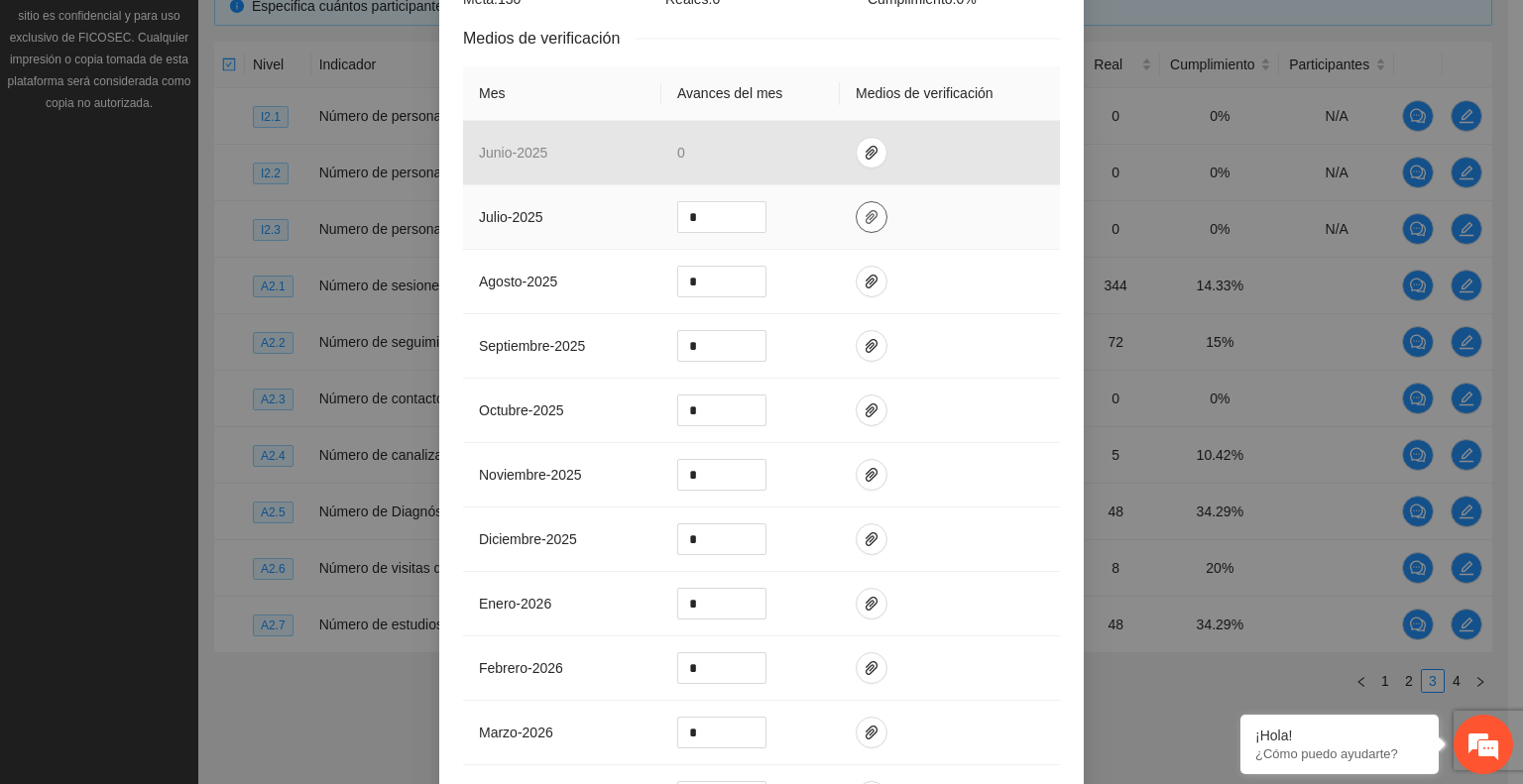 click at bounding box center (872, 217) 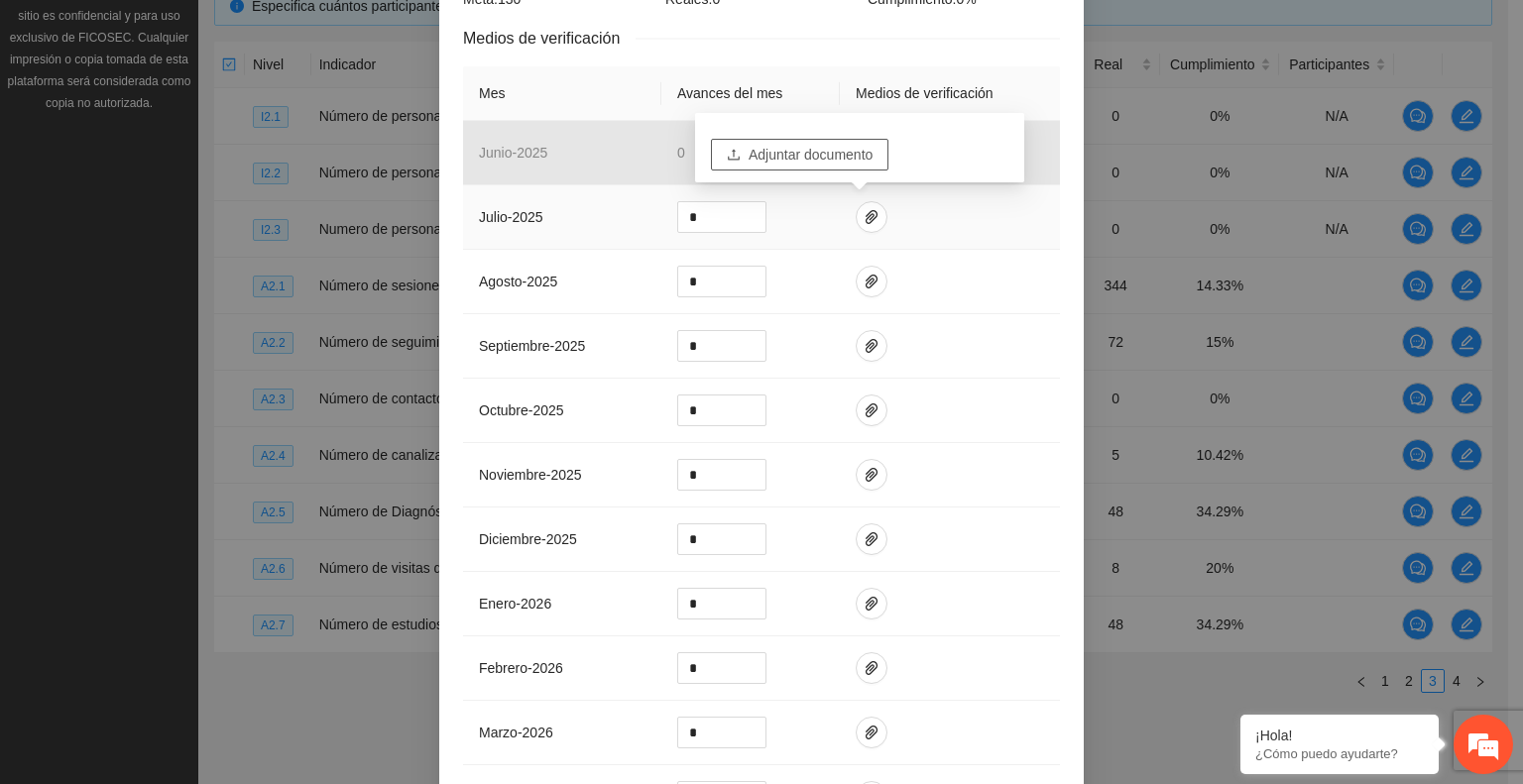 click on "Adjuntar documento" at bounding box center (810, 155) 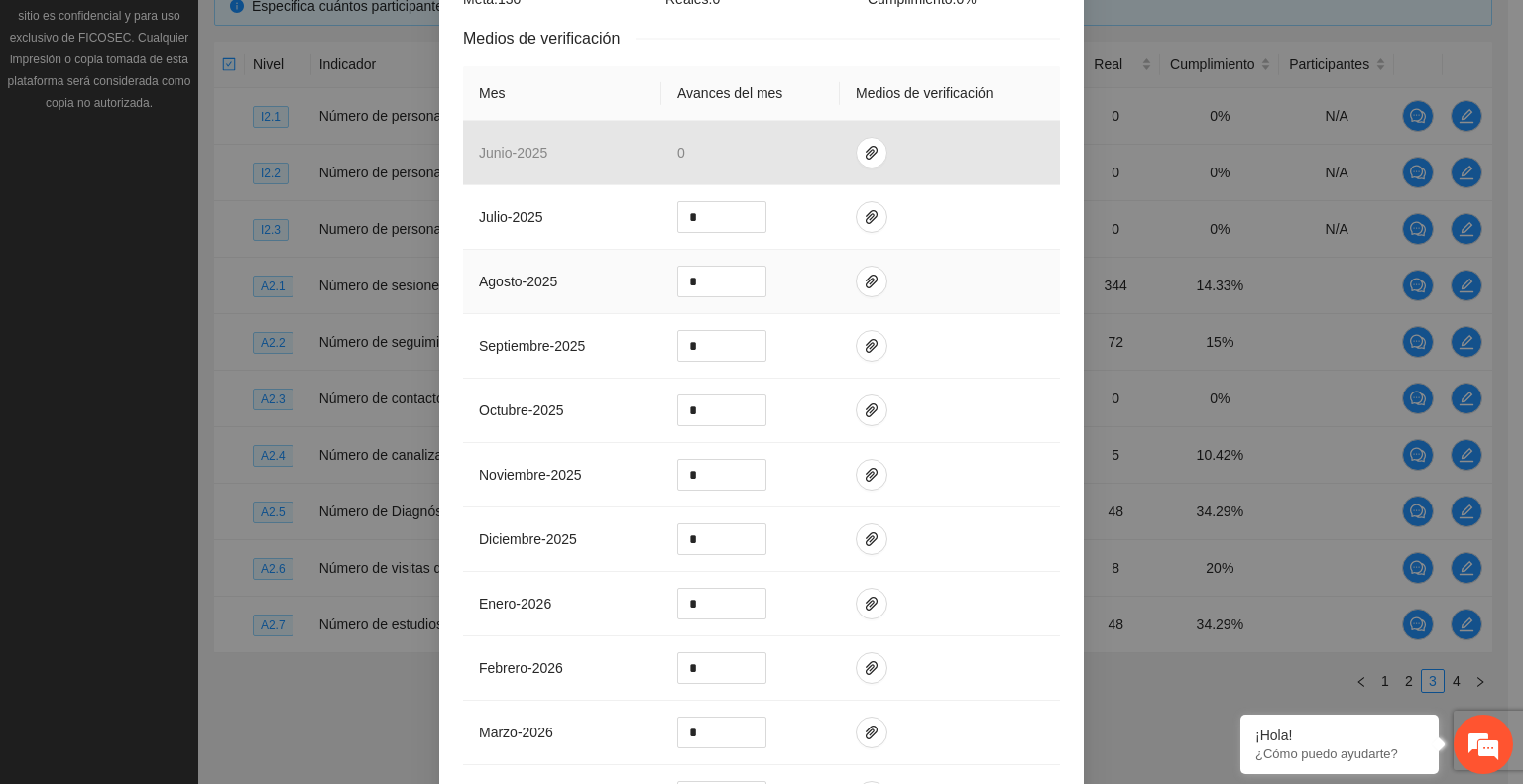click at bounding box center (950, 281) 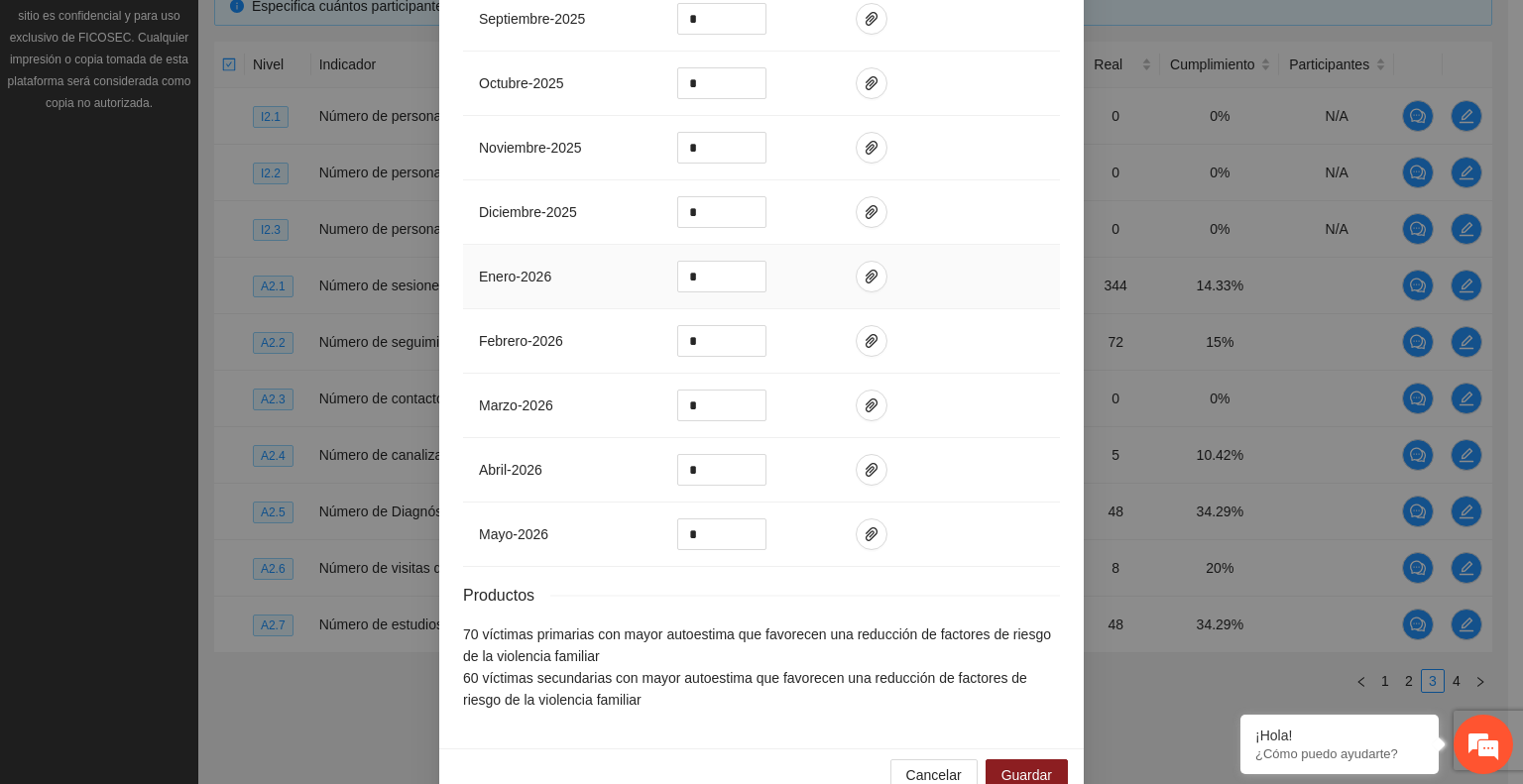 scroll, scrollTop: 761, scrollLeft: 0, axis: vertical 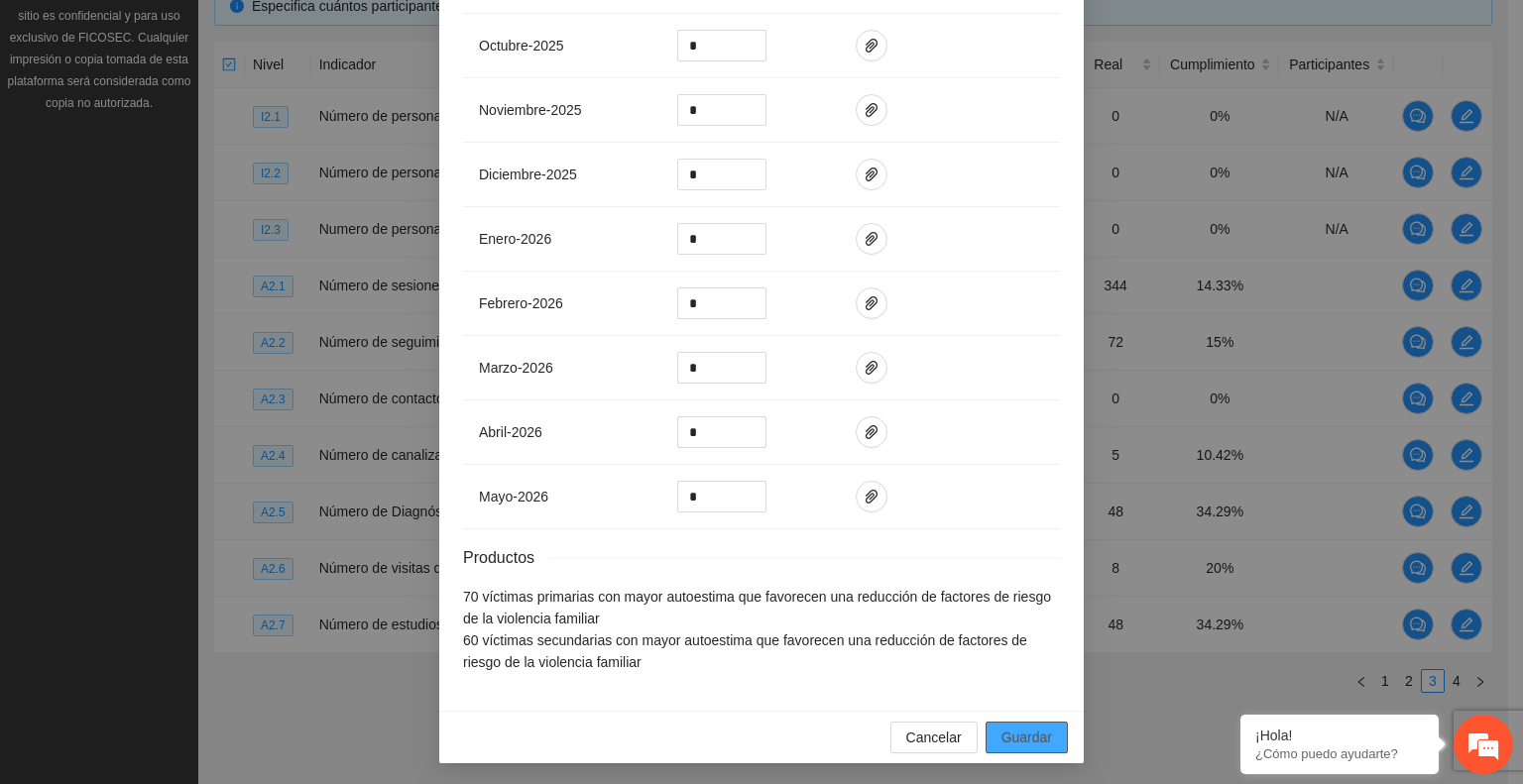click on "Guardar" at bounding box center (1026, 737) 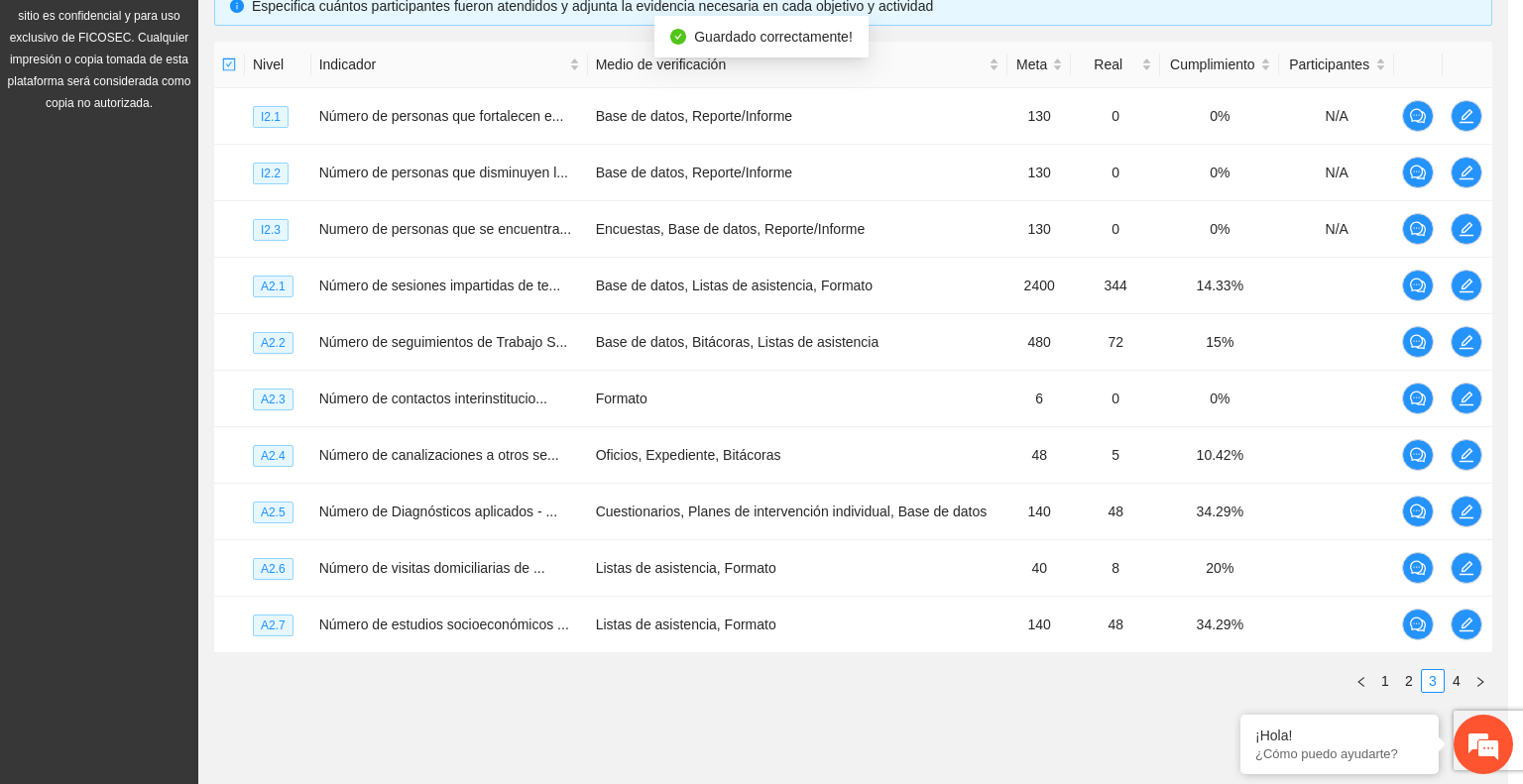 scroll, scrollTop: 662, scrollLeft: 0, axis: vertical 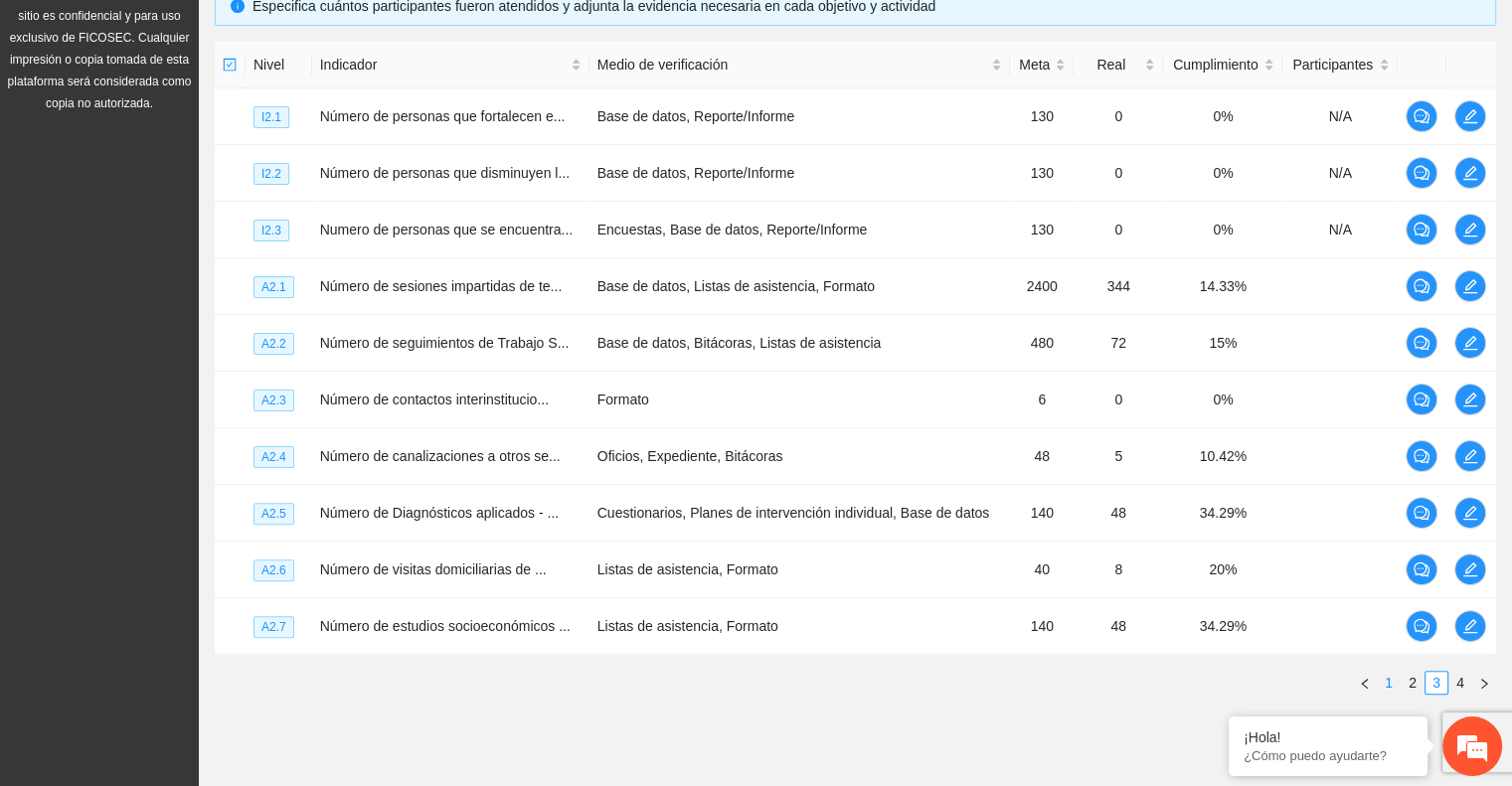 click on "1" at bounding box center (1389, 683) 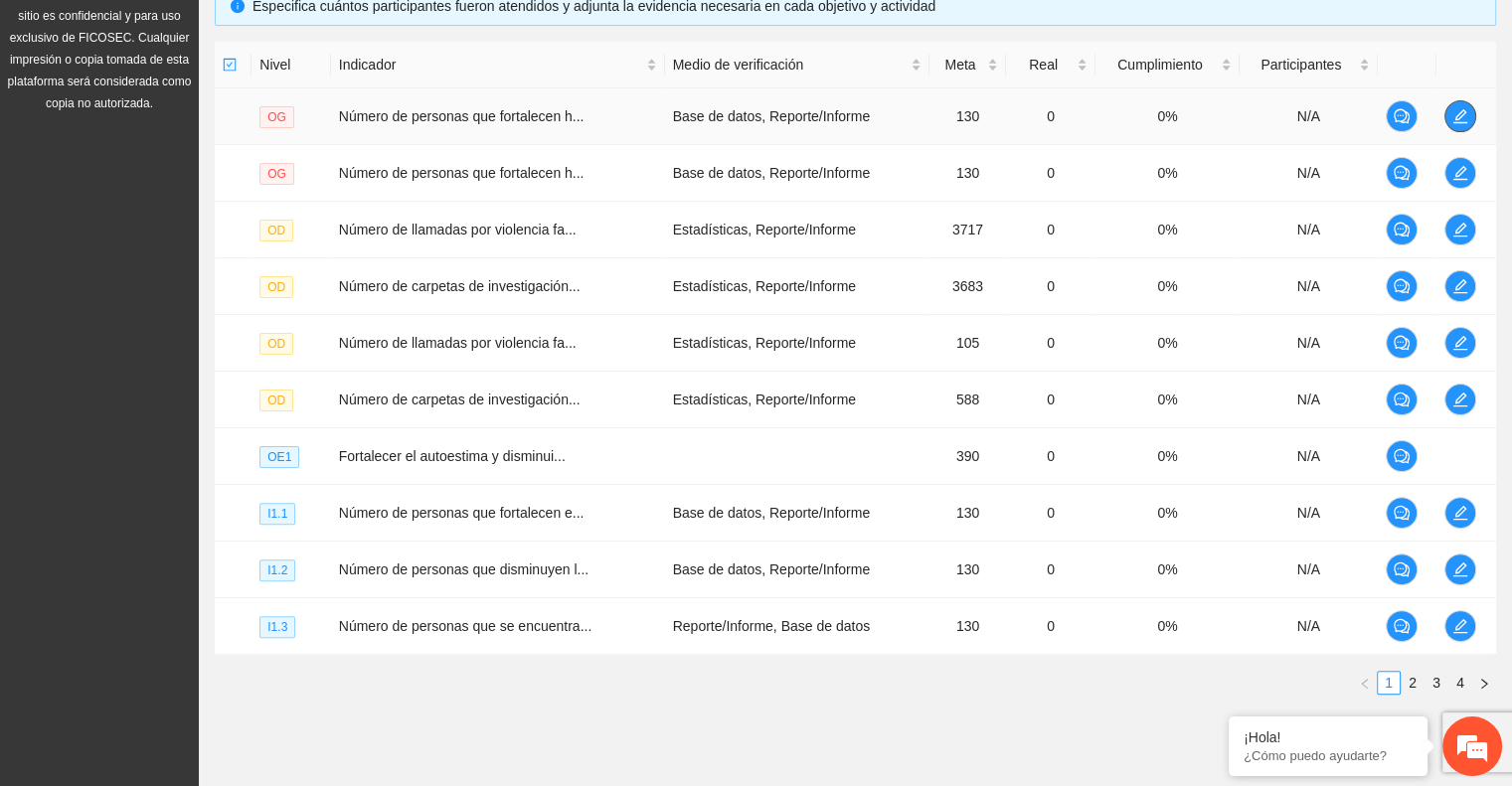click 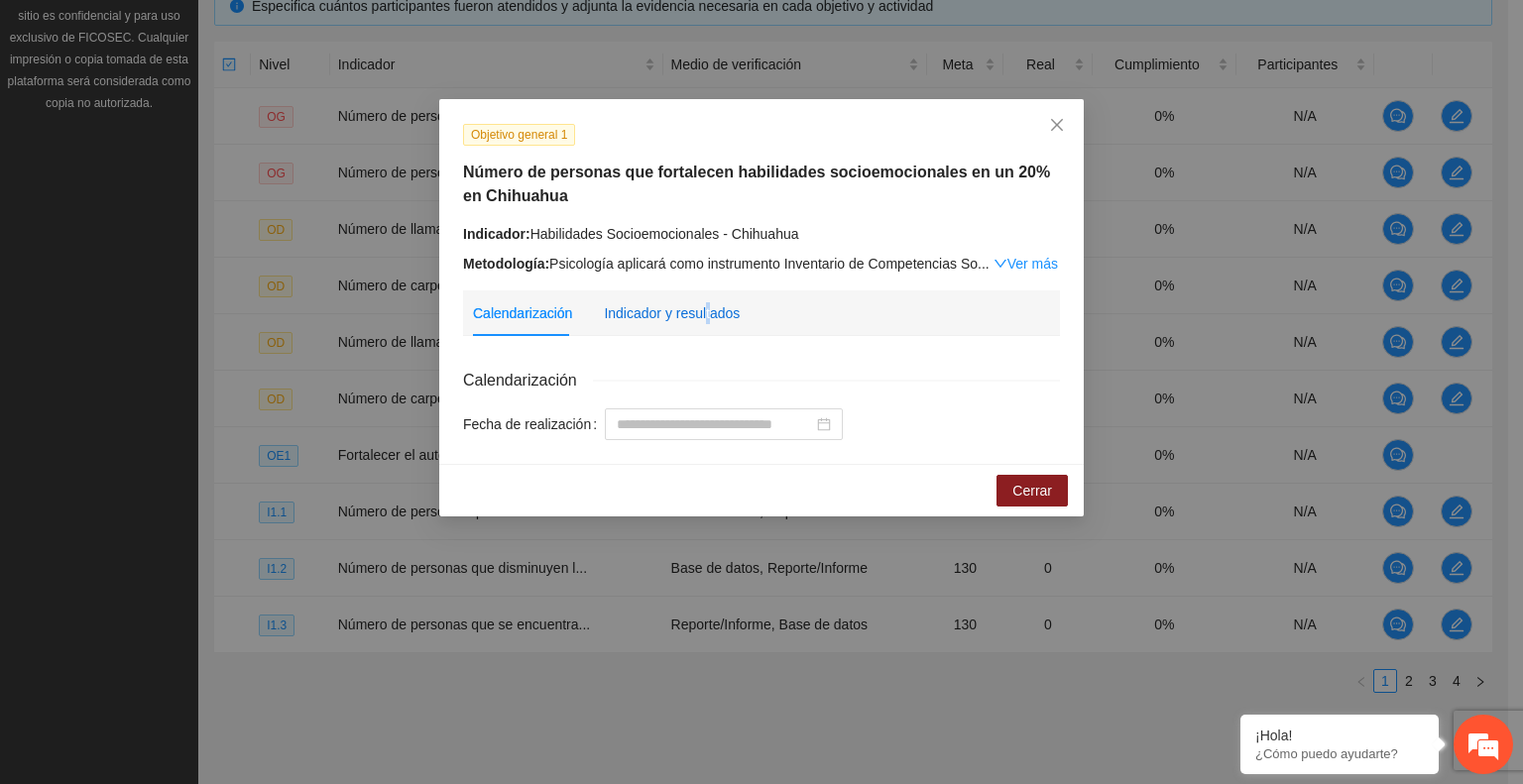 click on "Indicador y resultados" at bounding box center (671, 313) 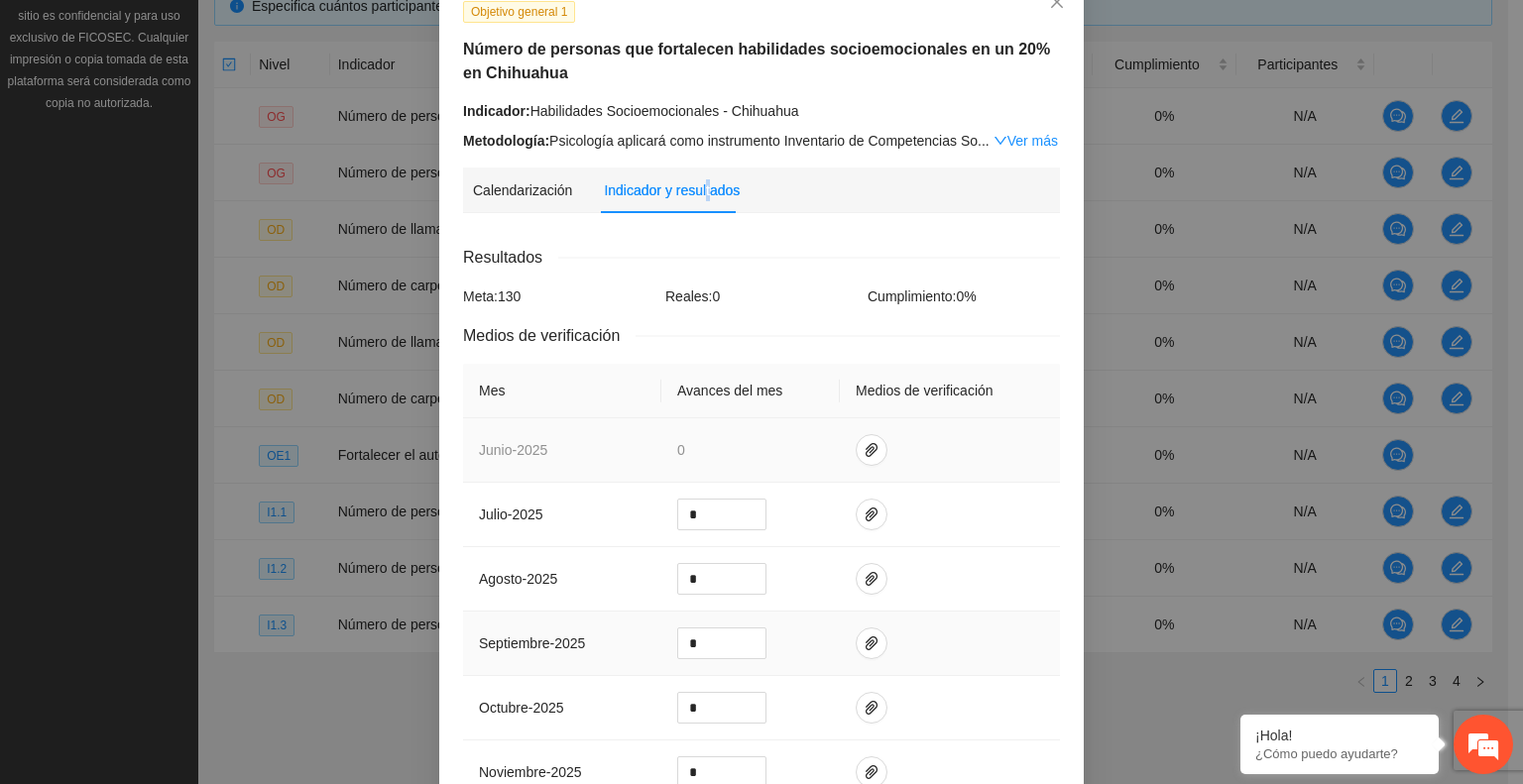 scroll, scrollTop: 297, scrollLeft: 0, axis: vertical 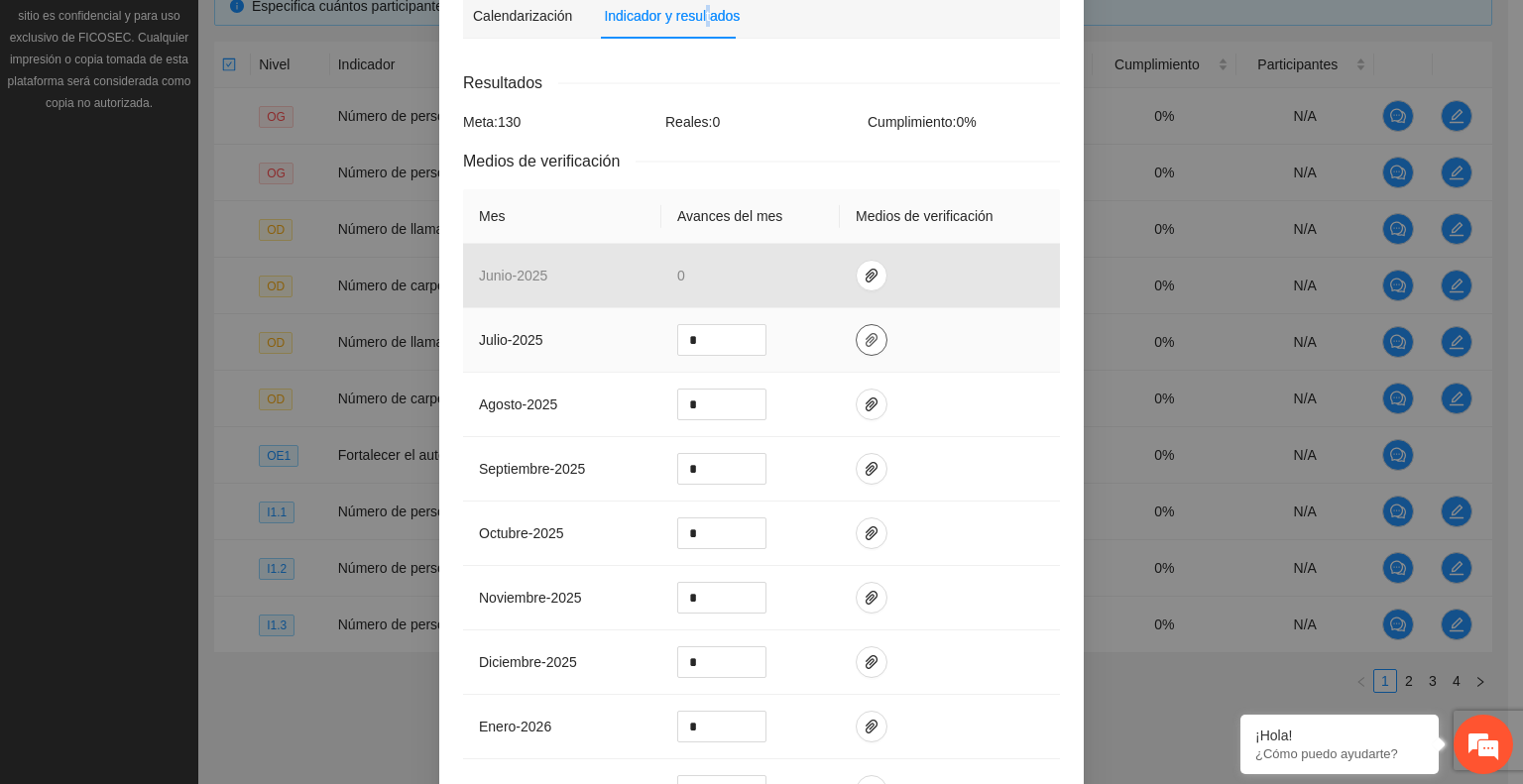 click 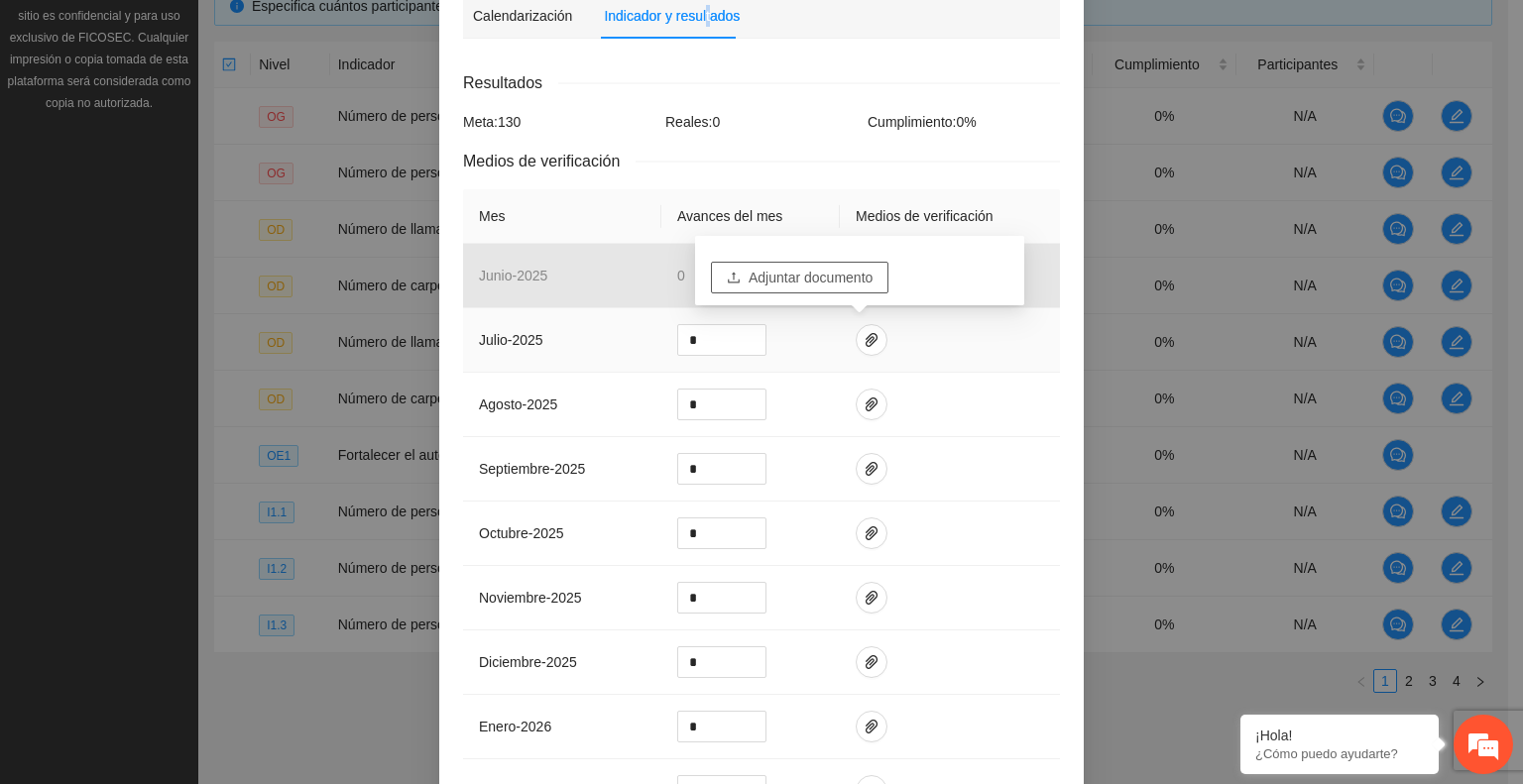click on "Adjuntar documento" at bounding box center [810, 278] 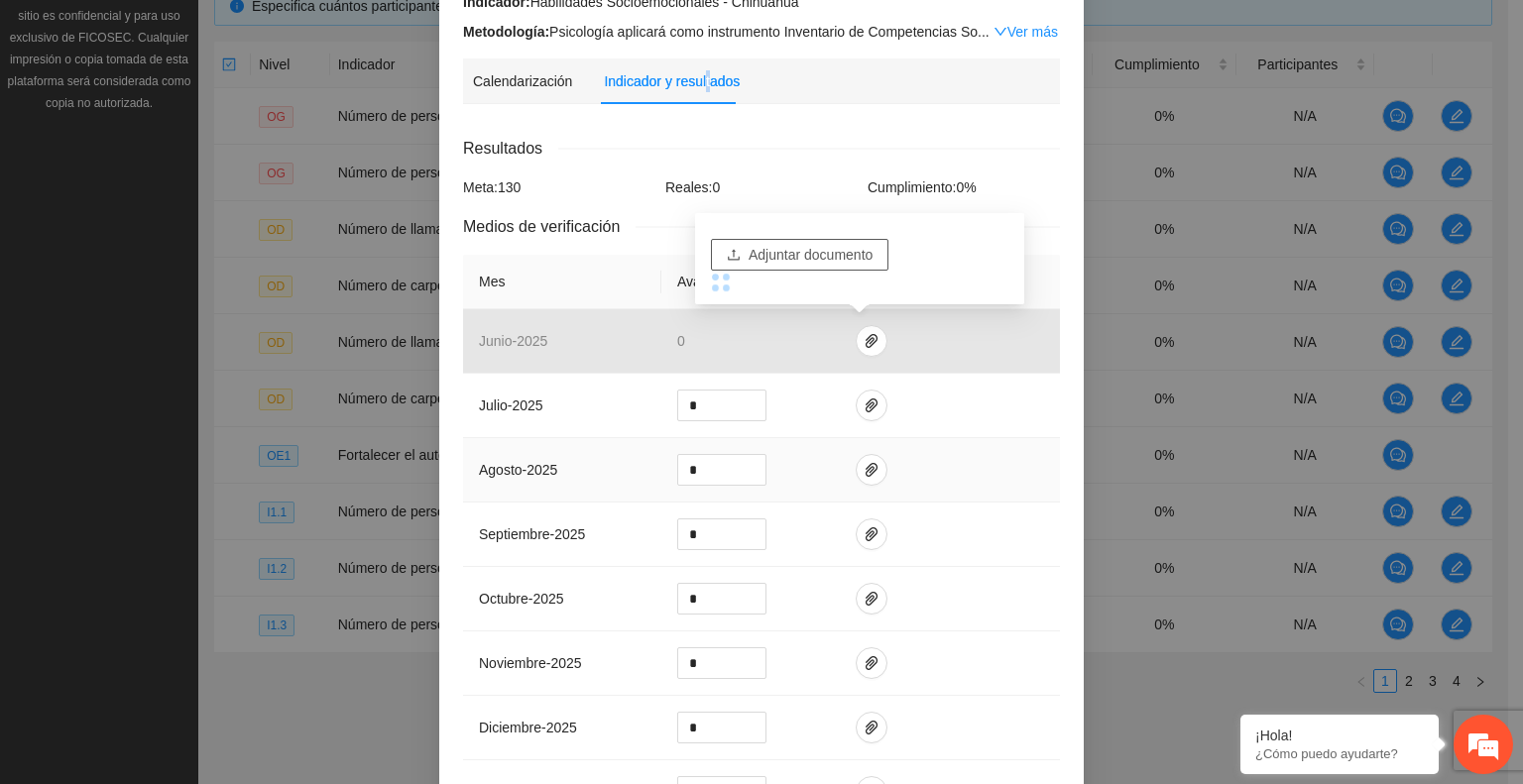 scroll, scrollTop: 198, scrollLeft: 0, axis: vertical 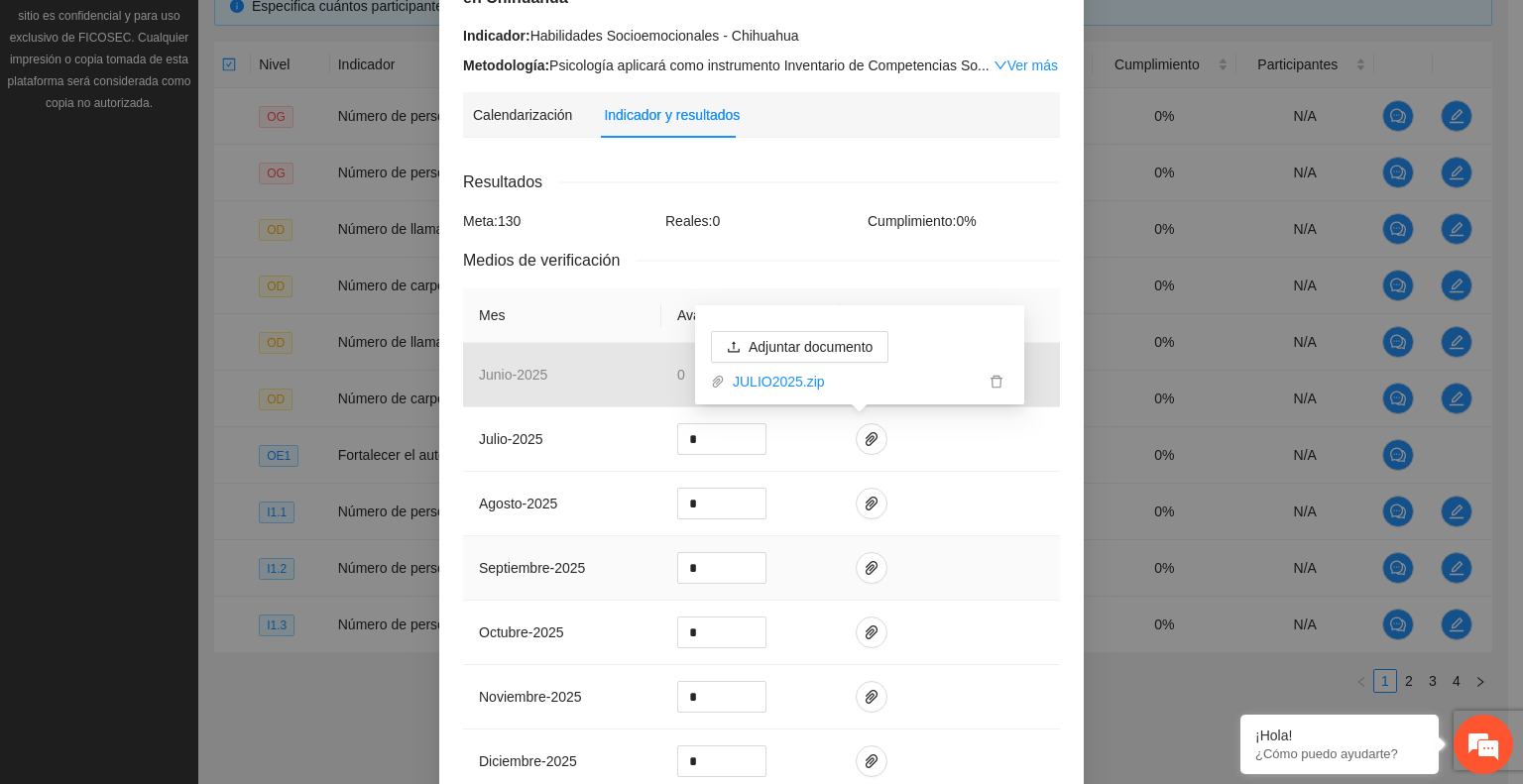 click at bounding box center [950, 568] 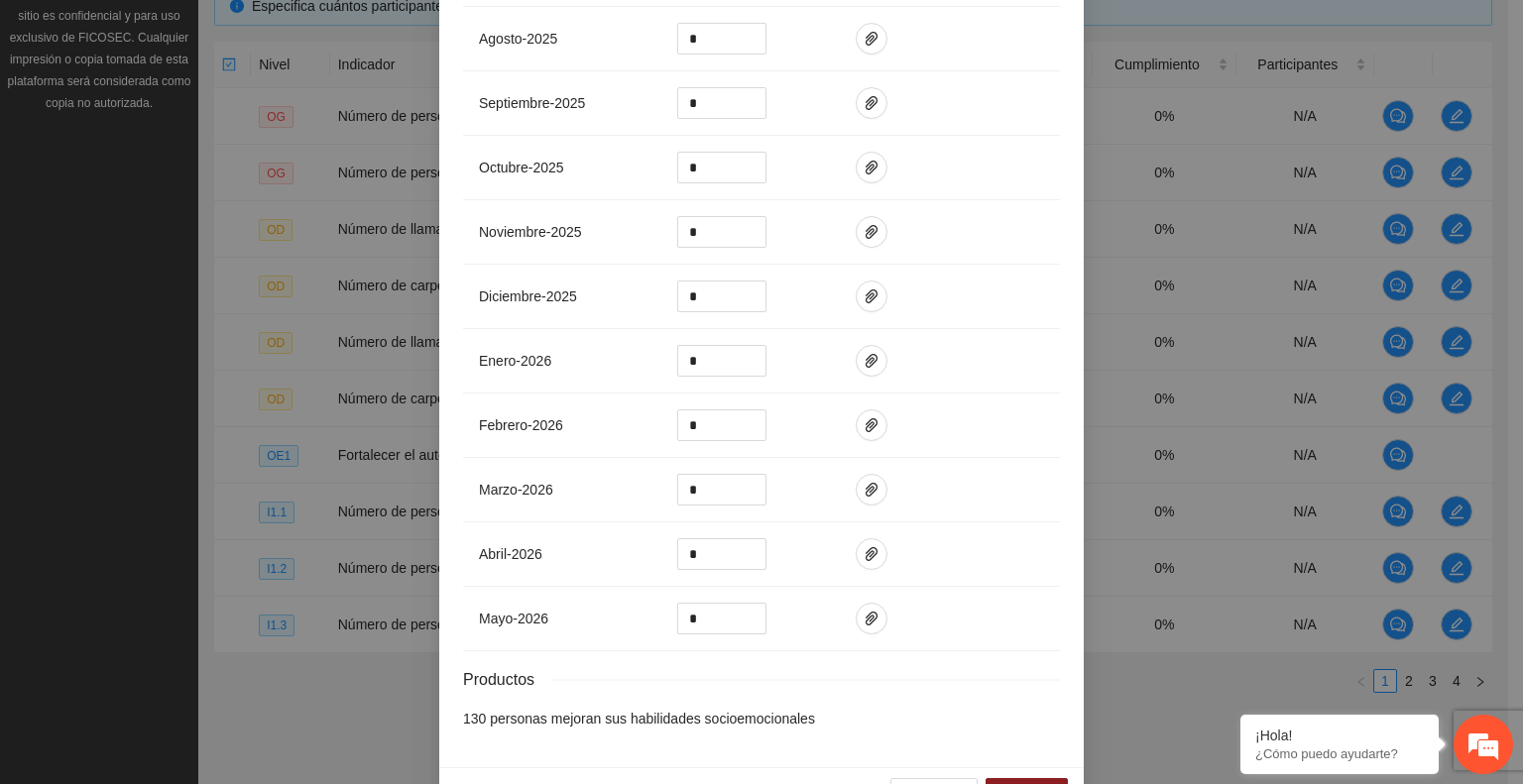scroll, scrollTop: 720, scrollLeft: 0, axis: vertical 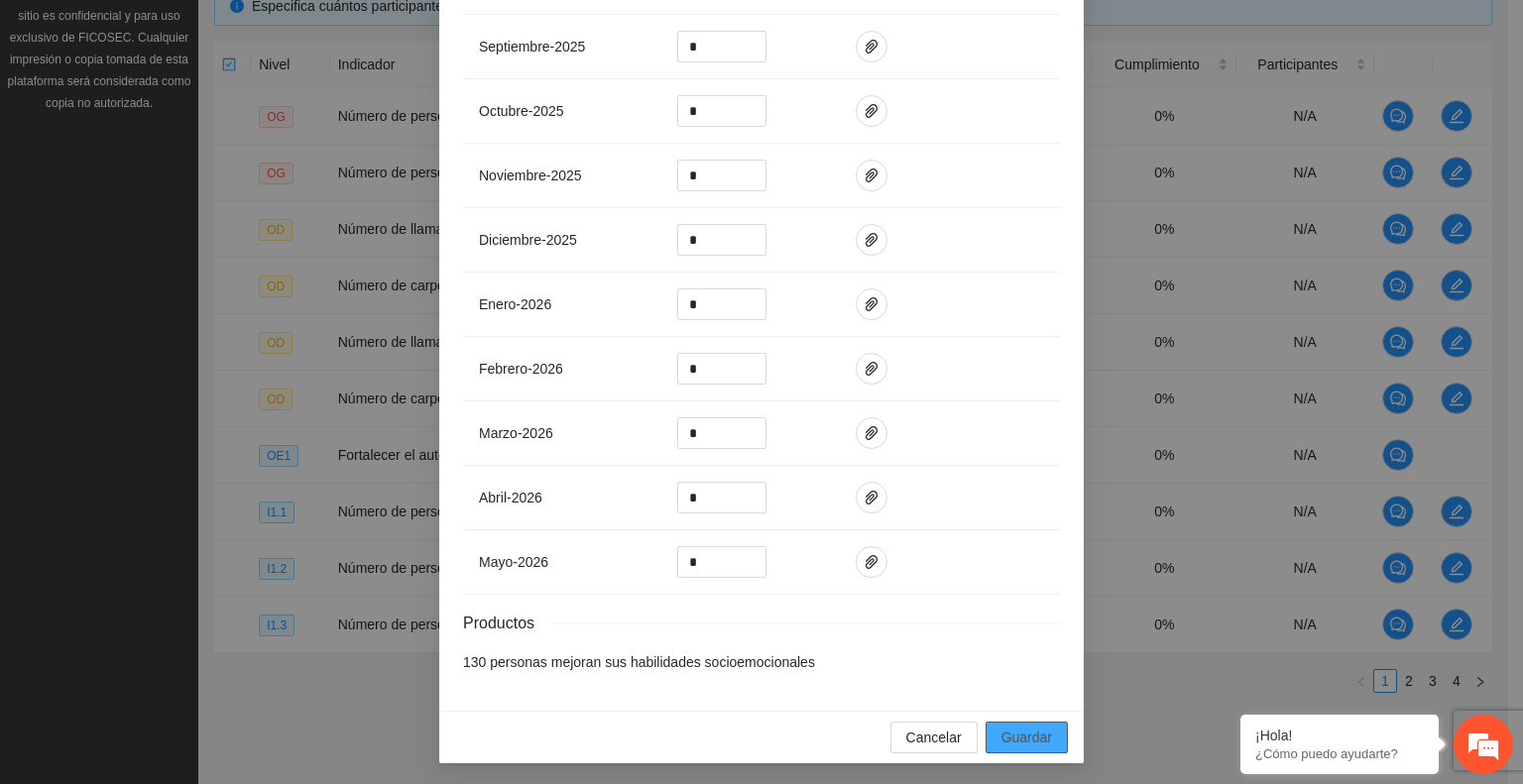 click on "Guardar" at bounding box center [1026, 737] 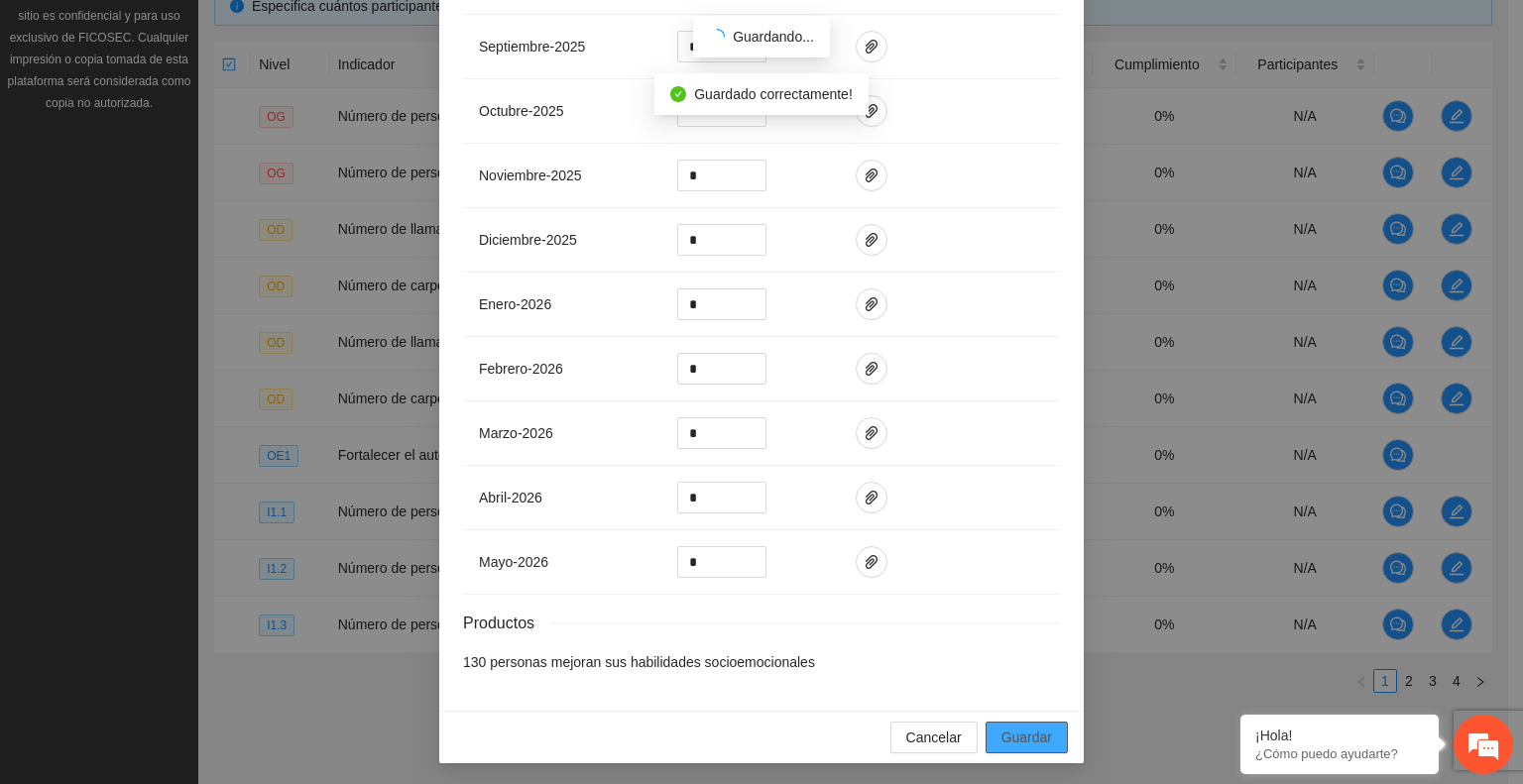 scroll, scrollTop: 620, scrollLeft: 0, axis: vertical 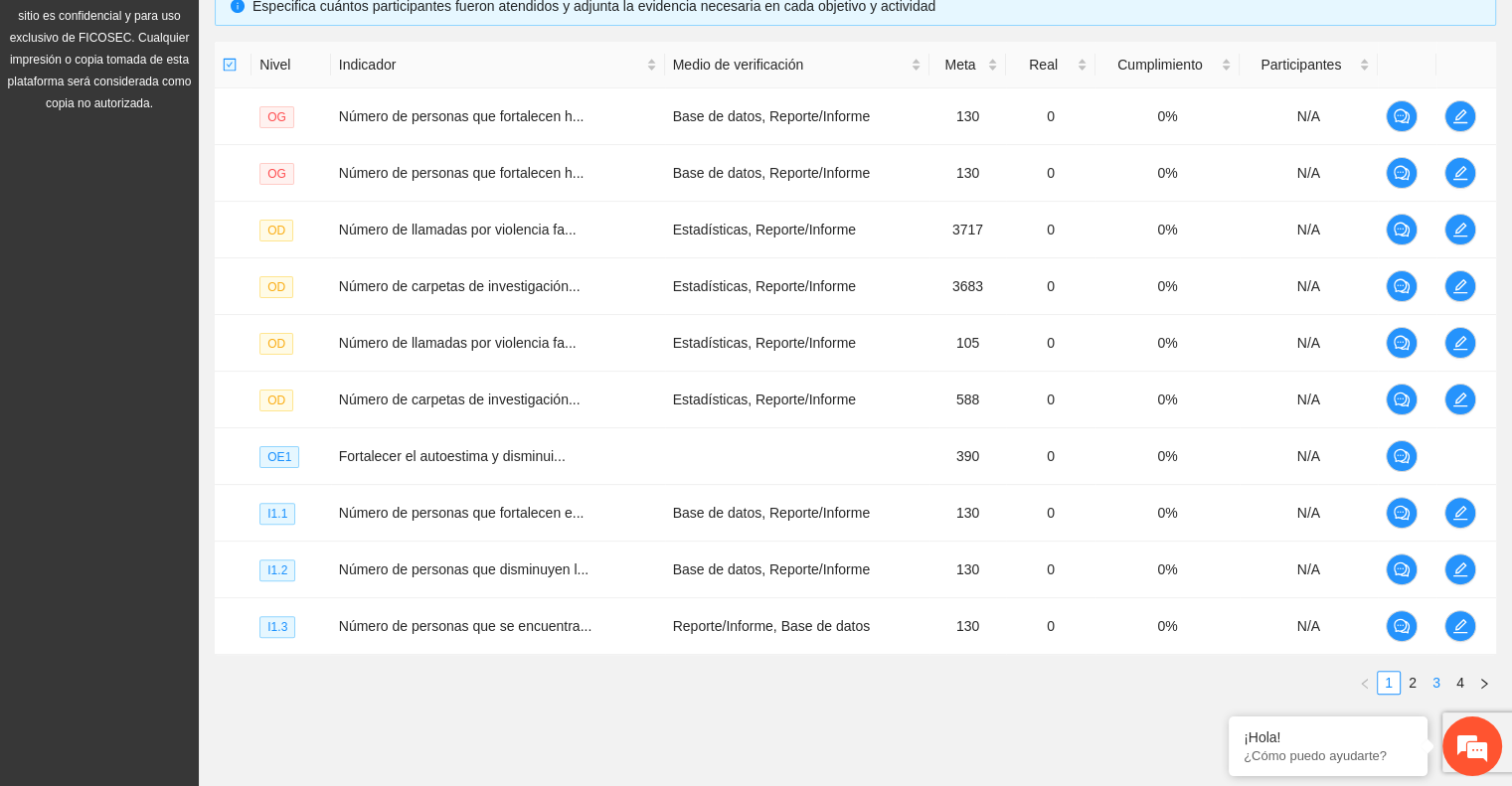 click on "3" at bounding box center (1436, 683) 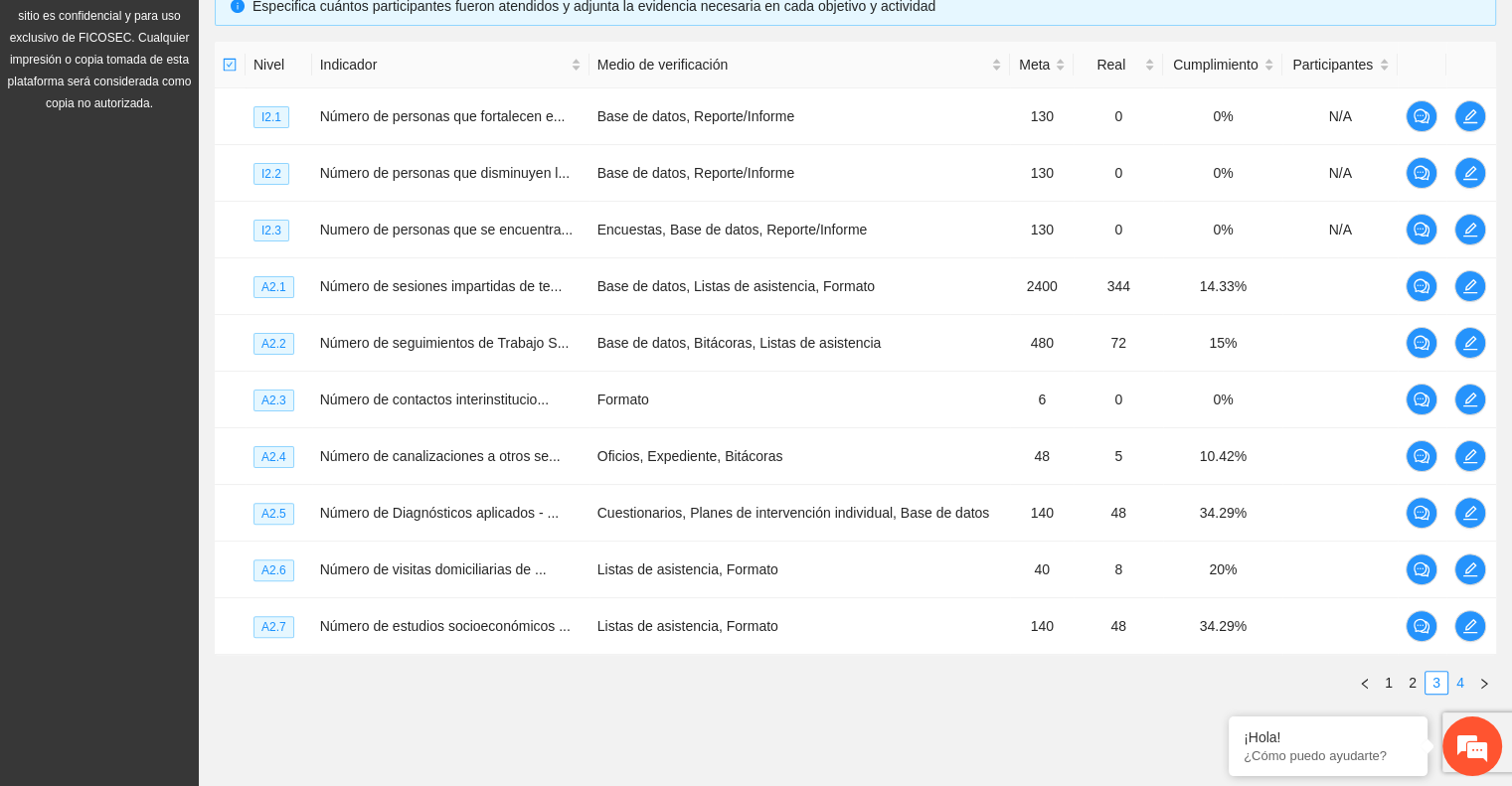 click on "4" at bounding box center [1460, 683] 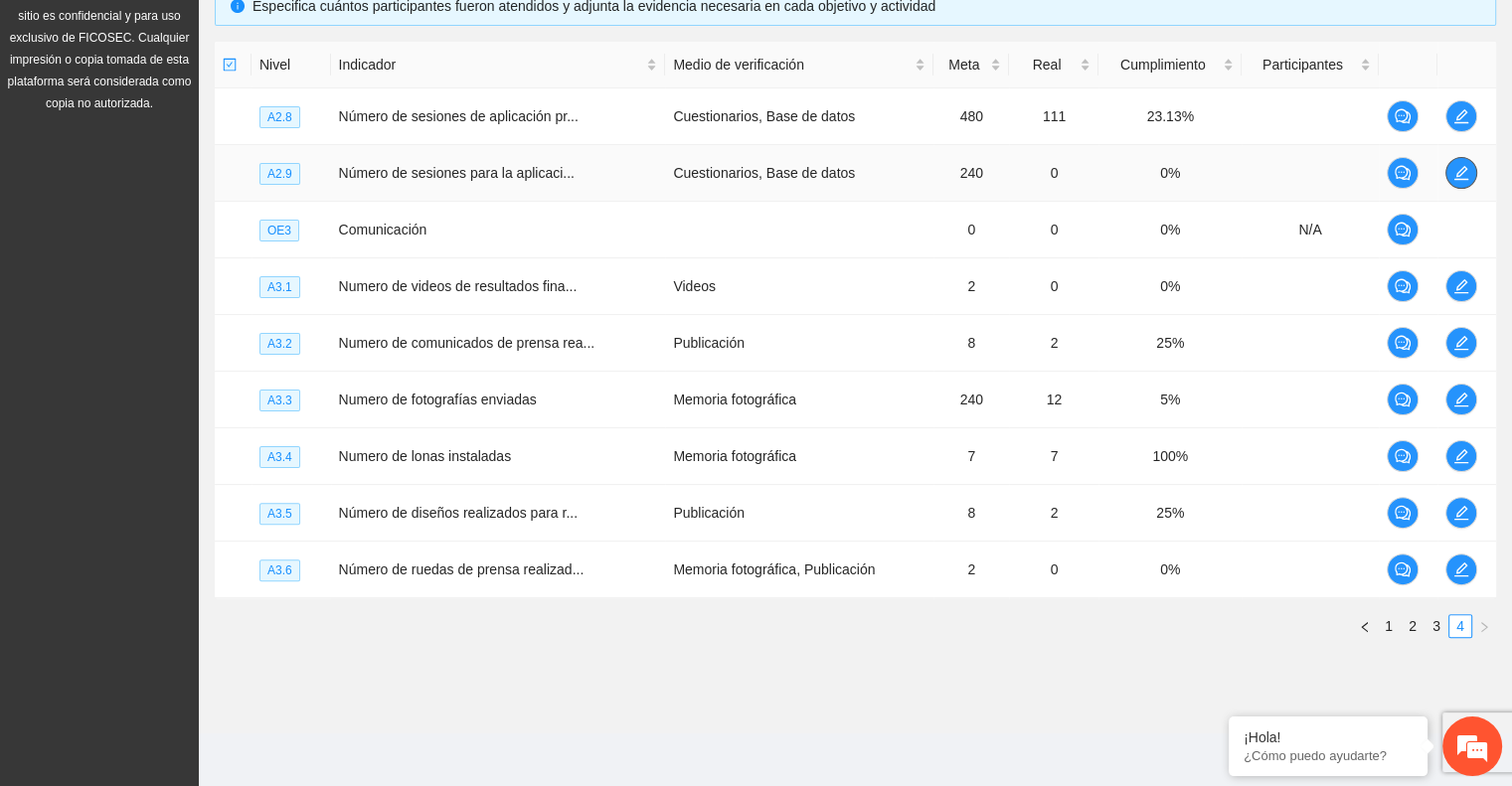click 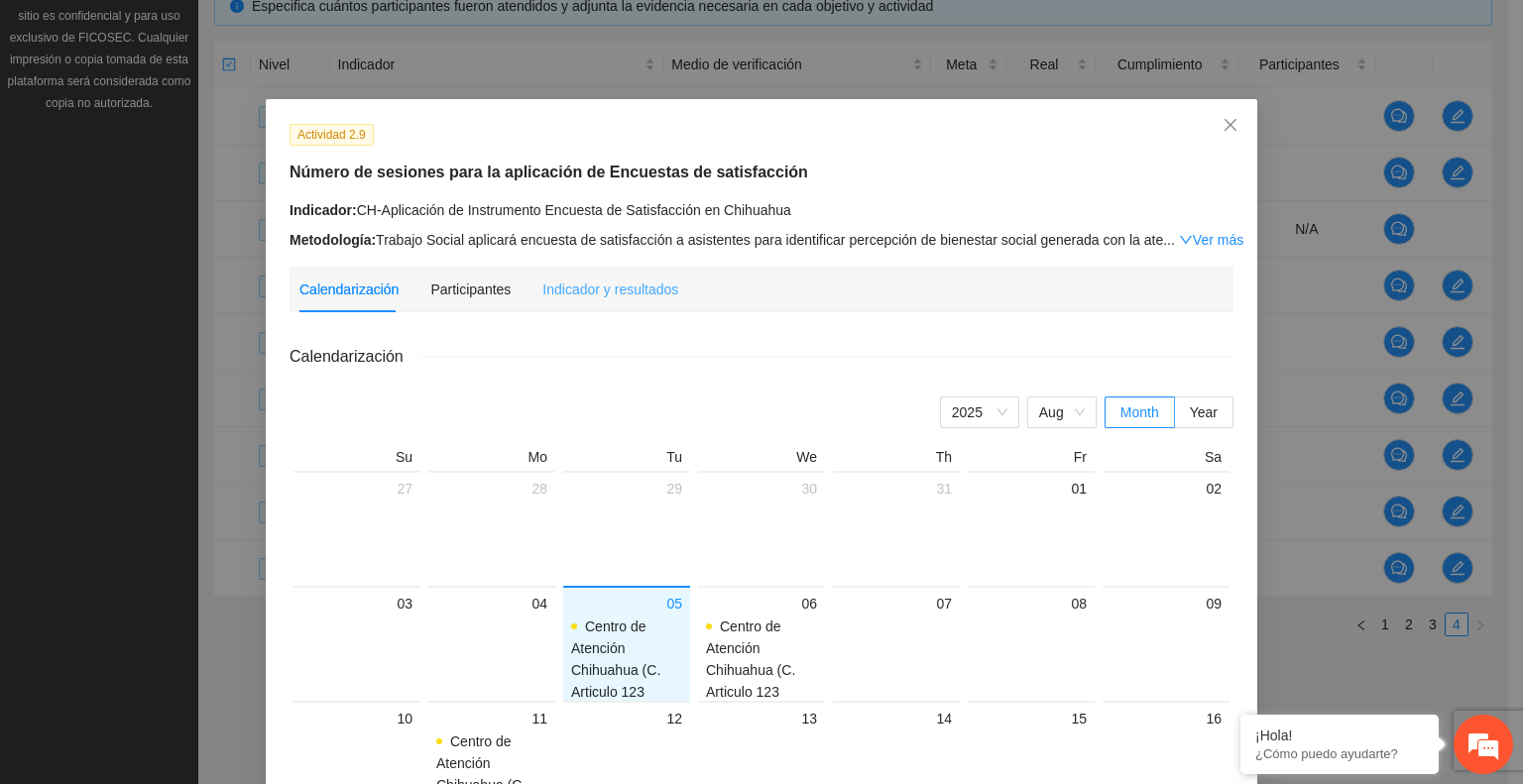click on "Indicador y resultados" at bounding box center (610, 289) 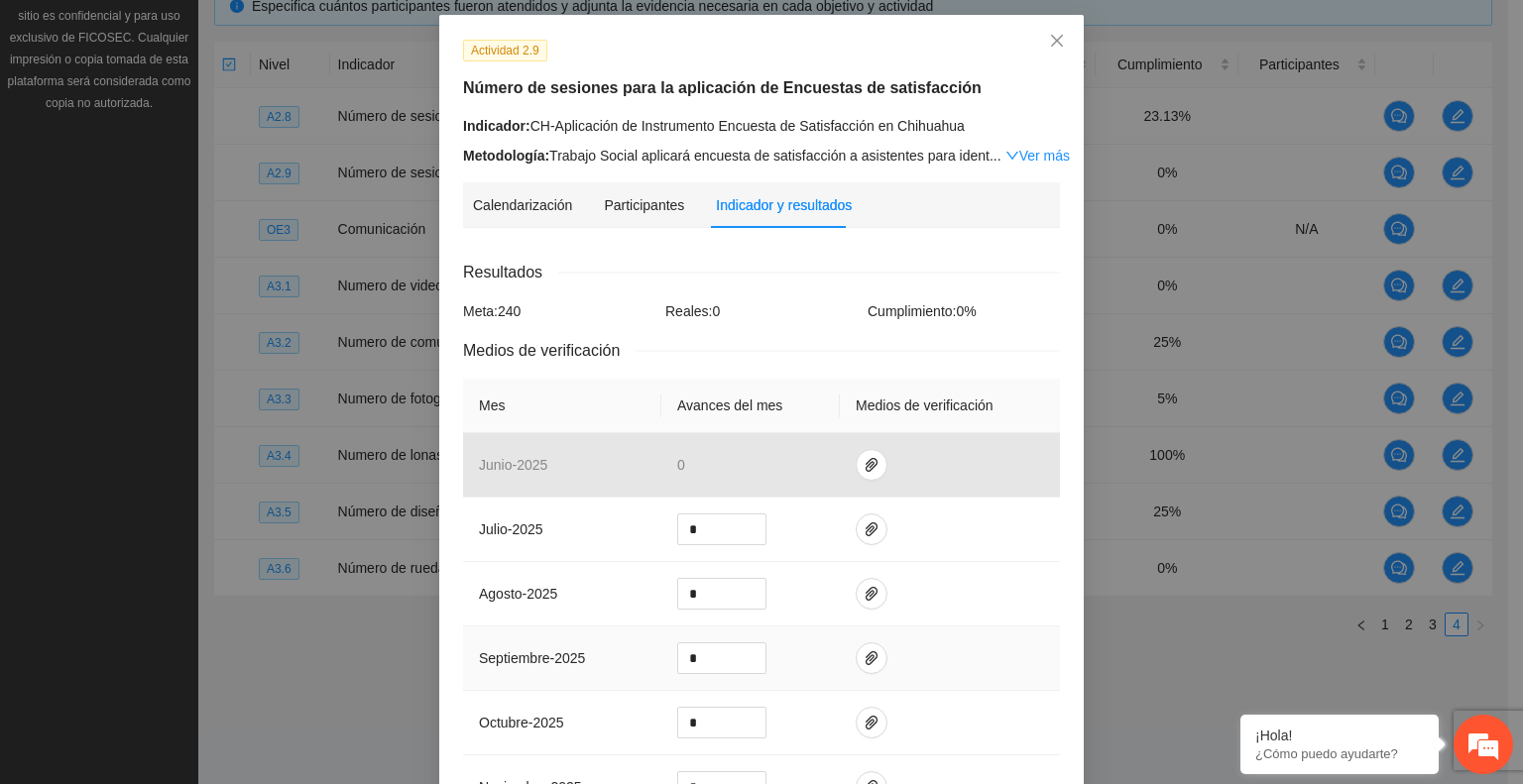scroll, scrollTop: 297, scrollLeft: 0, axis: vertical 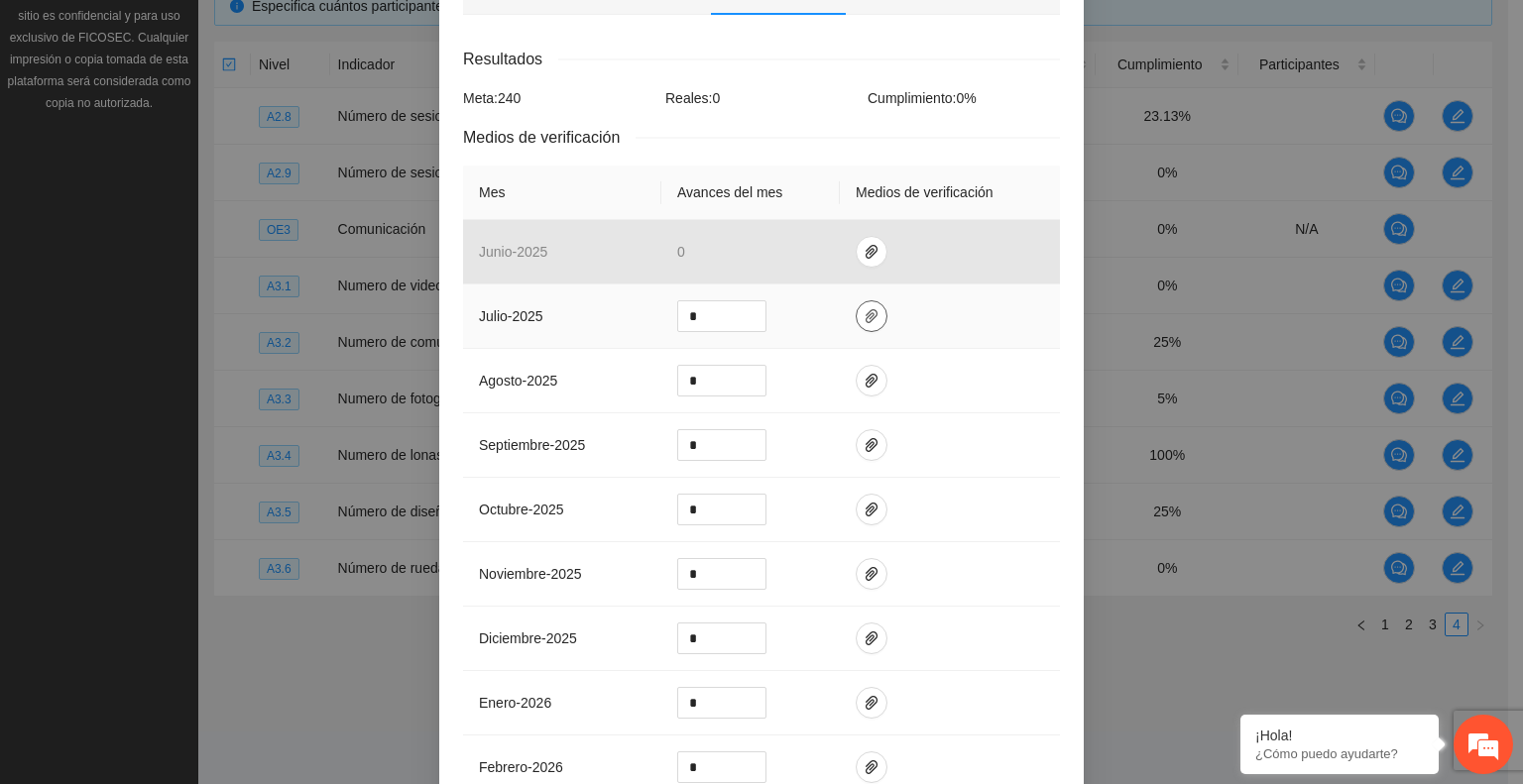 click 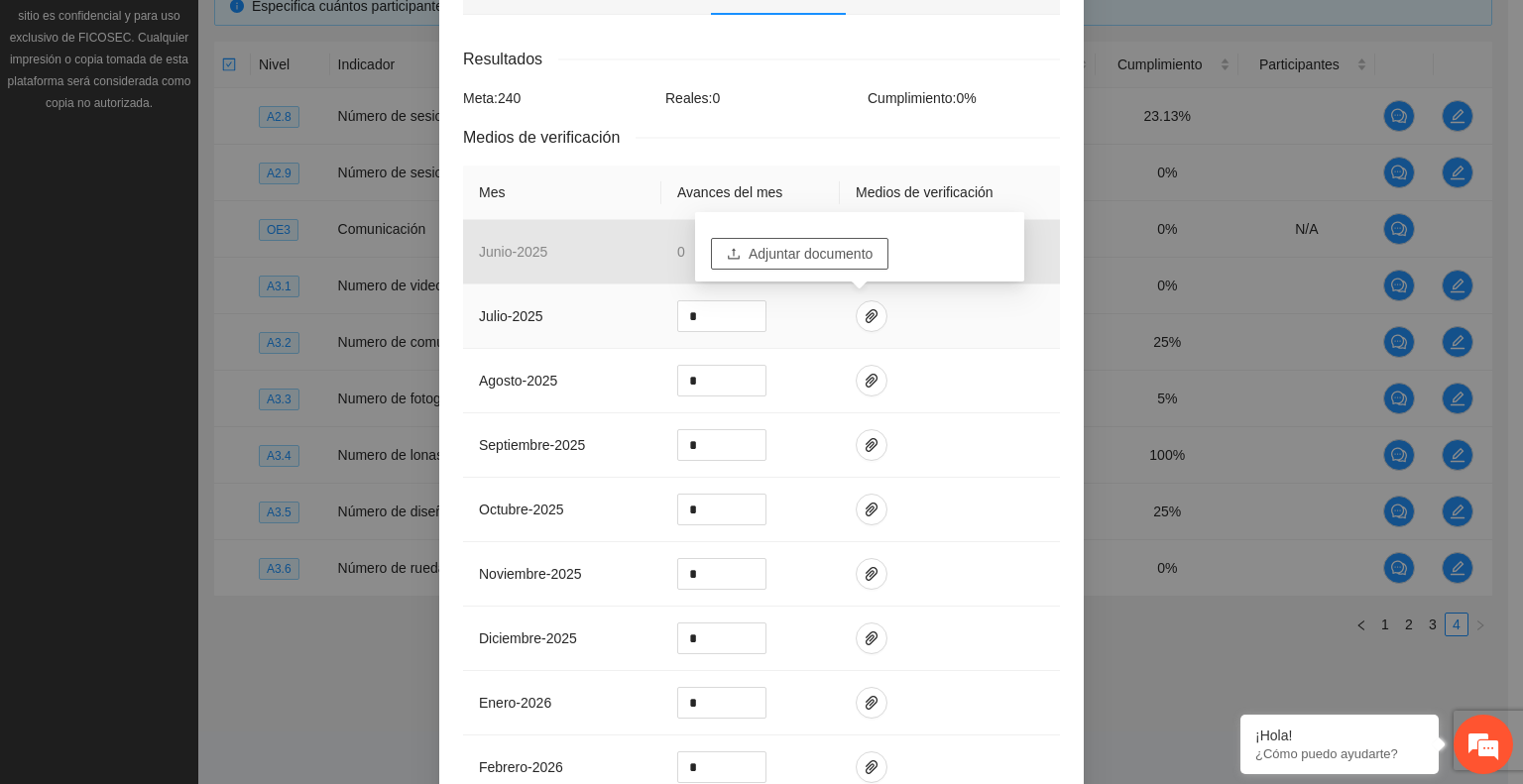 click on "Adjuntar documento" at bounding box center [810, 254] 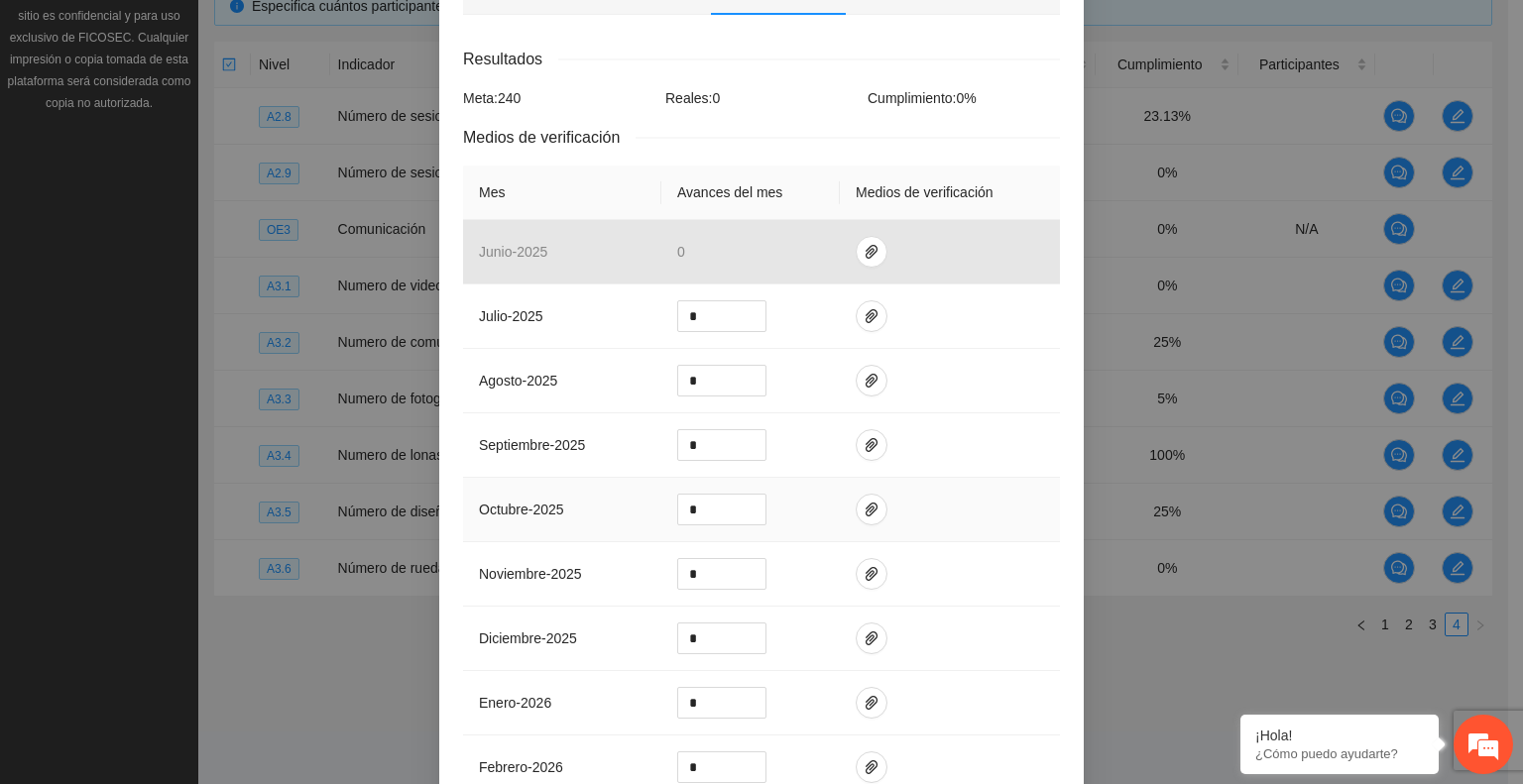 click at bounding box center (950, 509) 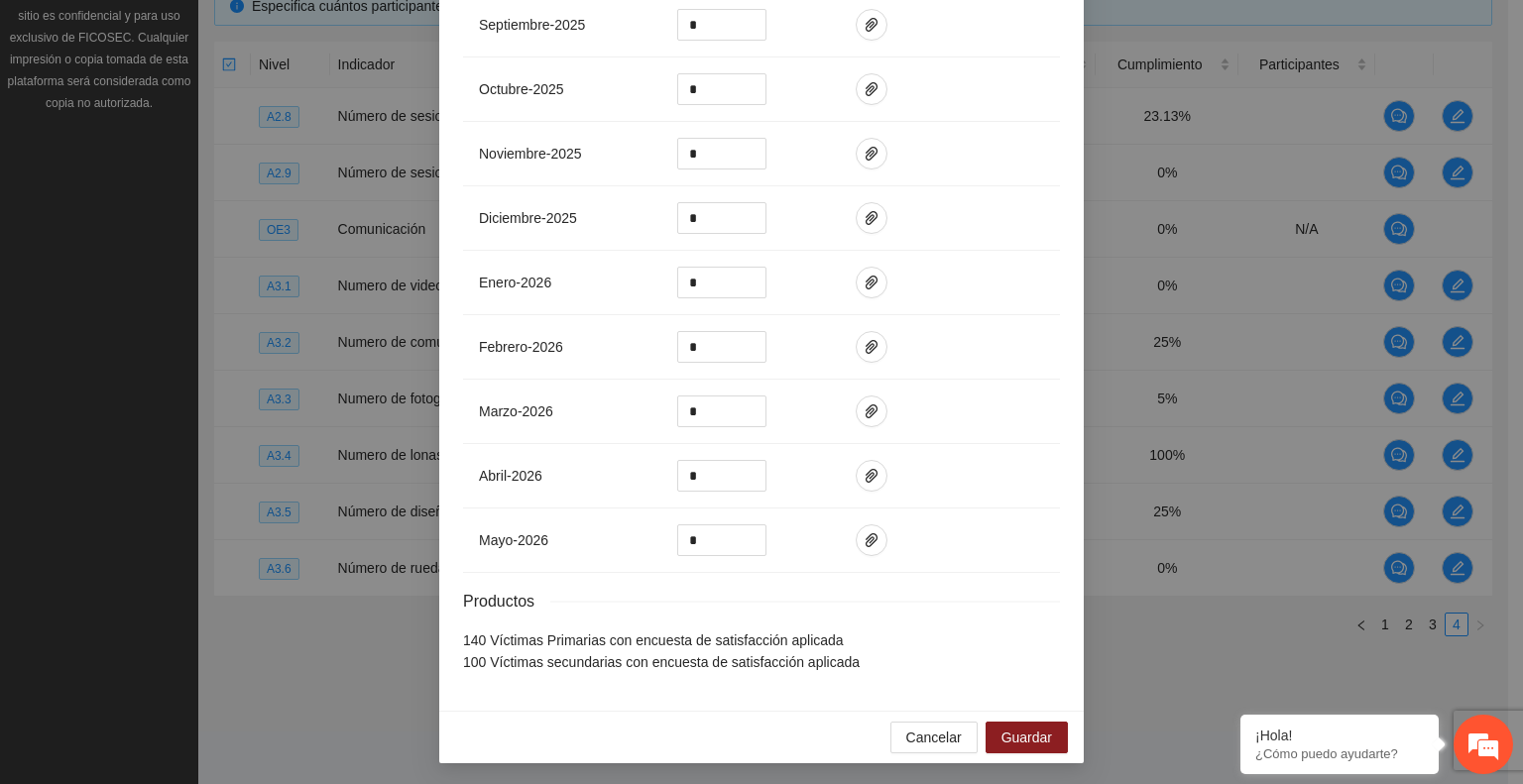 scroll, scrollTop: 718, scrollLeft: 0, axis: vertical 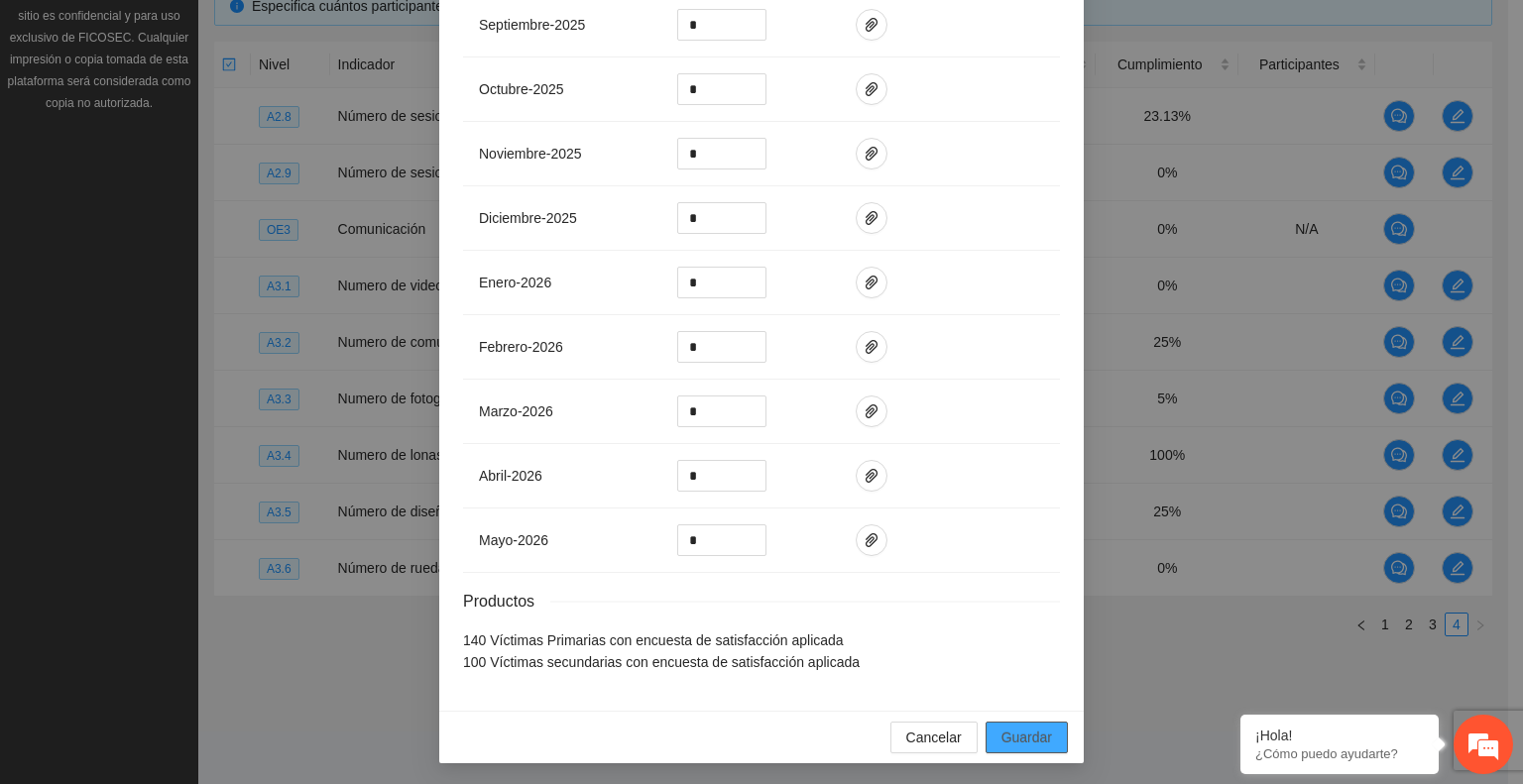 click on "Guardar" at bounding box center [1026, 737] 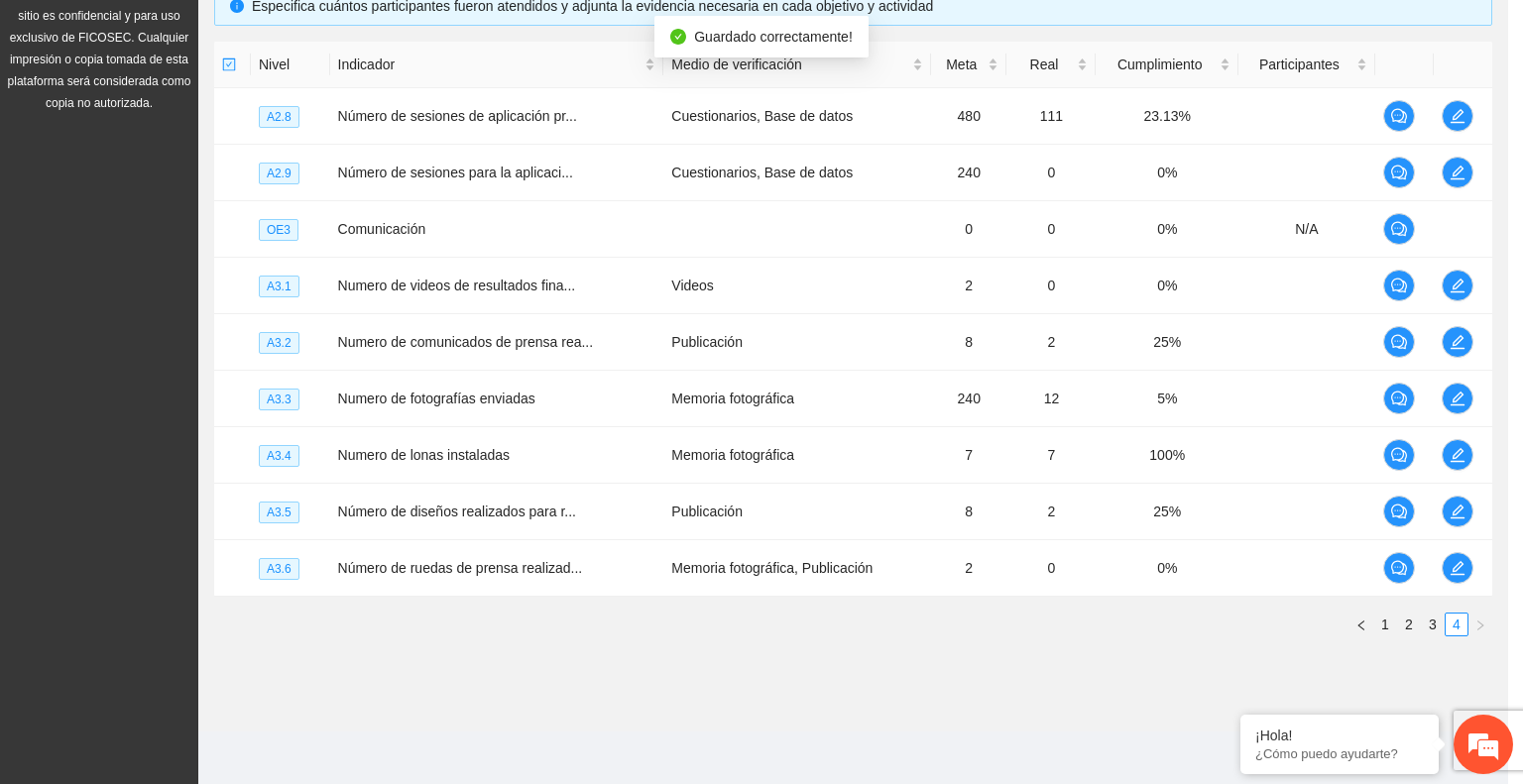 scroll, scrollTop: 618, scrollLeft: 0, axis: vertical 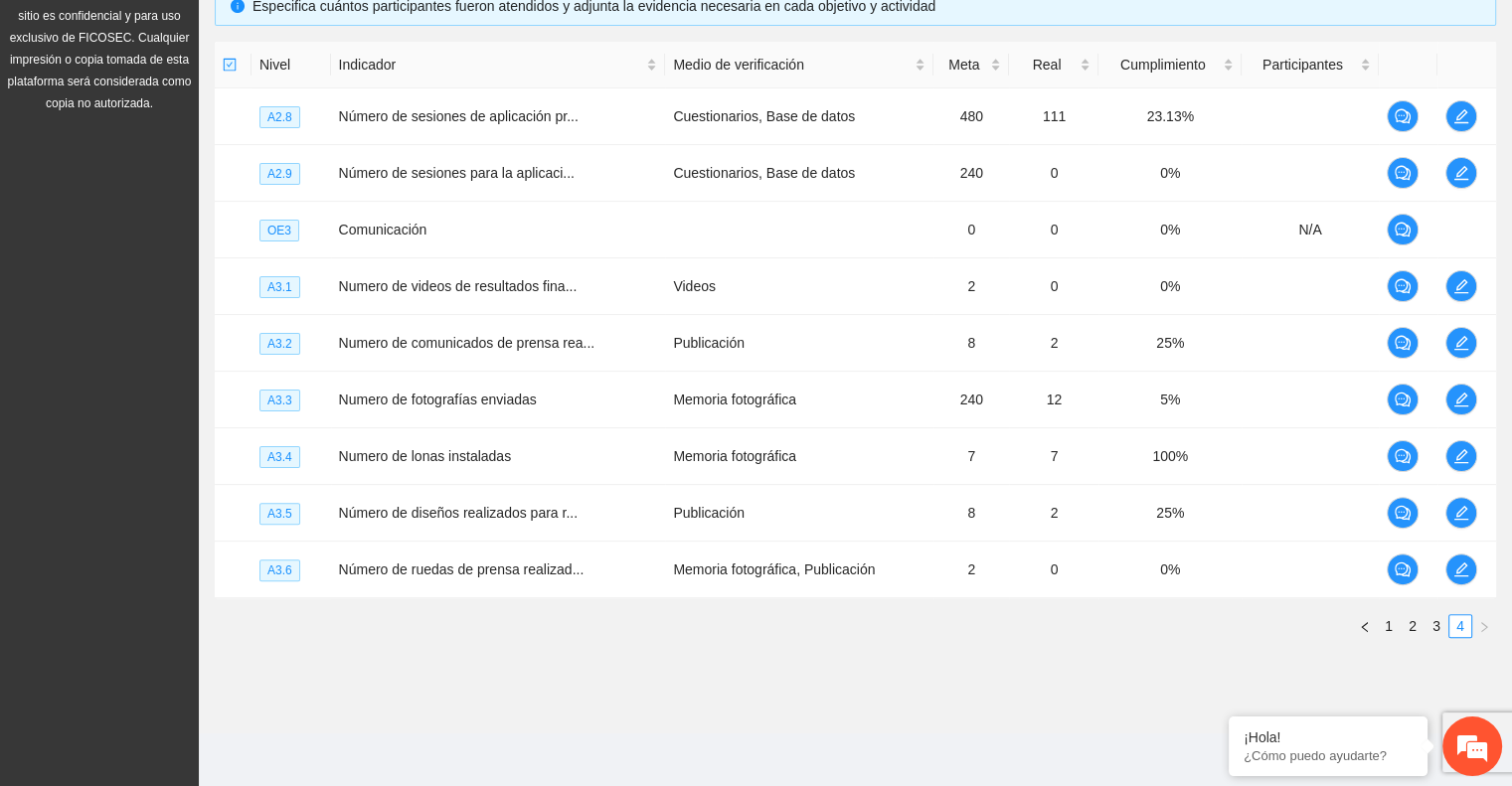 click on "Nivel Indicador Medio de verificación Meta Real Cumplimiento Participantes                     A2.8 Número de sesiones de aplicación pr... Cuestionarios, Base de datos 480 111 23.13% A2.9 Número de sesiones para la aplicaci... Cuestionarios, Base de datos 240 0 0% OE3 Comunicación 0 0 0% N/A A3.1 Numero de videos de resultados fina... Videos 2 0 0% A3.2 Numero de comunicados de prensa rea... Publicación 8 2 25% A3.3 Numero de fotografías enviadas Memoria fotográfica 240 12 5% A3.4 Numero de lonas instaladas Memoria fotográfica 7 7 100% A3.5 Número de diseños realizados para r... Publicación 8 2 25% A3.6 Número de ruedas de prensa realizad... Memoria fotográfica, Publicación 2 0 0% 1 2 3 4" at bounding box center [855, 348] 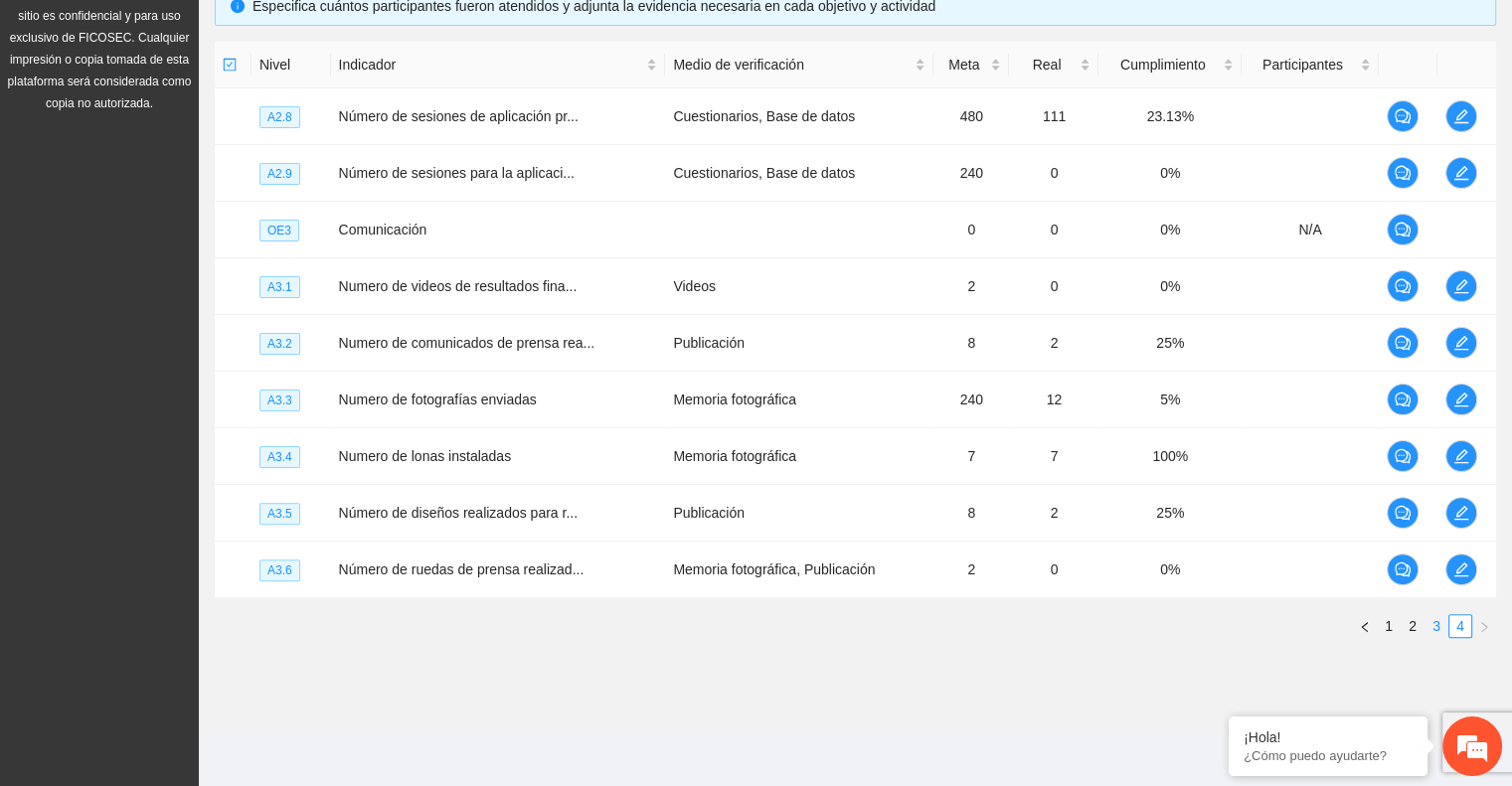 click on "3" at bounding box center (1436, 626) 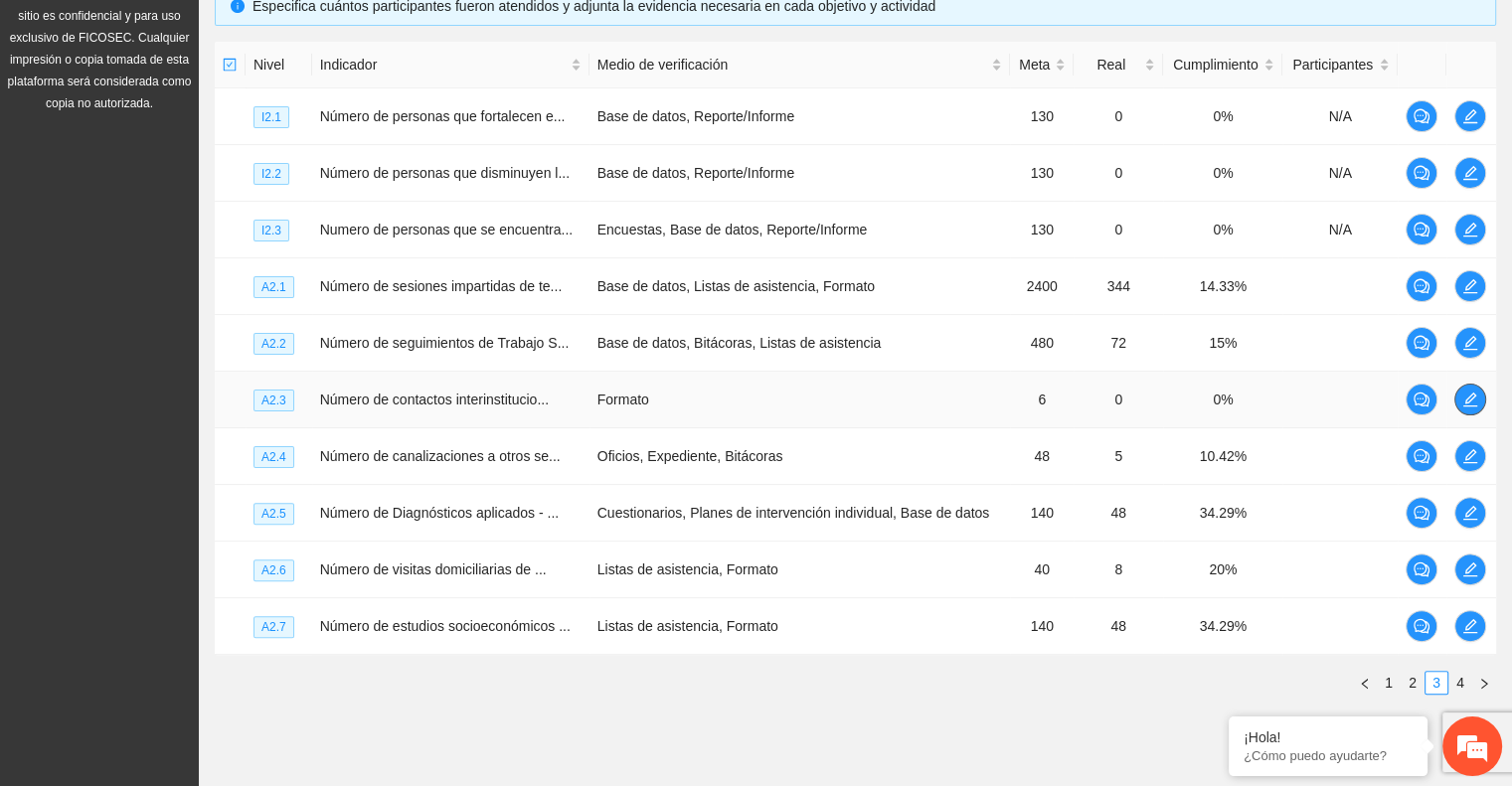 click 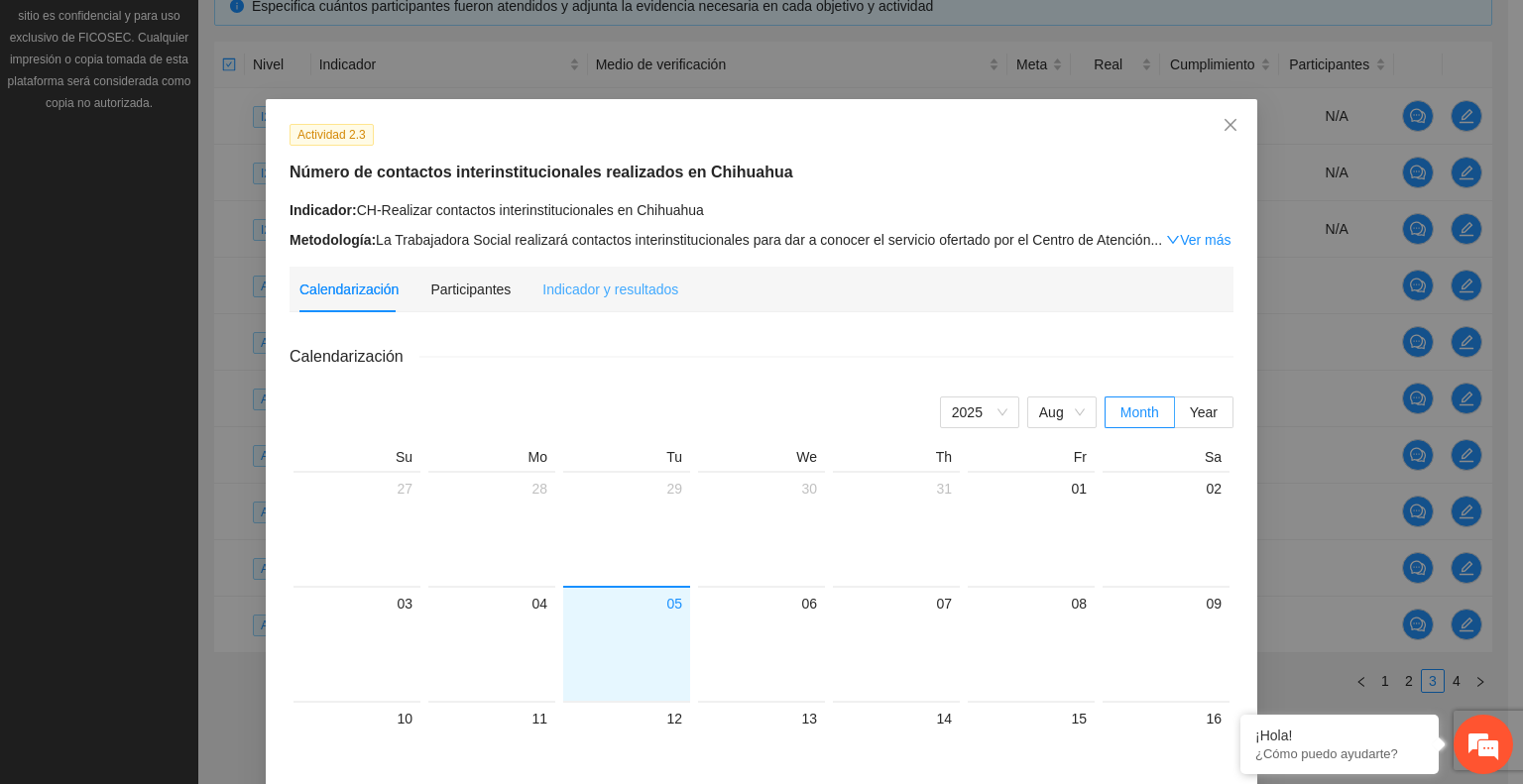 click on "Indicador y resultados" at bounding box center [610, 289] 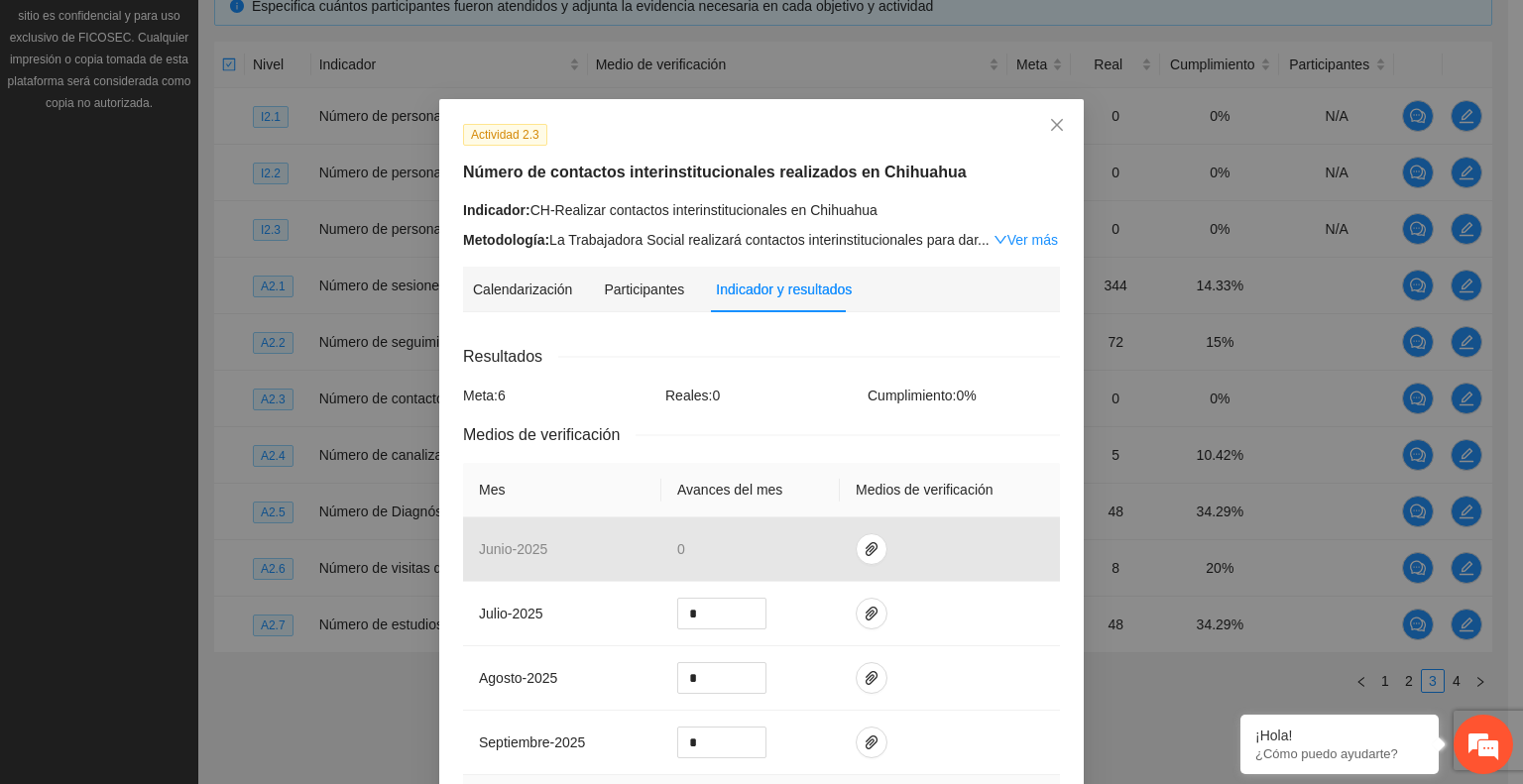 scroll, scrollTop: 297, scrollLeft: 0, axis: vertical 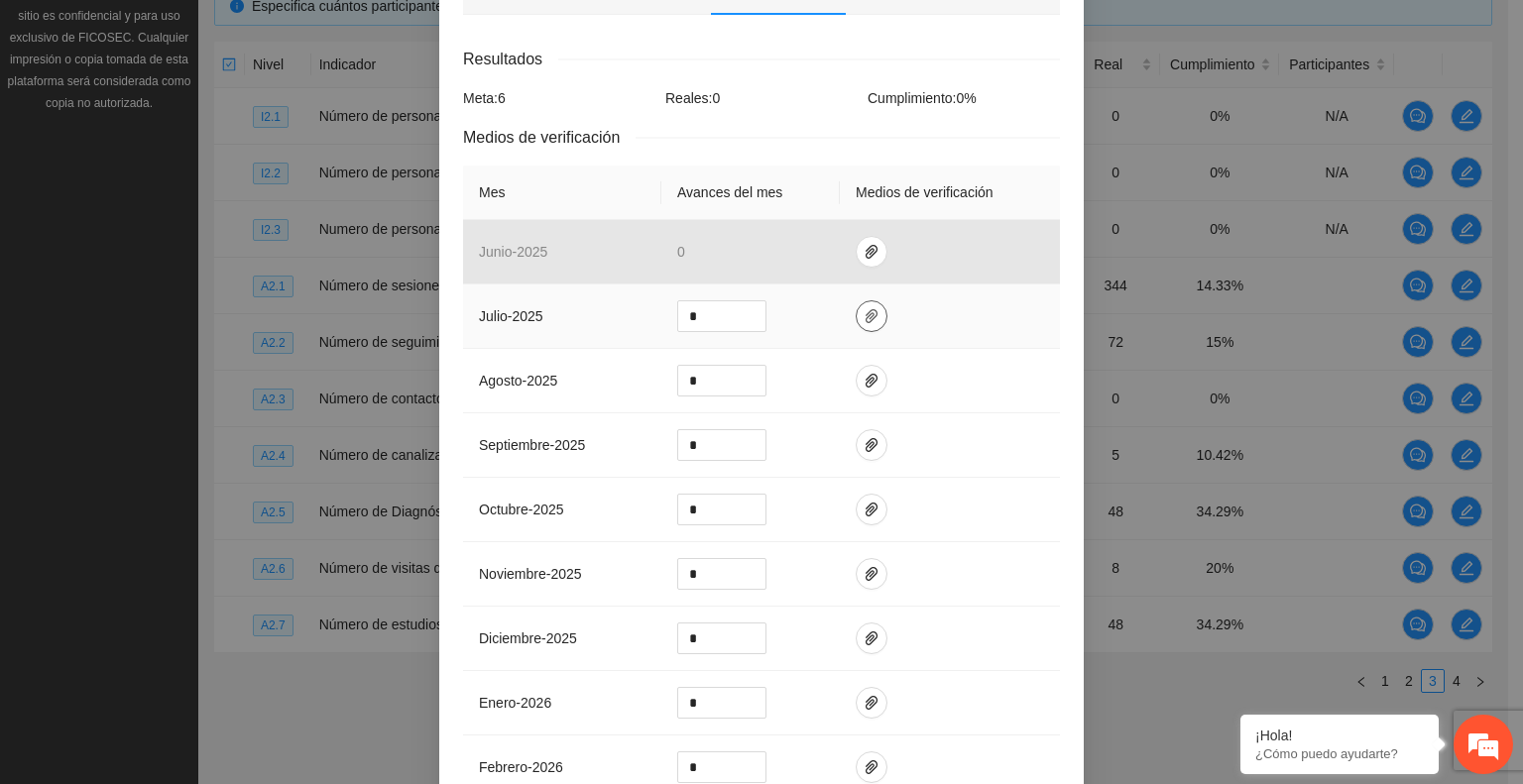 click 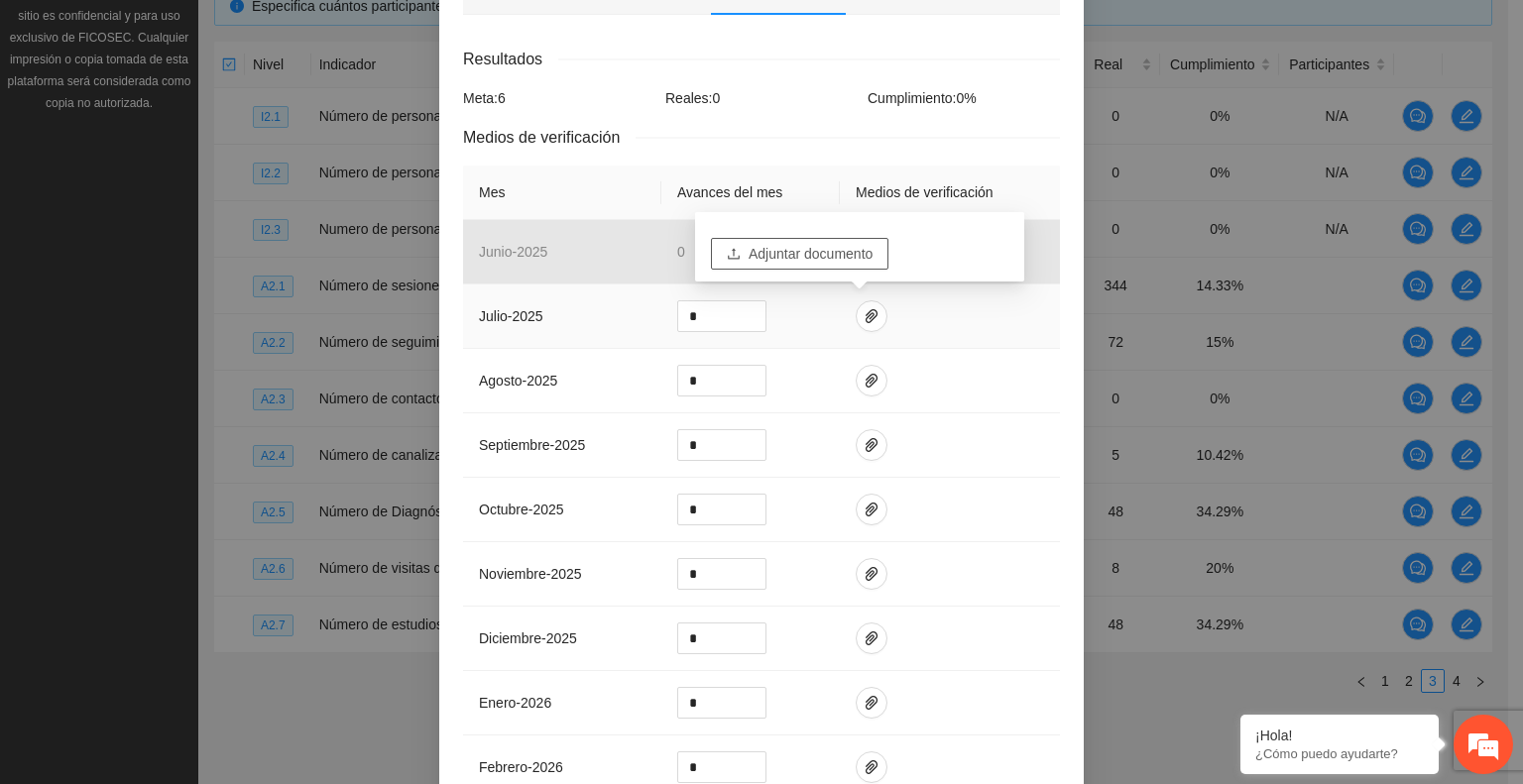 click on "Adjuntar documento" at bounding box center (810, 254) 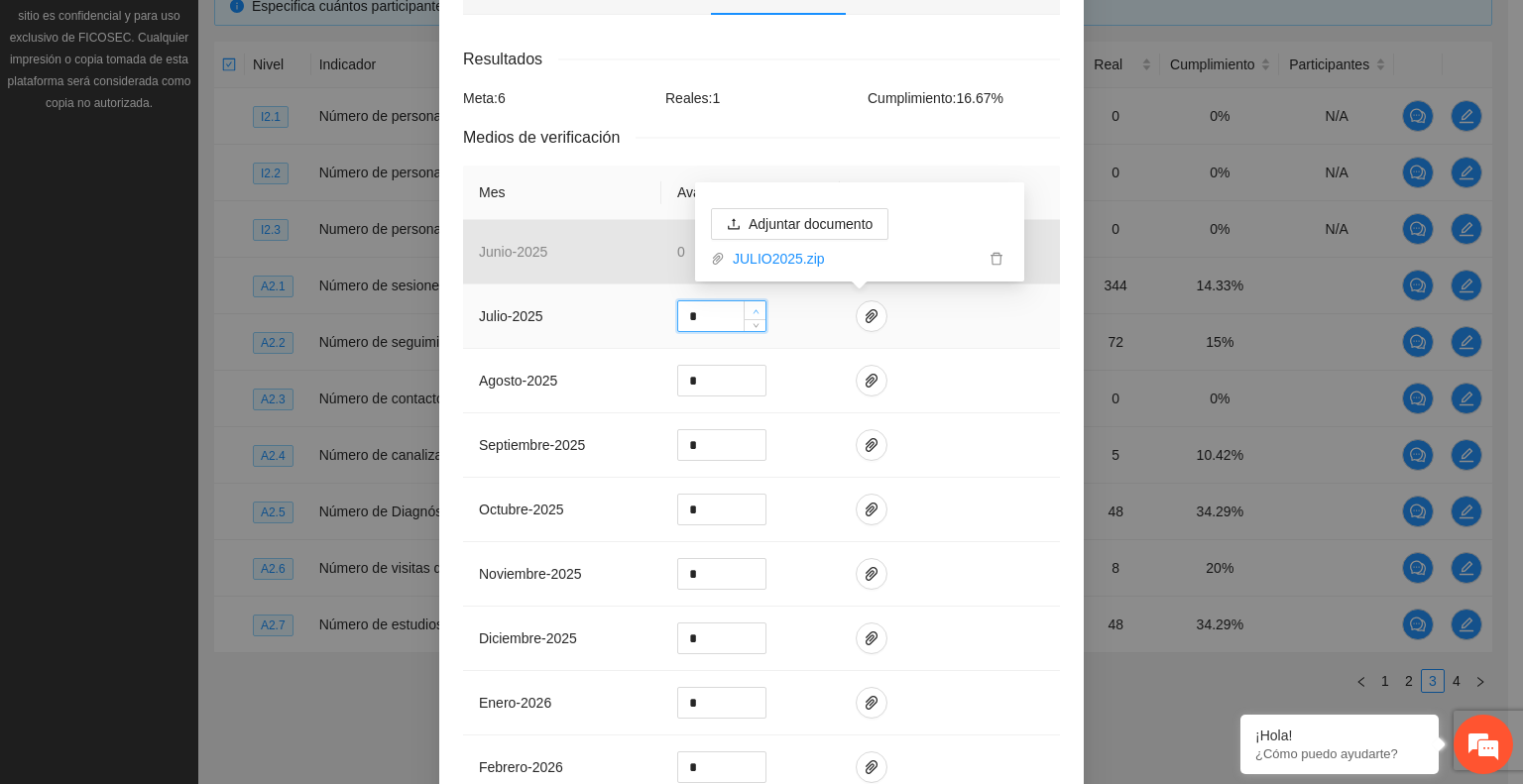 type on "*" 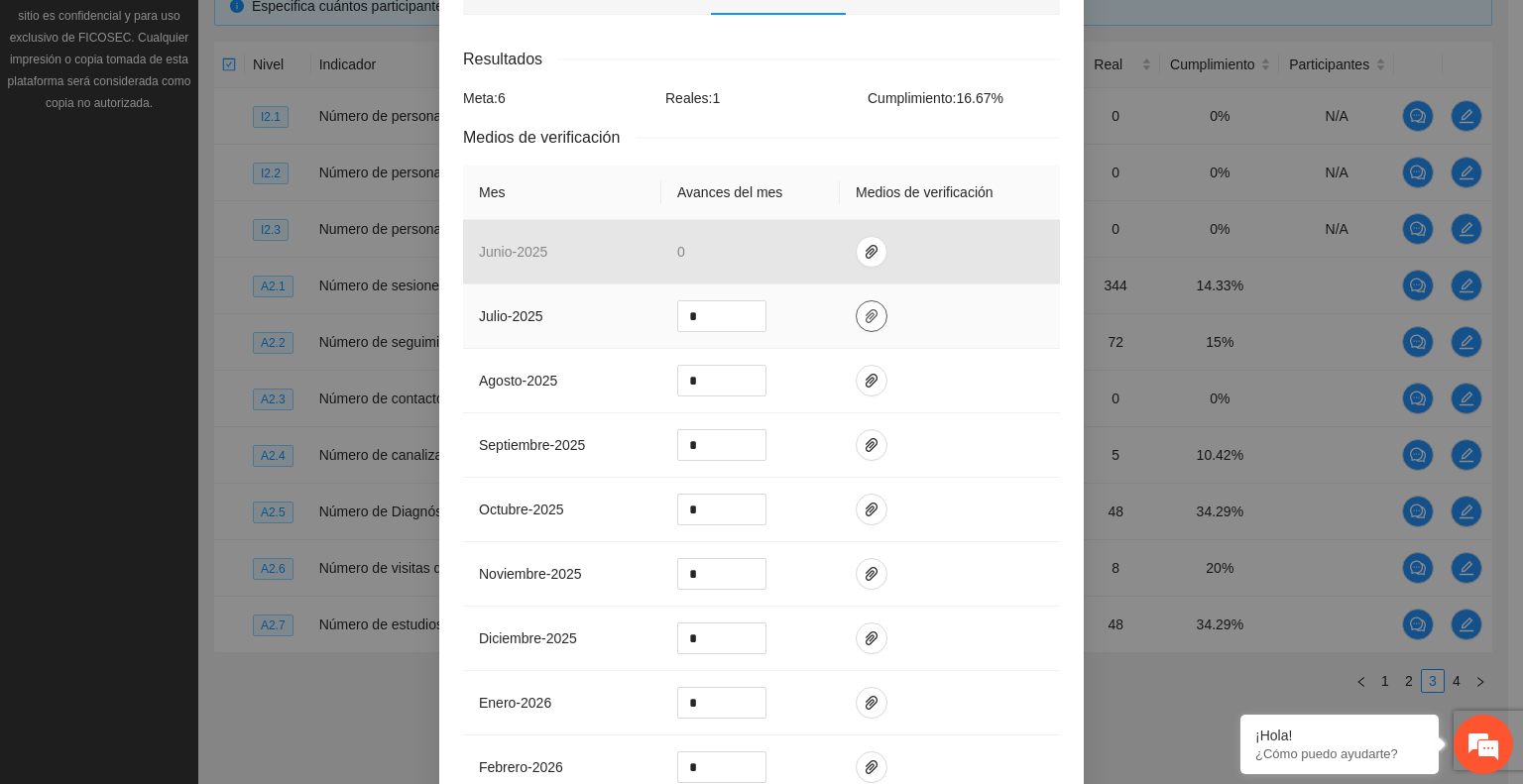 click 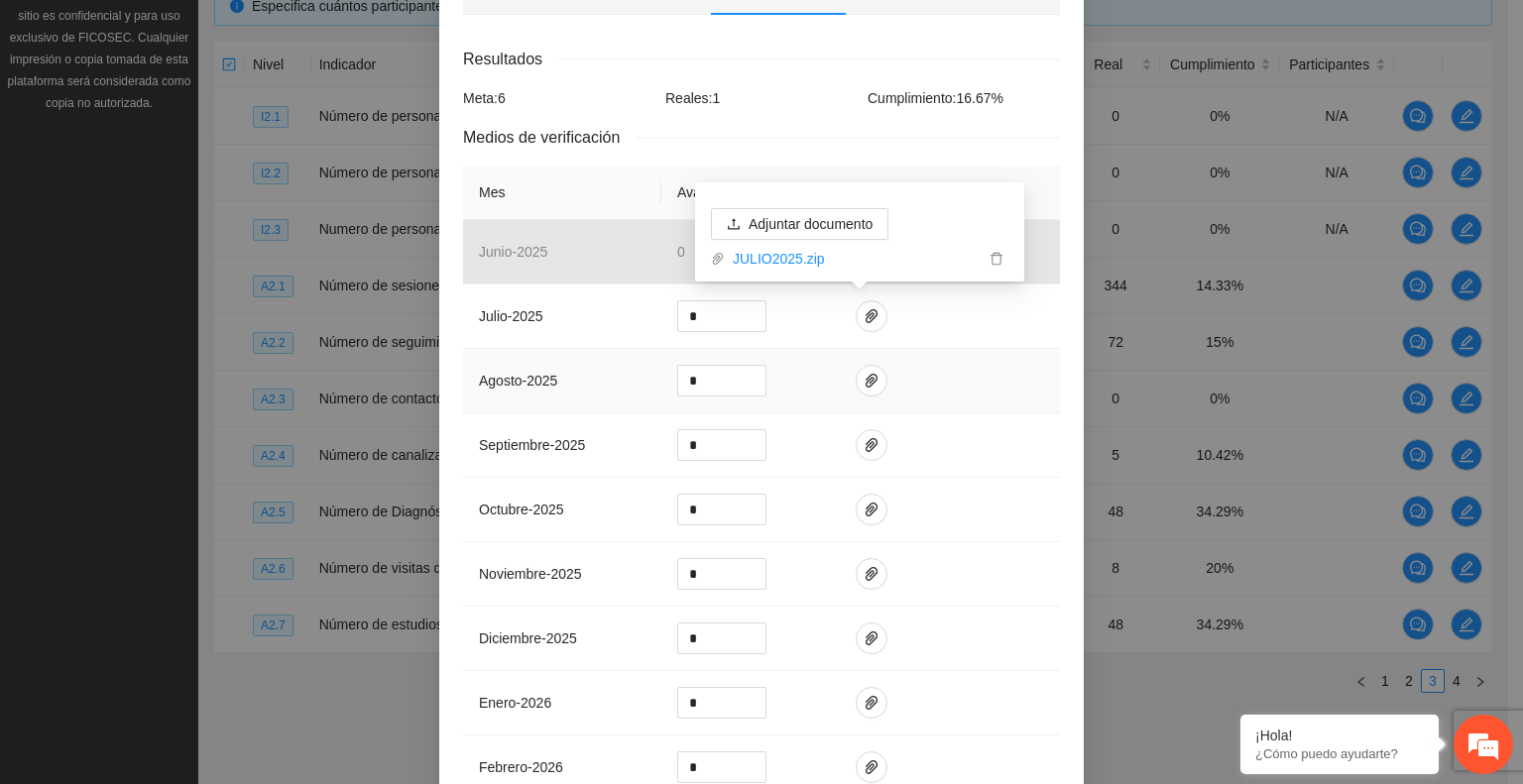 click at bounding box center [950, 381] 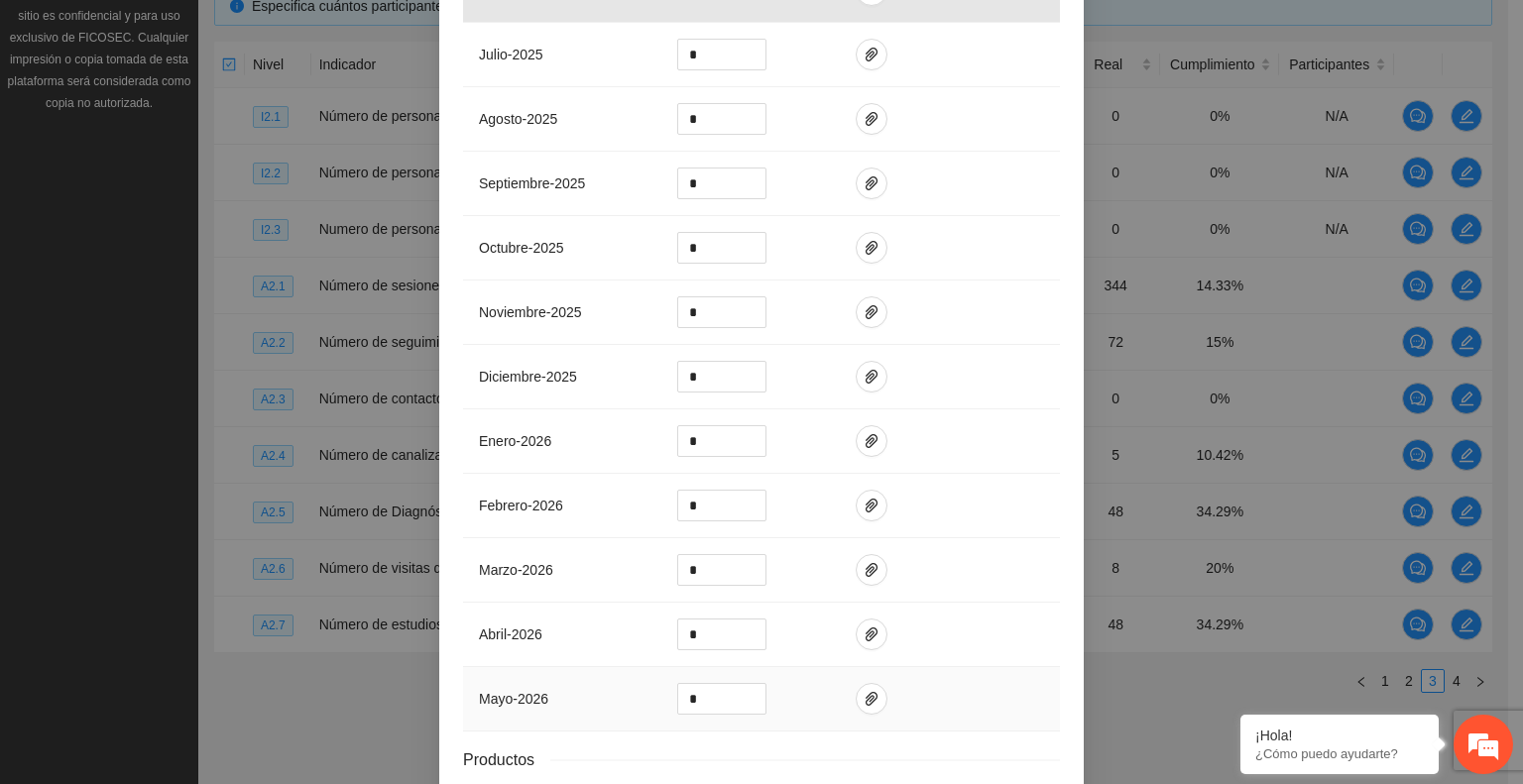 scroll, scrollTop: 696, scrollLeft: 0, axis: vertical 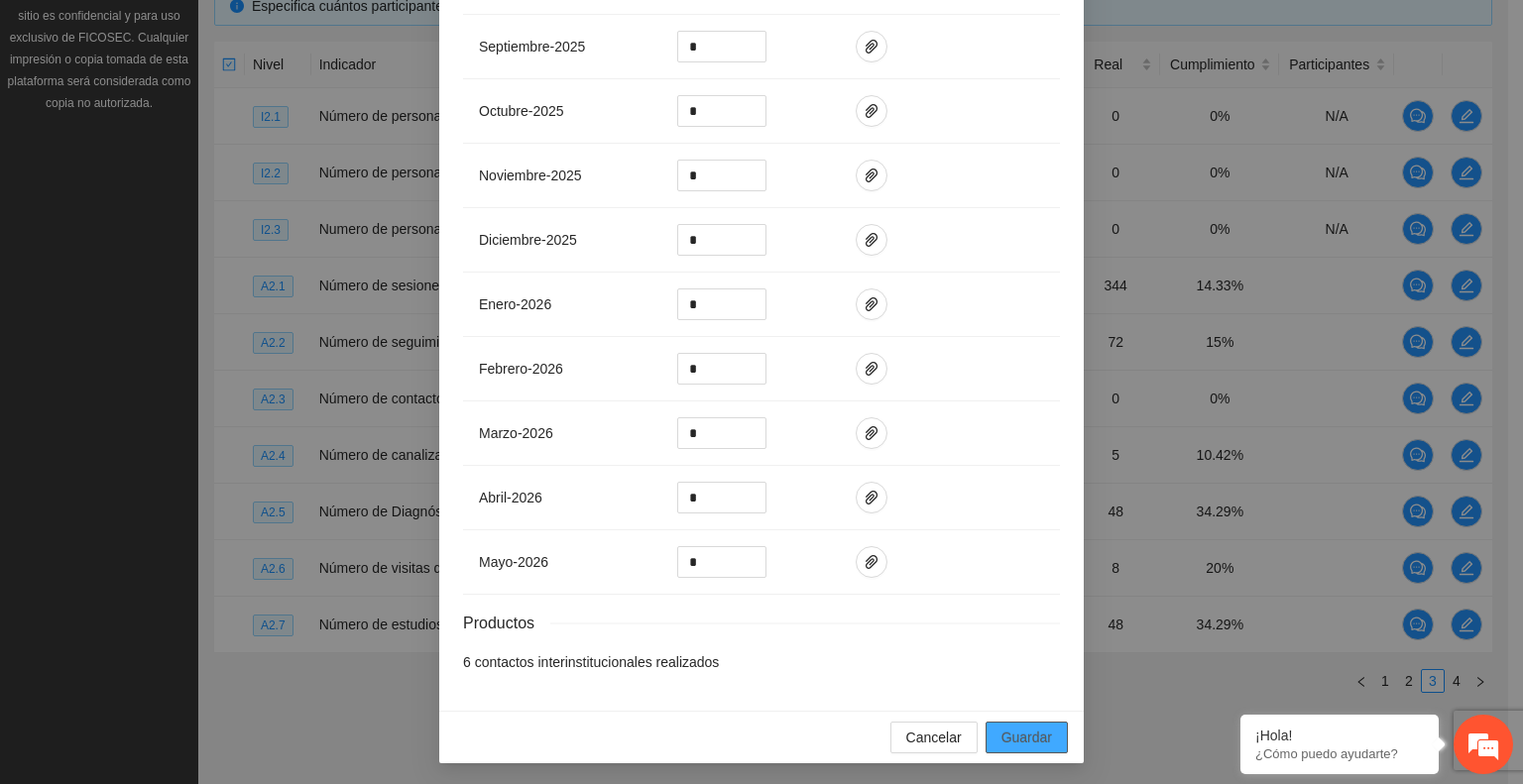 click on "Guardar" at bounding box center (1026, 737) 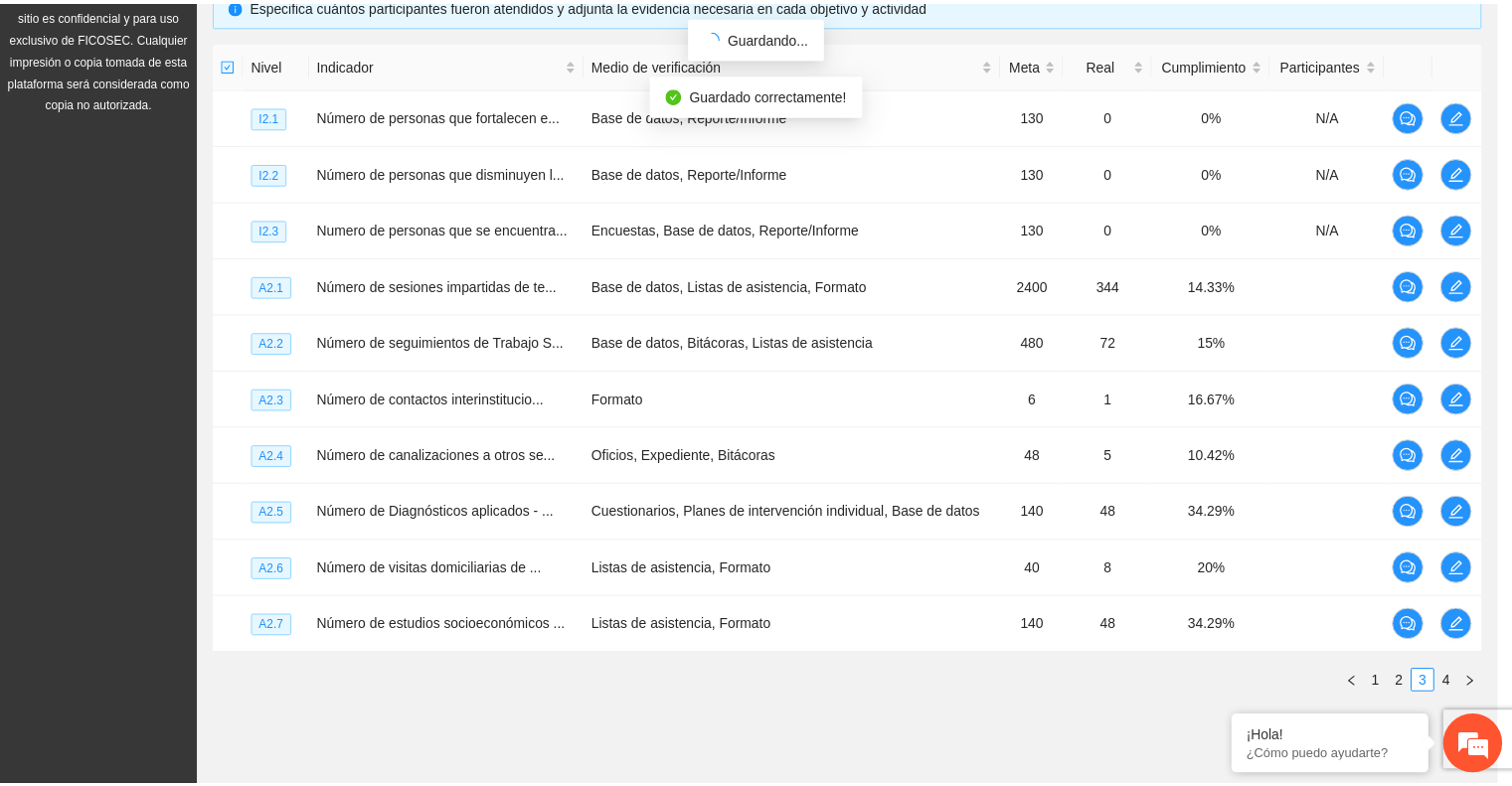 scroll, scrollTop: 598, scrollLeft: 0, axis: vertical 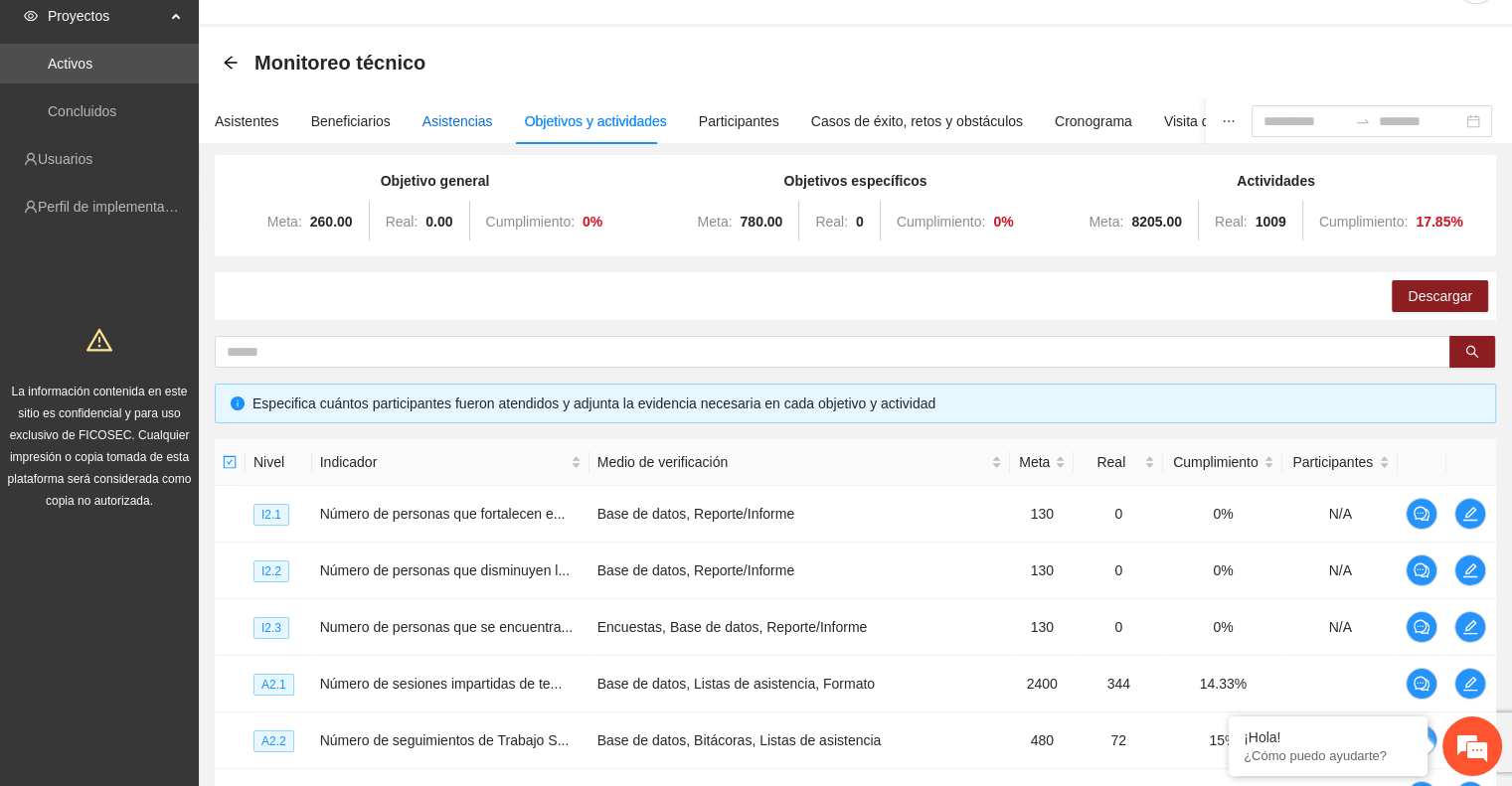 click on "Asistencias" at bounding box center (457, 121) 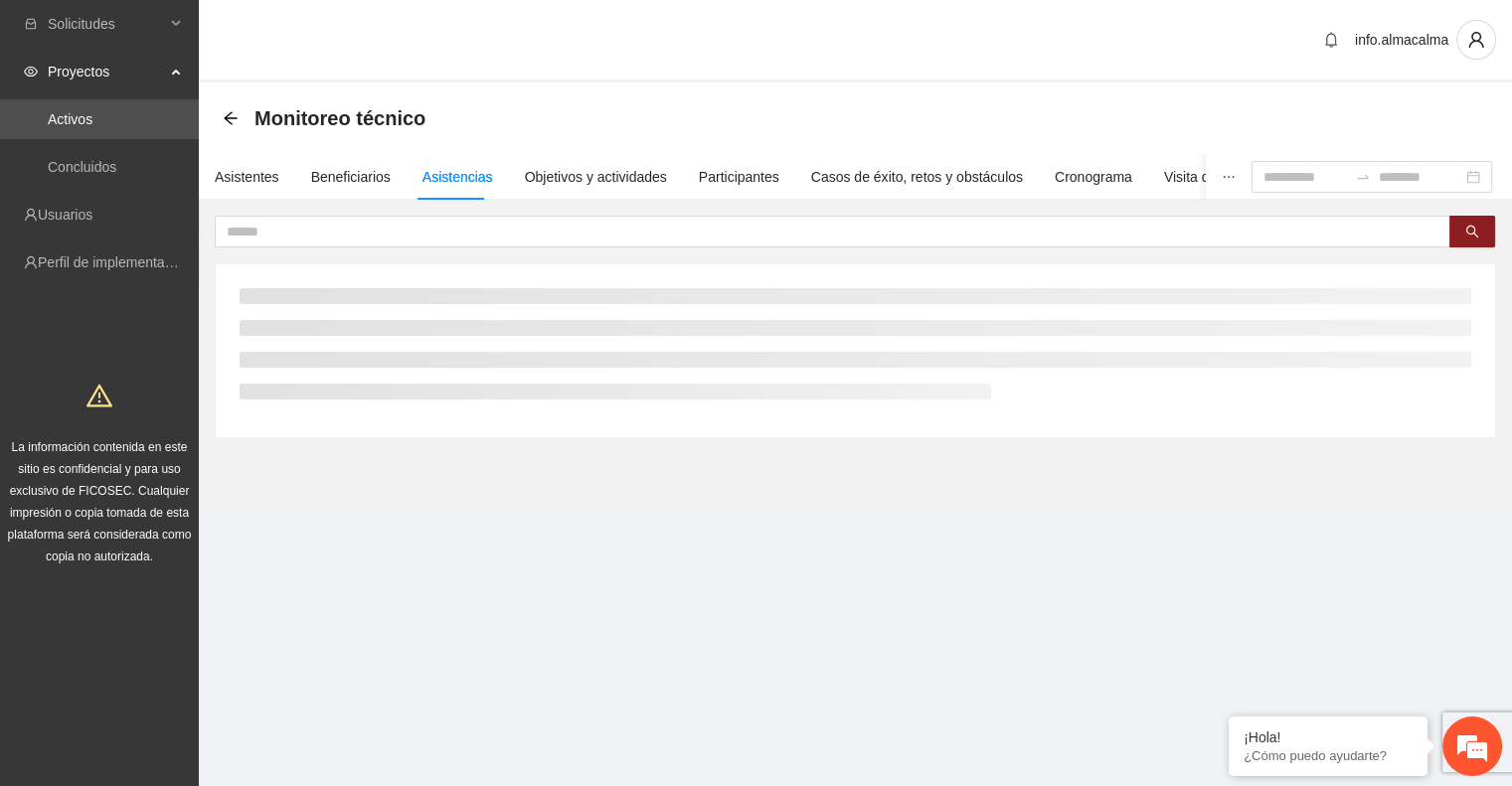 scroll, scrollTop: 0, scrollLeft: 0, axis: both 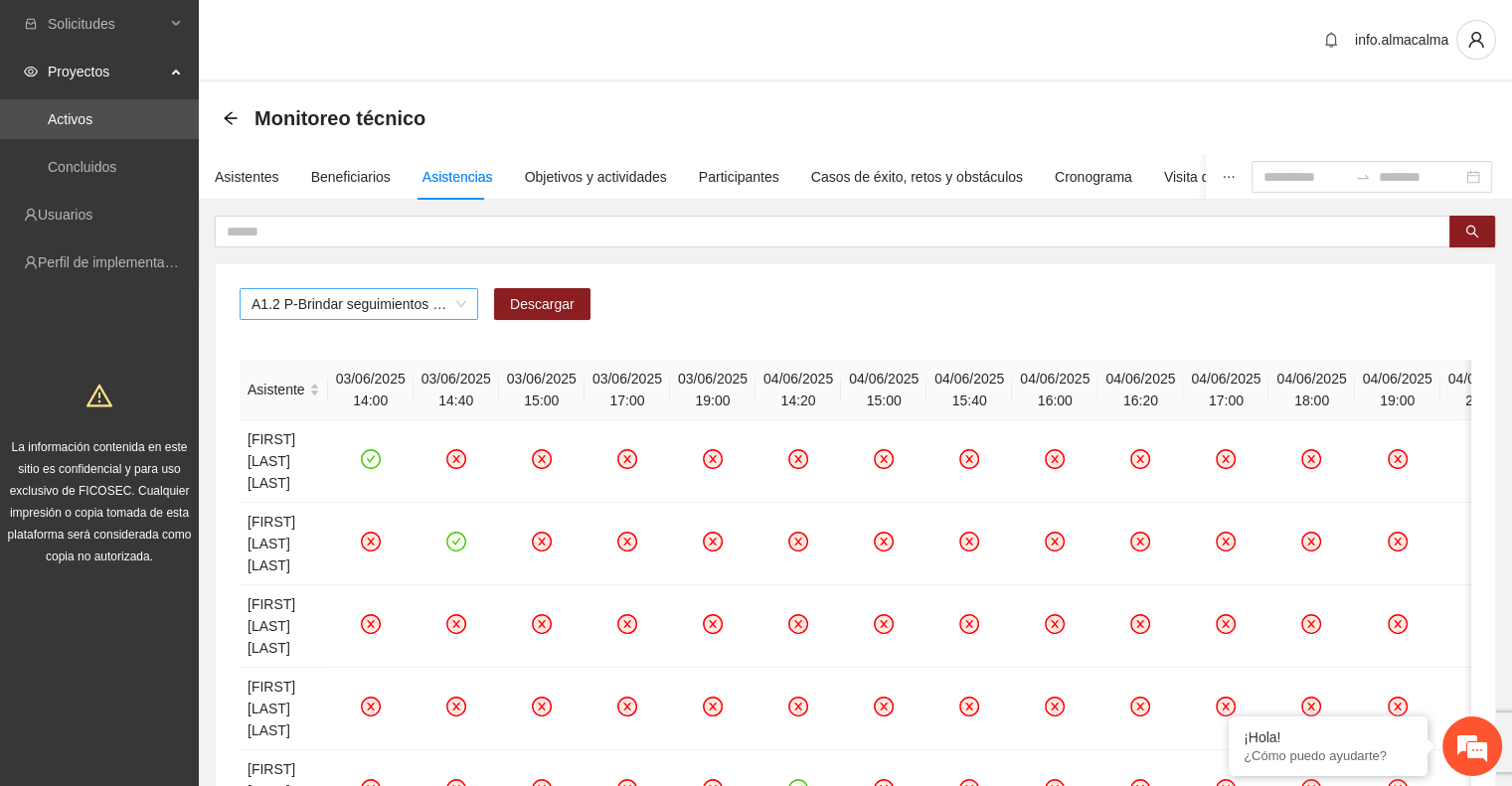click on "A1.2 P-Brindar seguimientos de Trabajo Social en Parral" at bounding box center (359, 304) 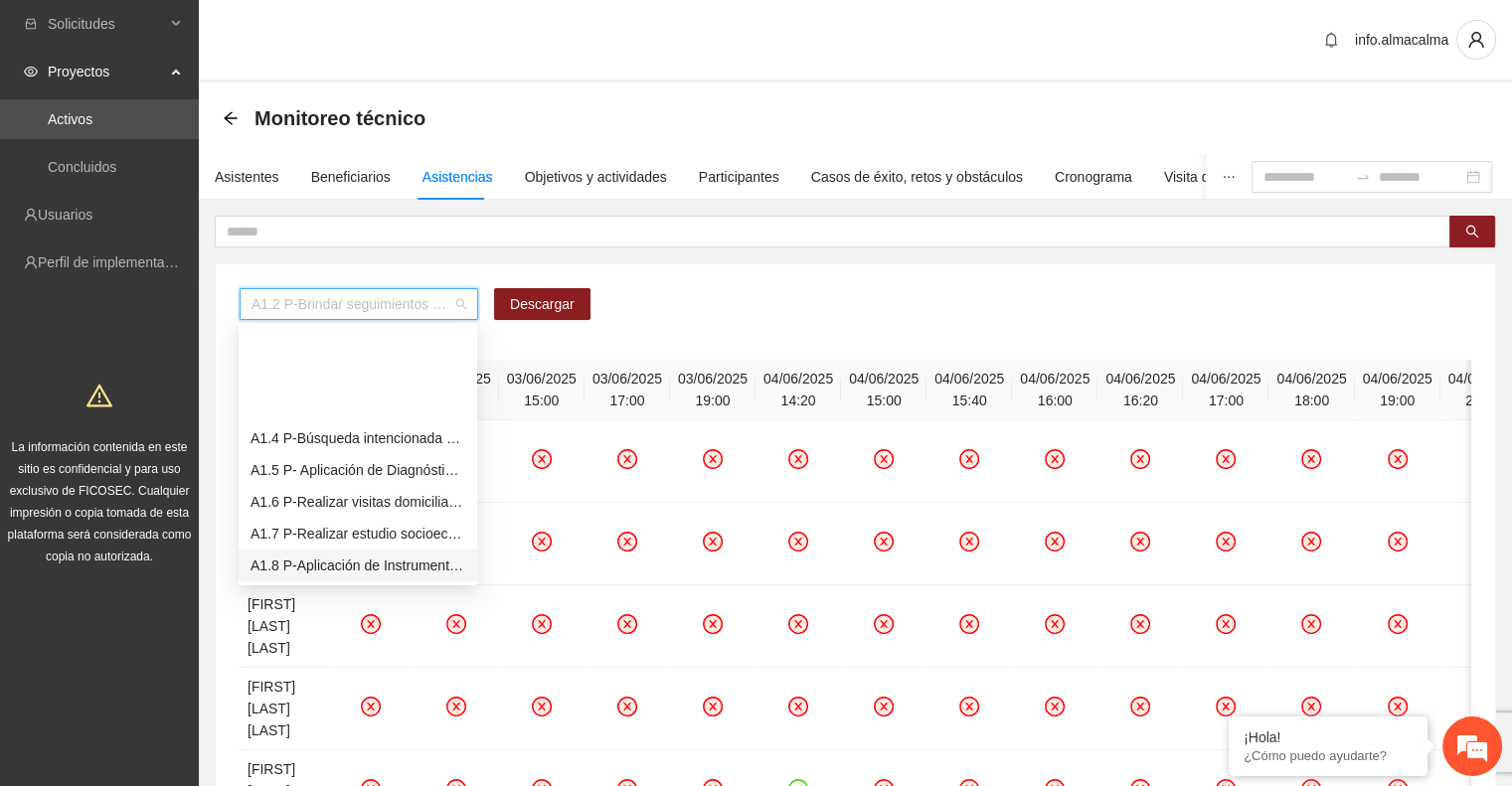 scroll, scrollTop: 199, scrollLeft: 0, axis: vertical 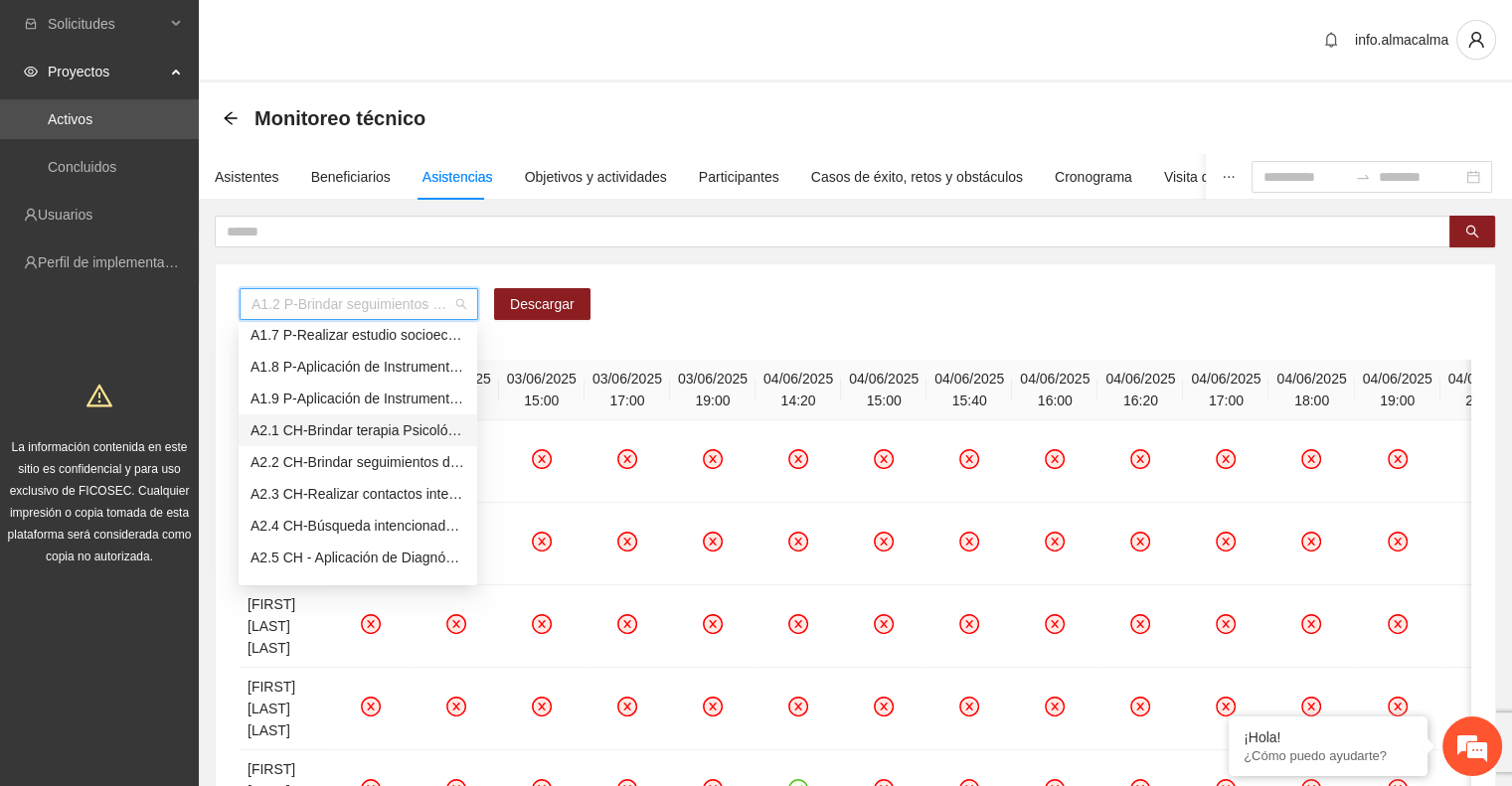 click on "A2.1 CH-Brindar terapia Psicológica en Chihuahua" at bounding box center (358, 430) 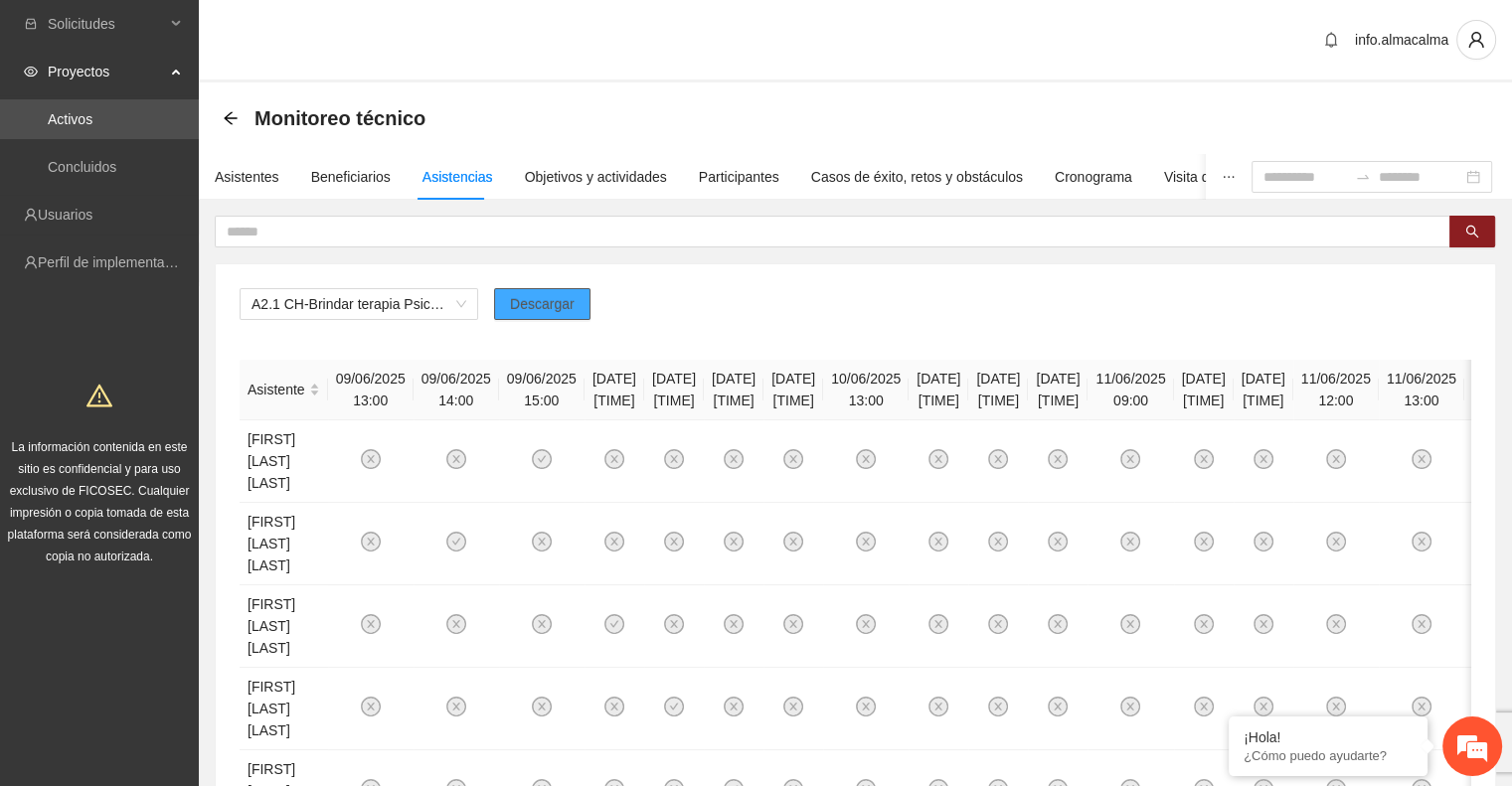 click on "Descargar" at bounding box center (542, 304) 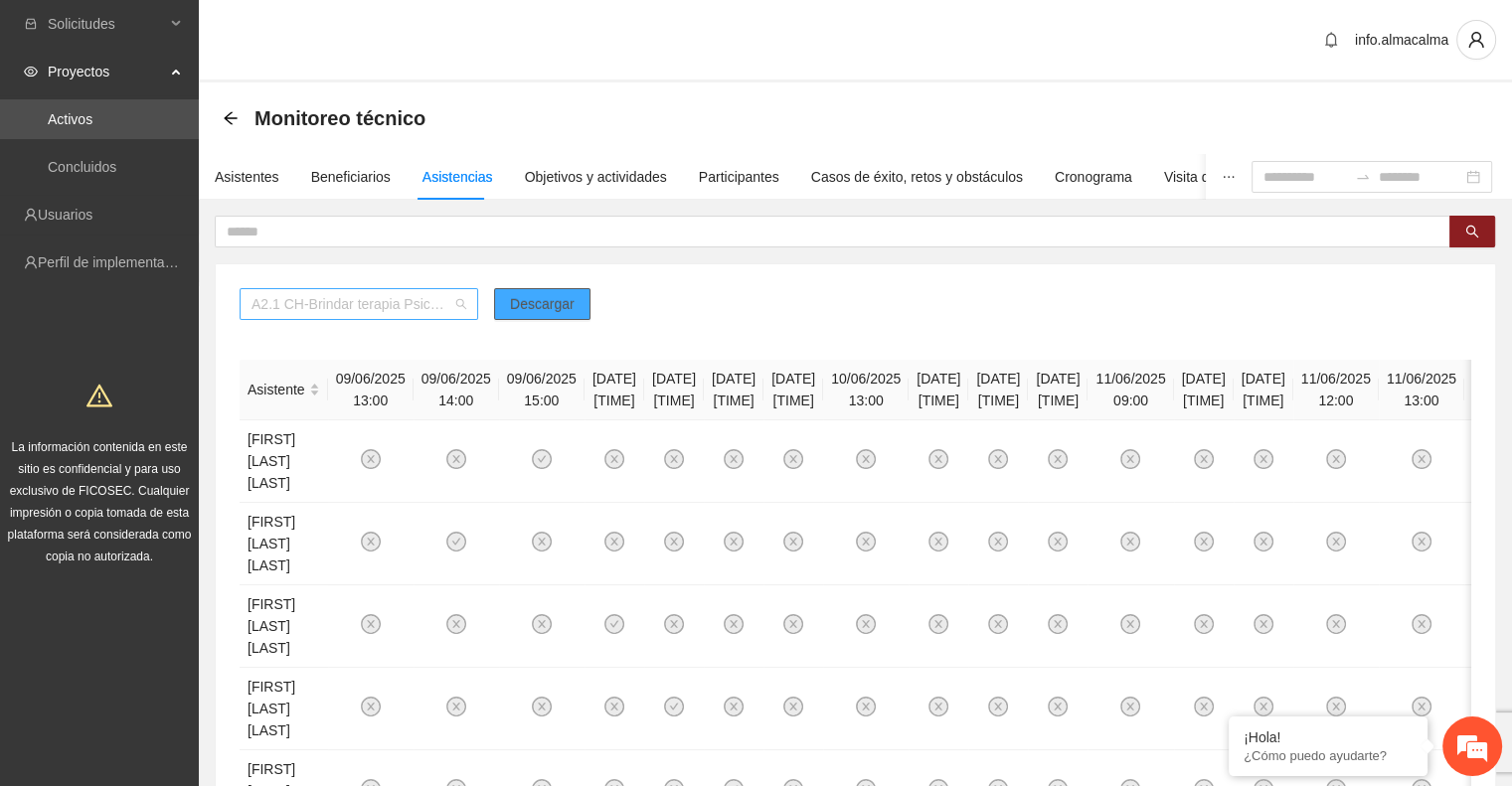 click on "A2.1 CH-Brindar terapia Psicológica en Chihuahua" at bounding box center [359, 304] 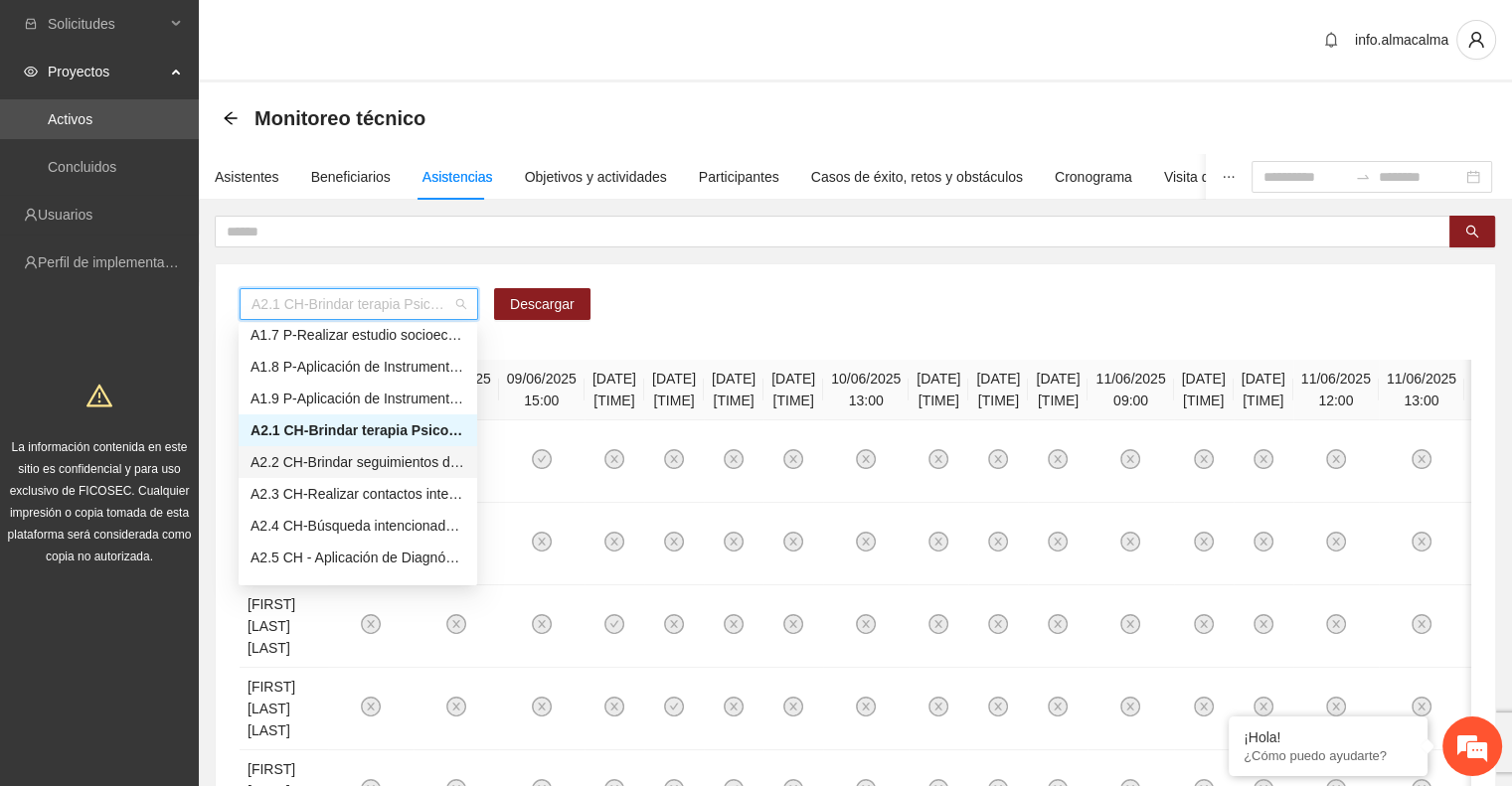 click on "A2.2  CH-Brindar seguimientos de Trabajo Social en Chihuahua" at bounding box center (358, 462) 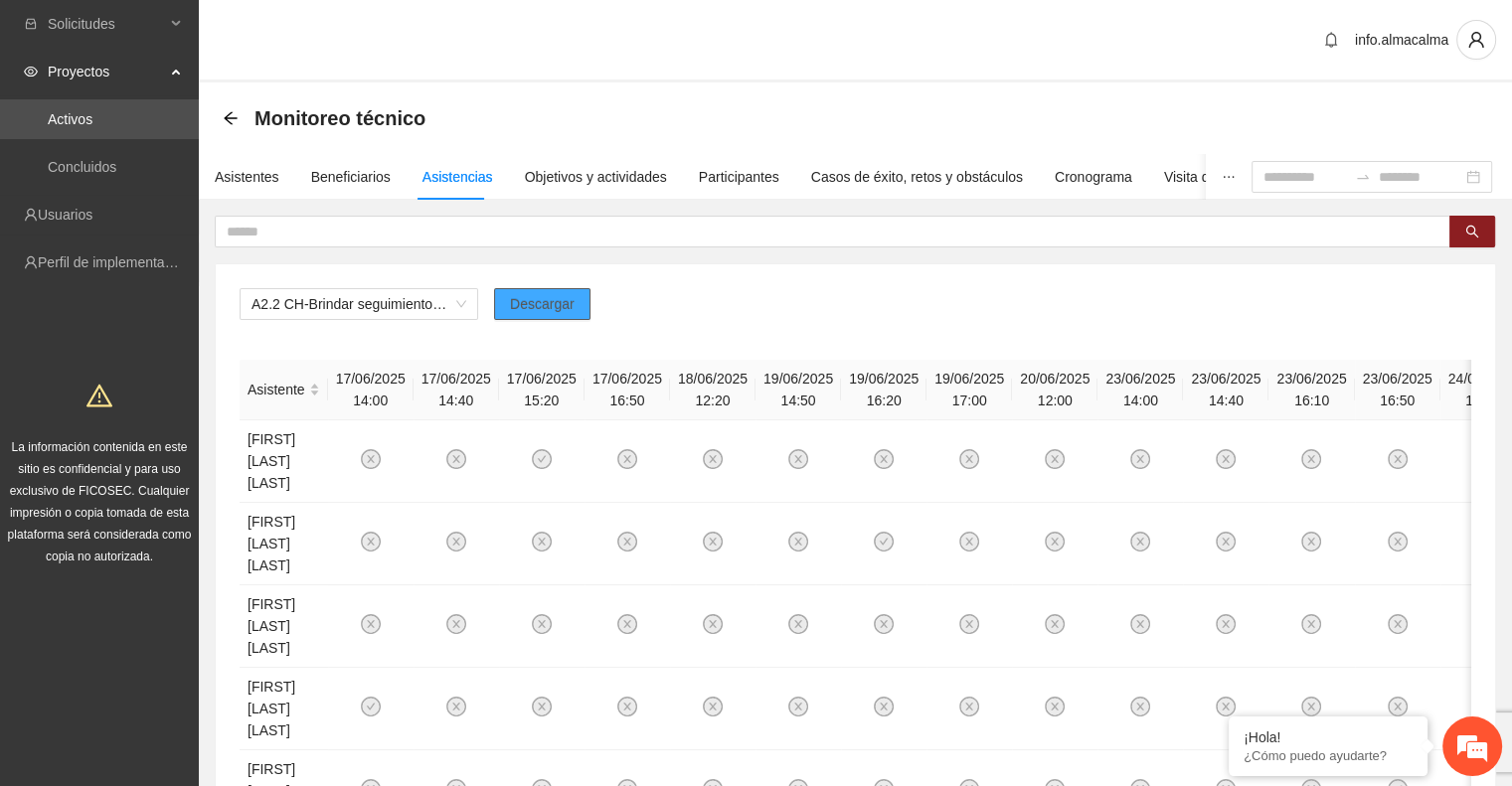 click on "Descargar" at bounding box center [542, 304] 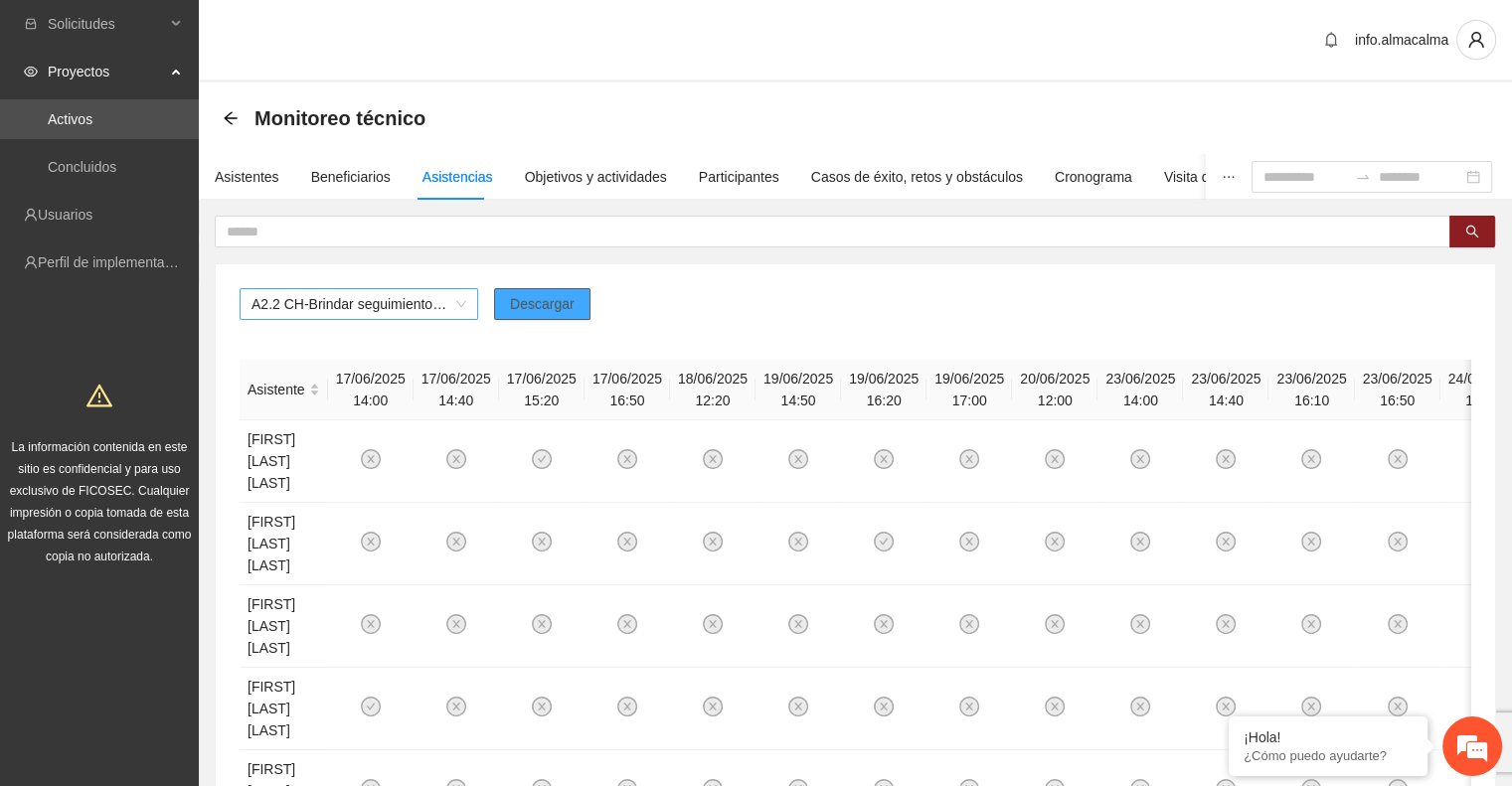 click on "A2.2  CH-Brindar seguimientos de Trabajo Social en Chihuahua" at bounding box center (359, 304) 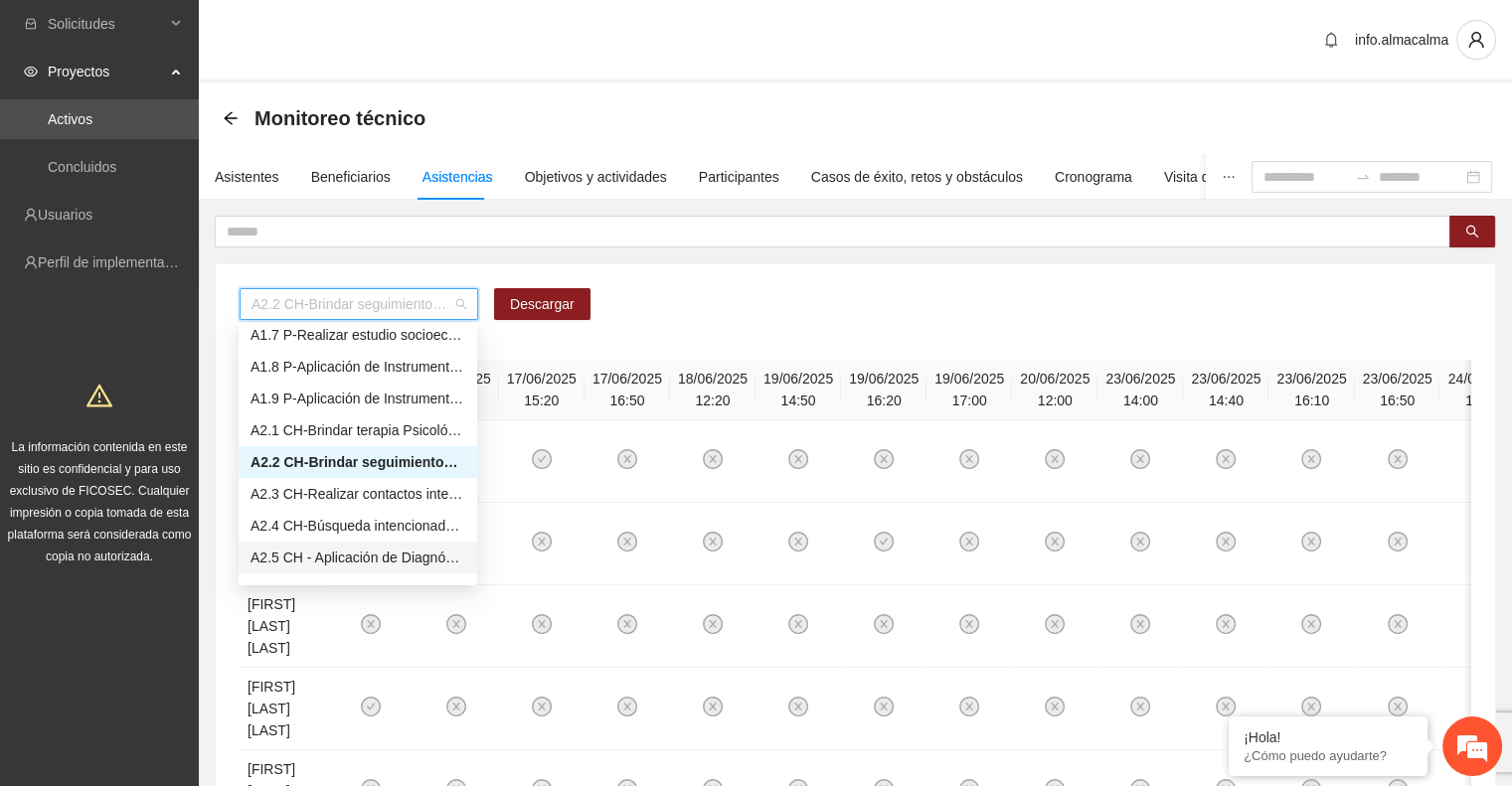 click on "A2.5 CH - Aplicación de Diagnósticos - Chihuahua" at bounding box center (358, 557) 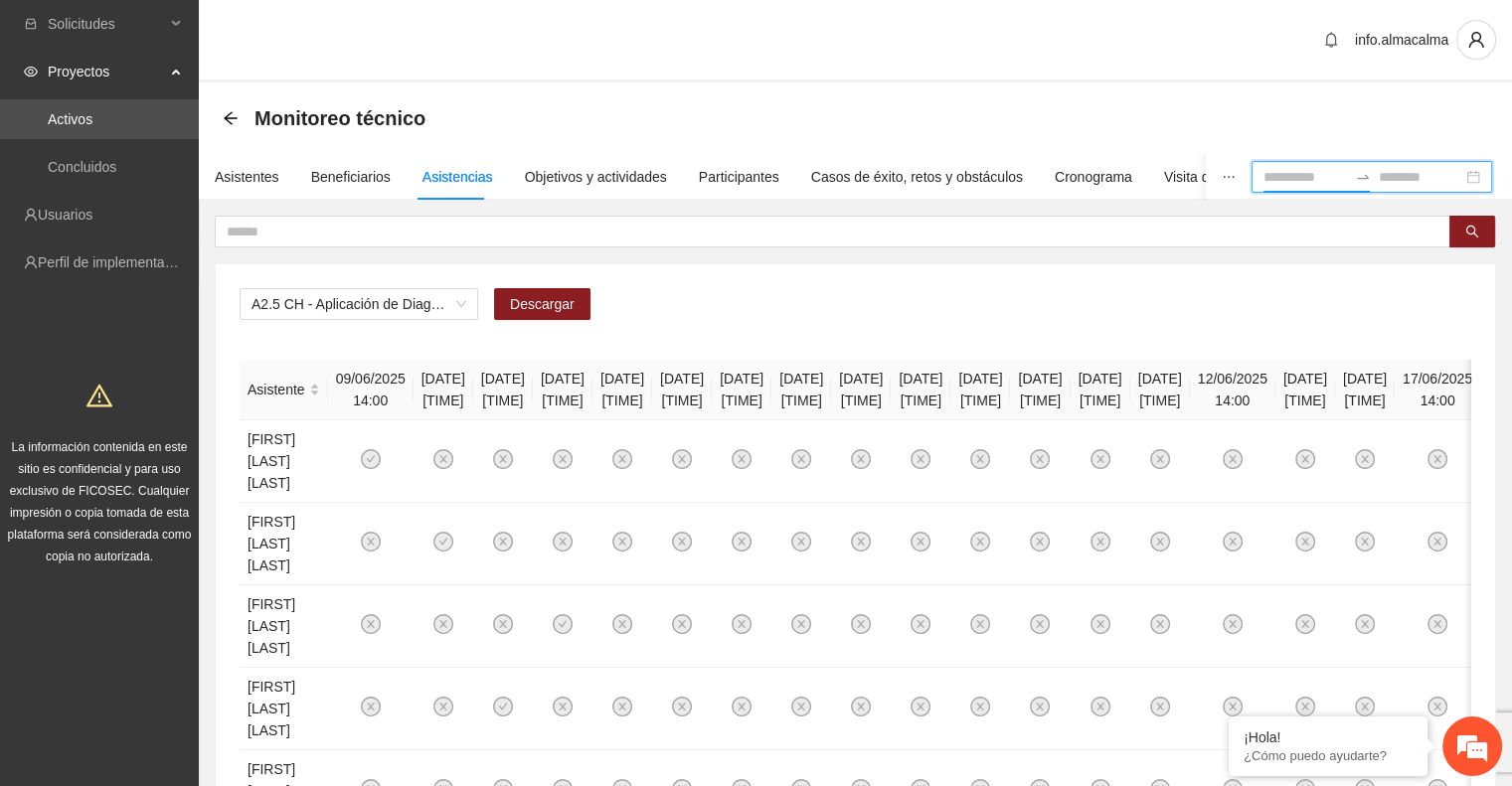 click at bounding box center [1305, 177] 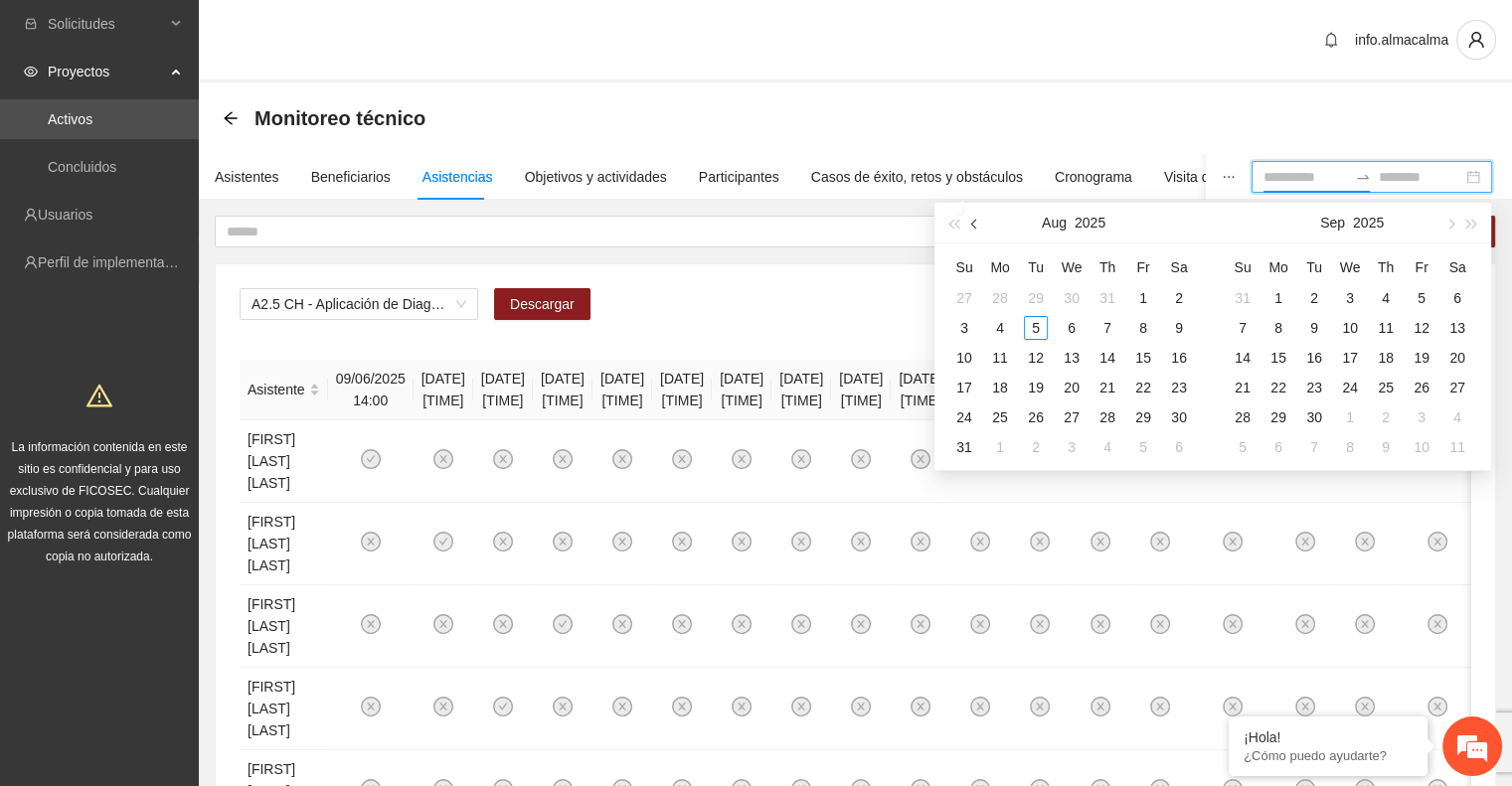 click at bounding box center [976, 224] 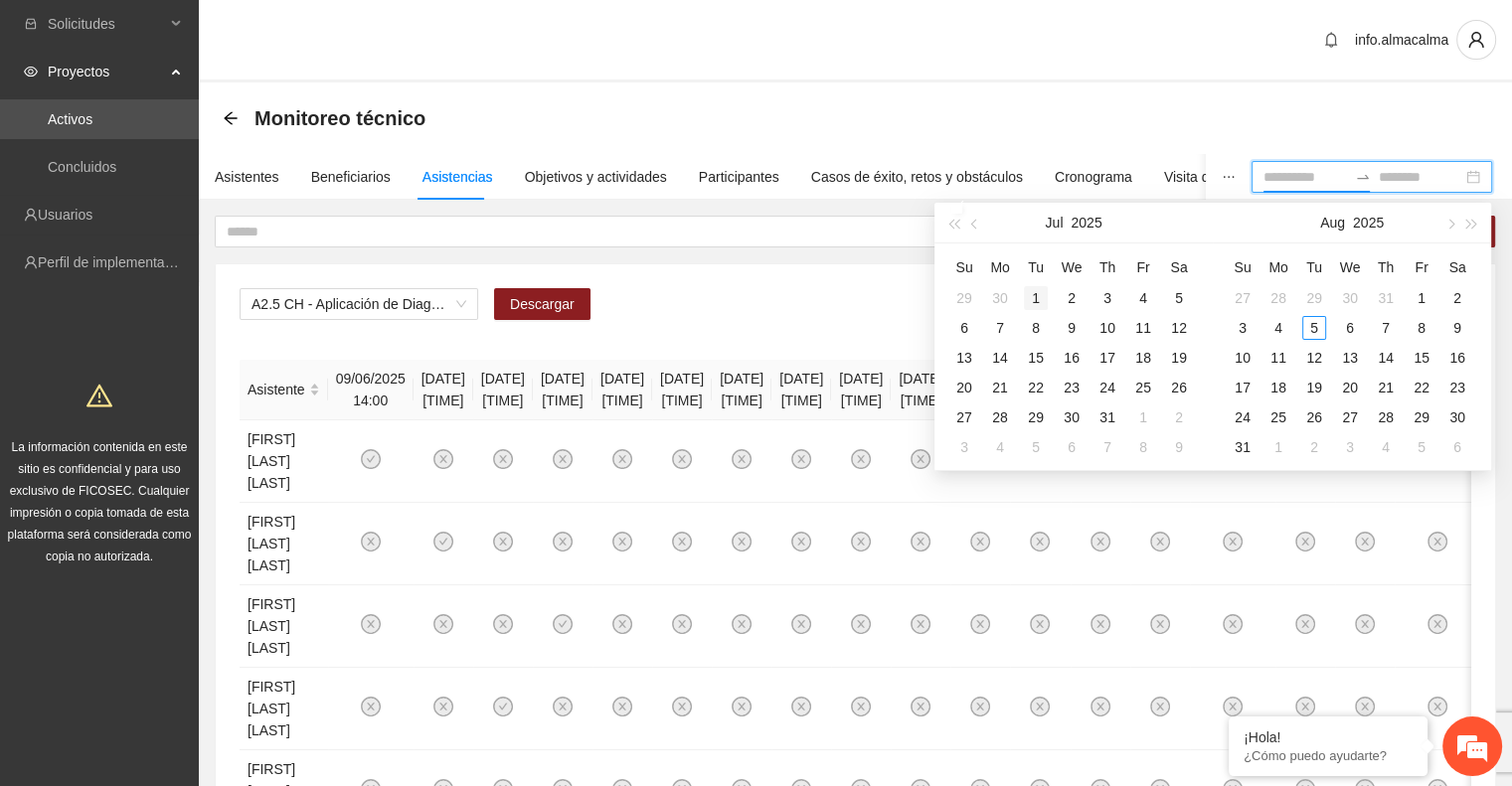 type on "**********" 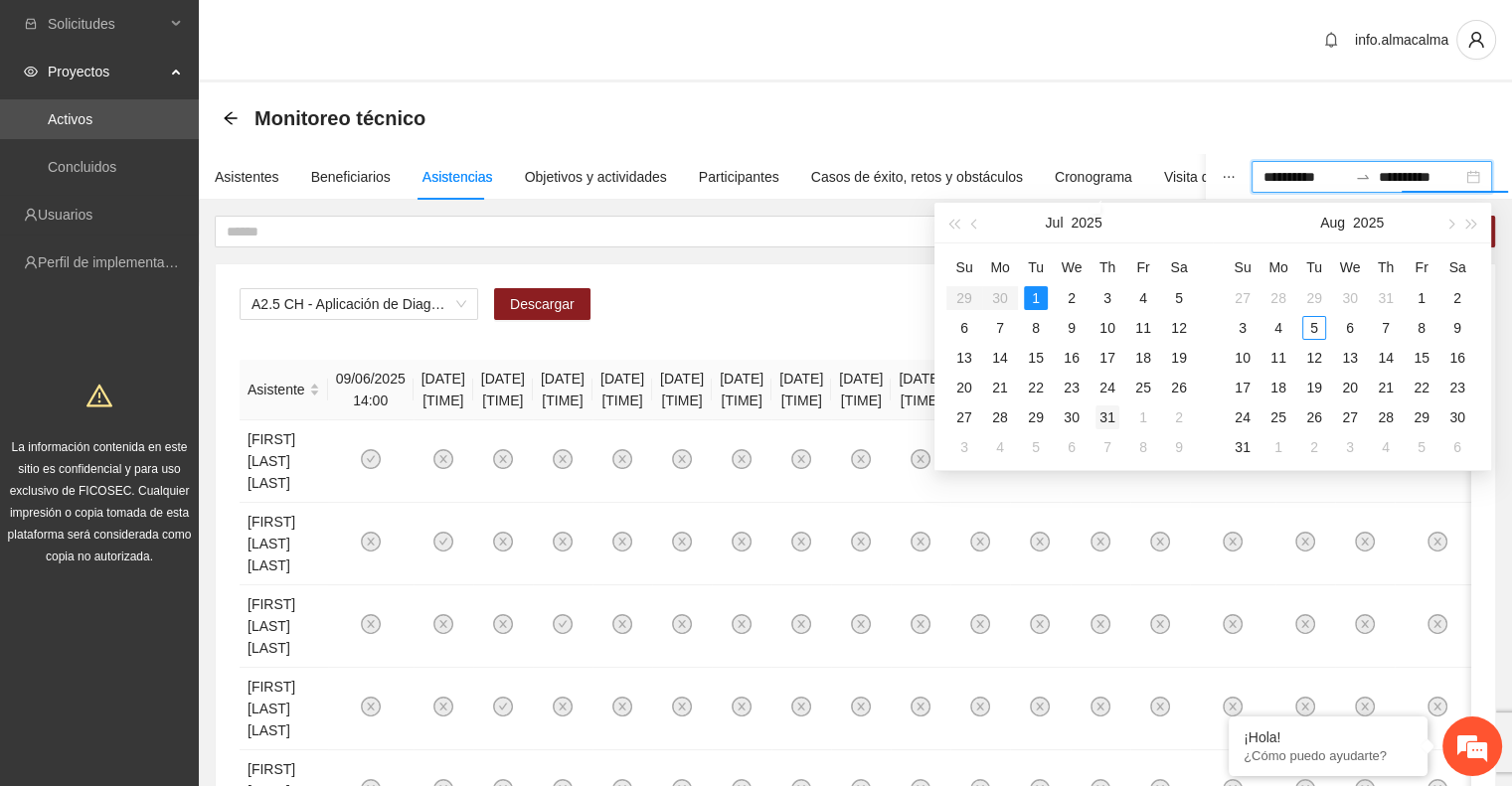 type on "**********" 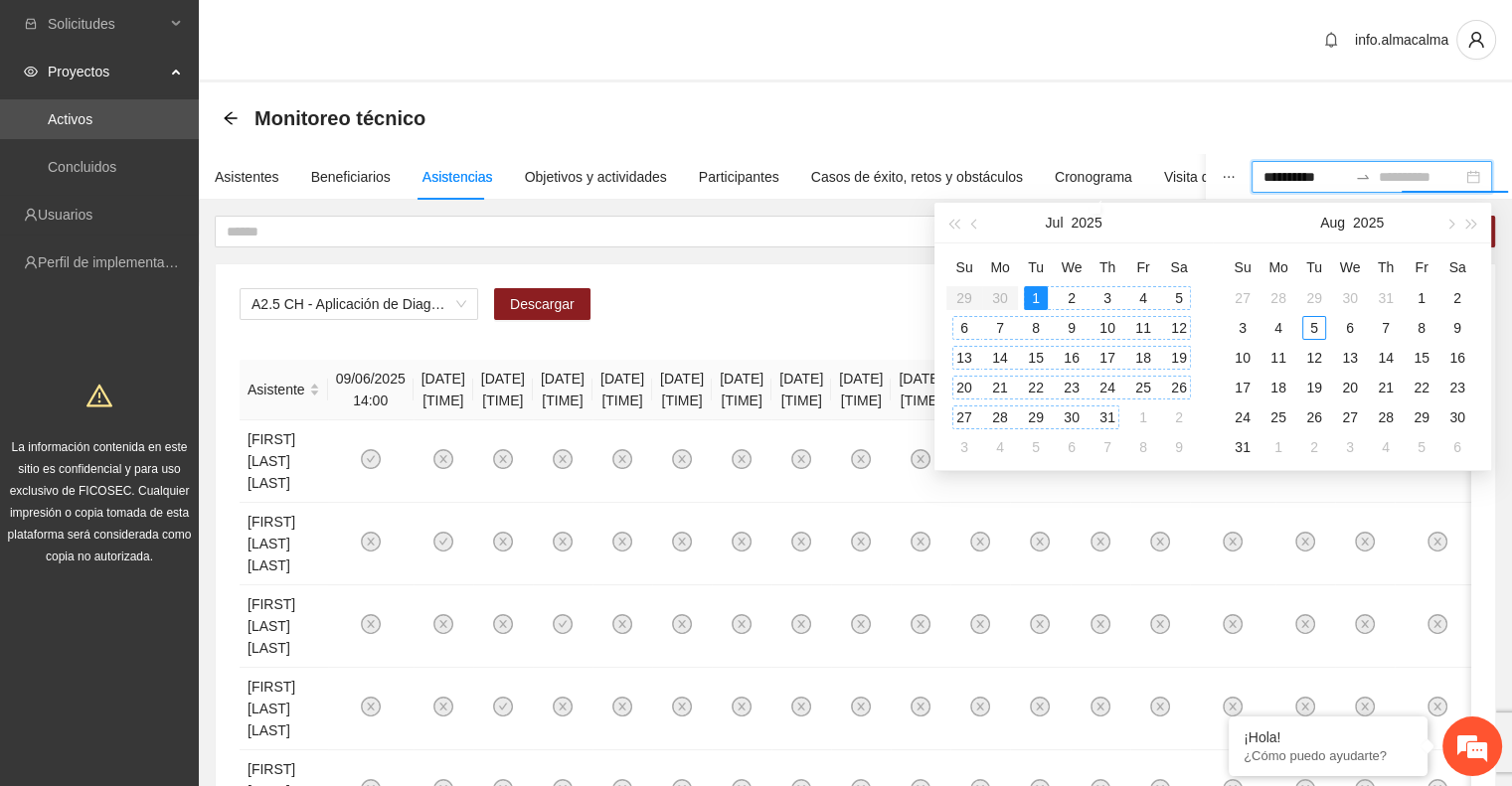 click on "31" at bounding box center [1107, 417] 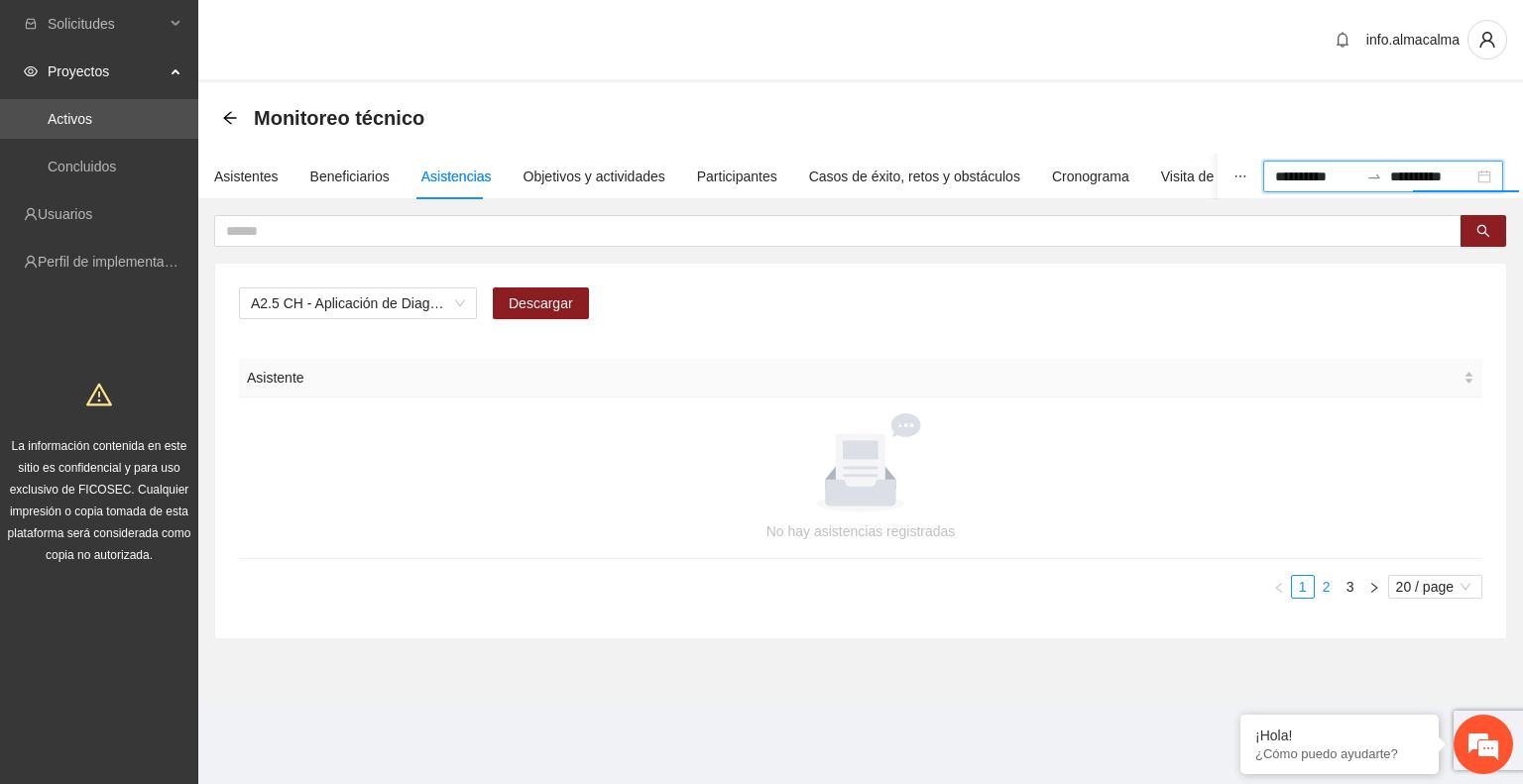 click on "2" at bounding box center [1327, 587] 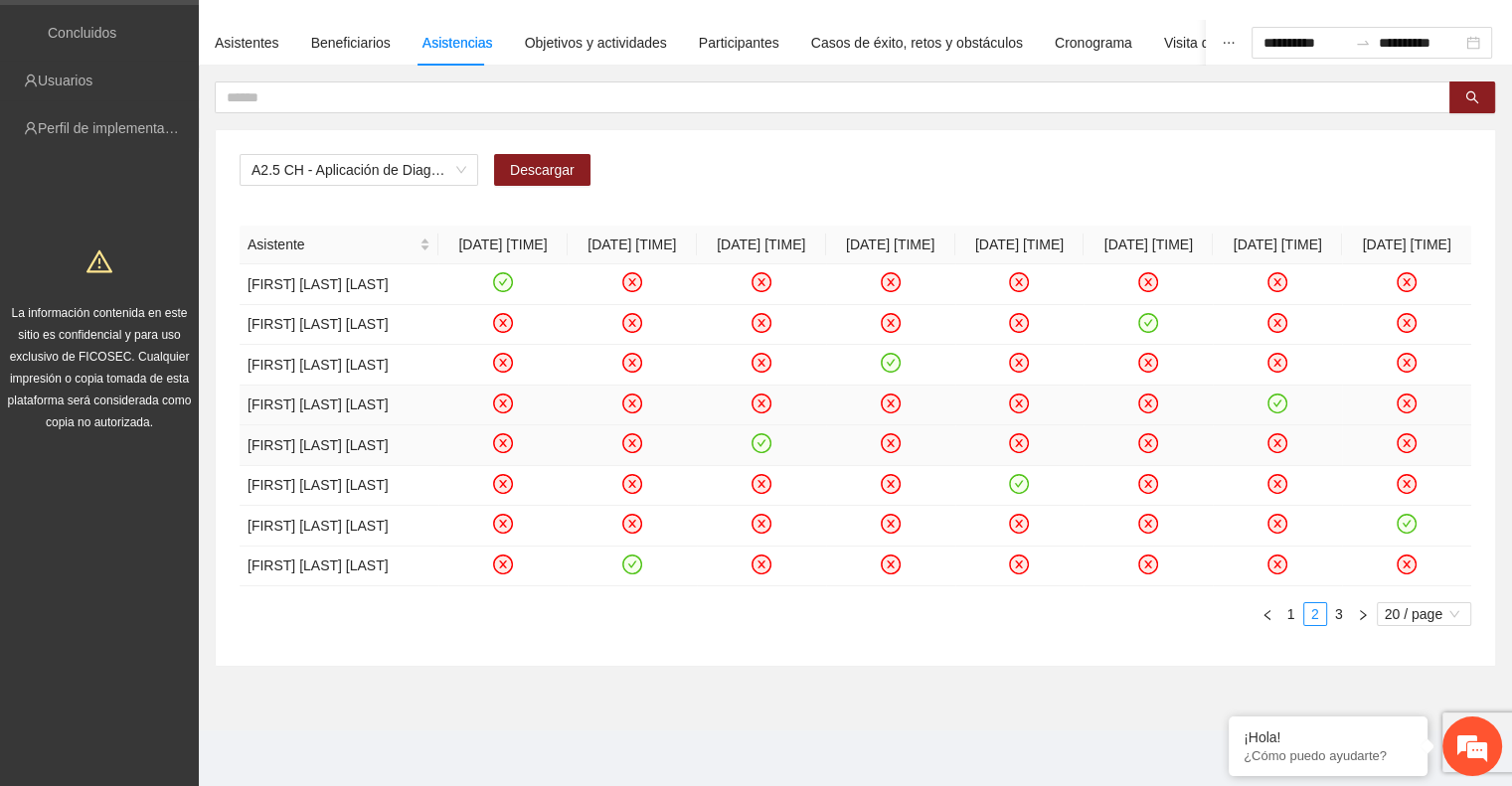 scroll, scrollTop: 188, scrollLeft: 0, axis: vertical 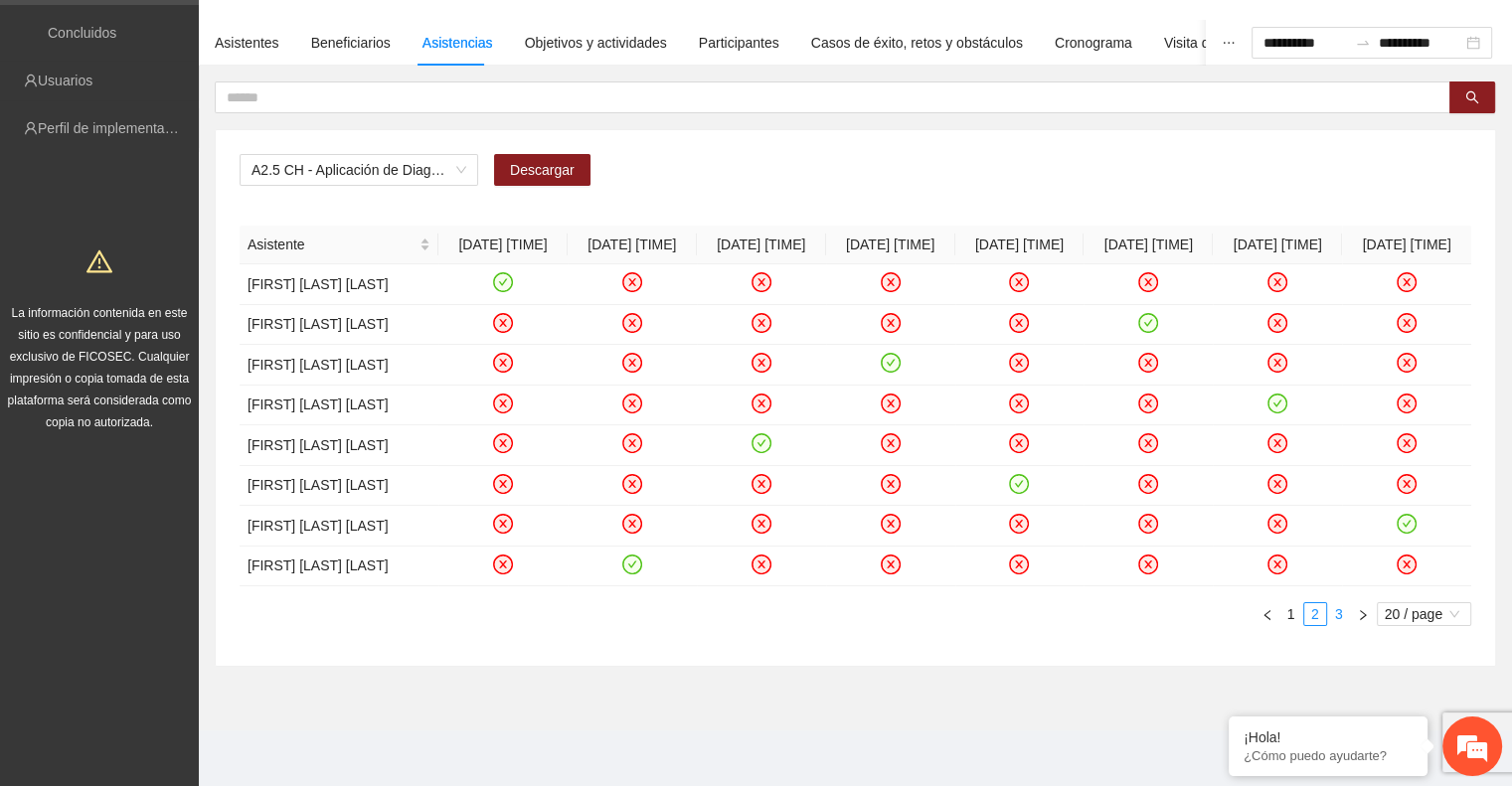 click on "3" at bounding box center (1339, 614) 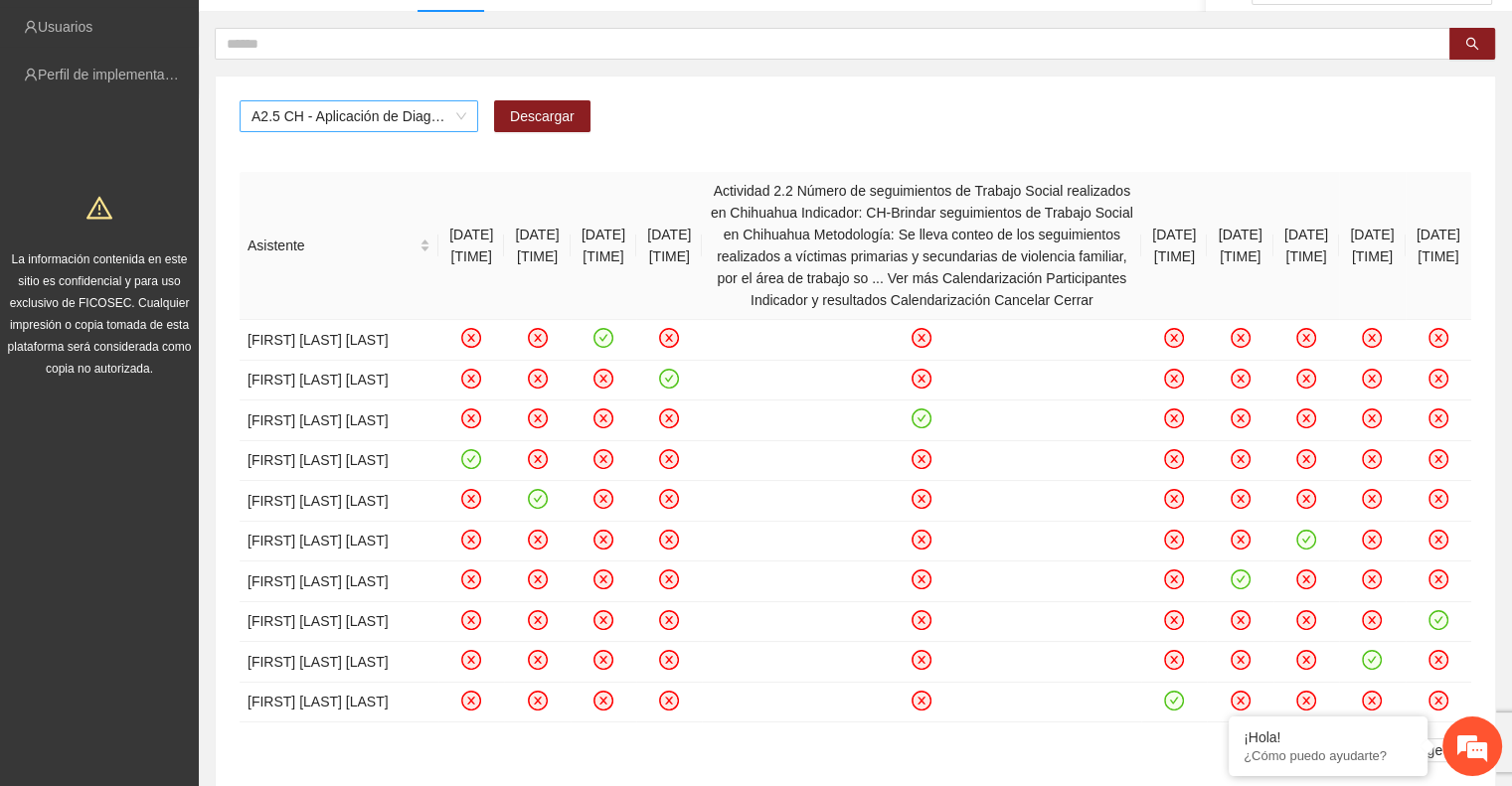 click on "A2.5 CH - Aplicación de Diagnósticos - Chihuahua" at bounding box center (359, 116) 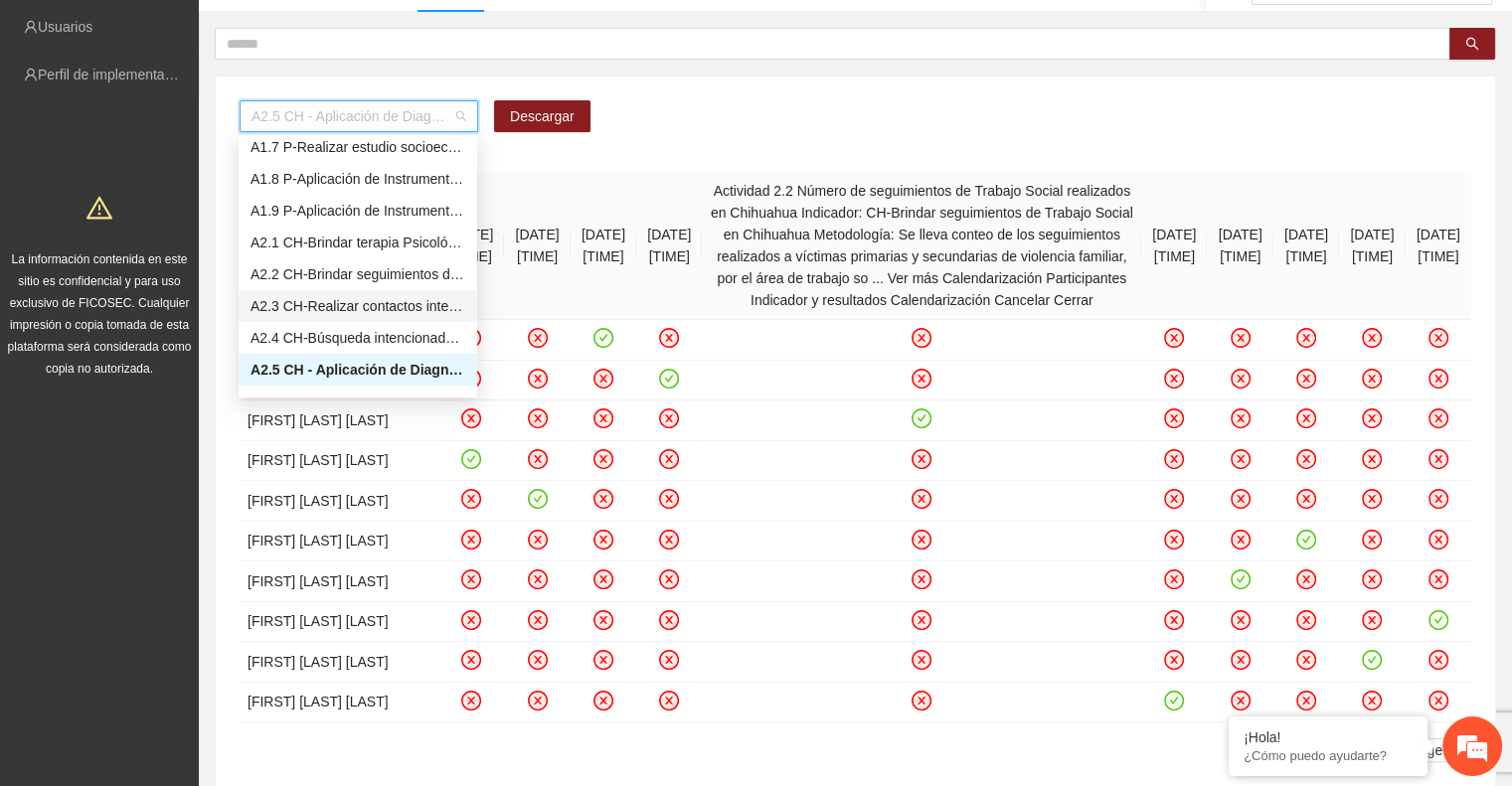 scroll, scrollTop: 298, scrollLeft: 0, axis: vertical 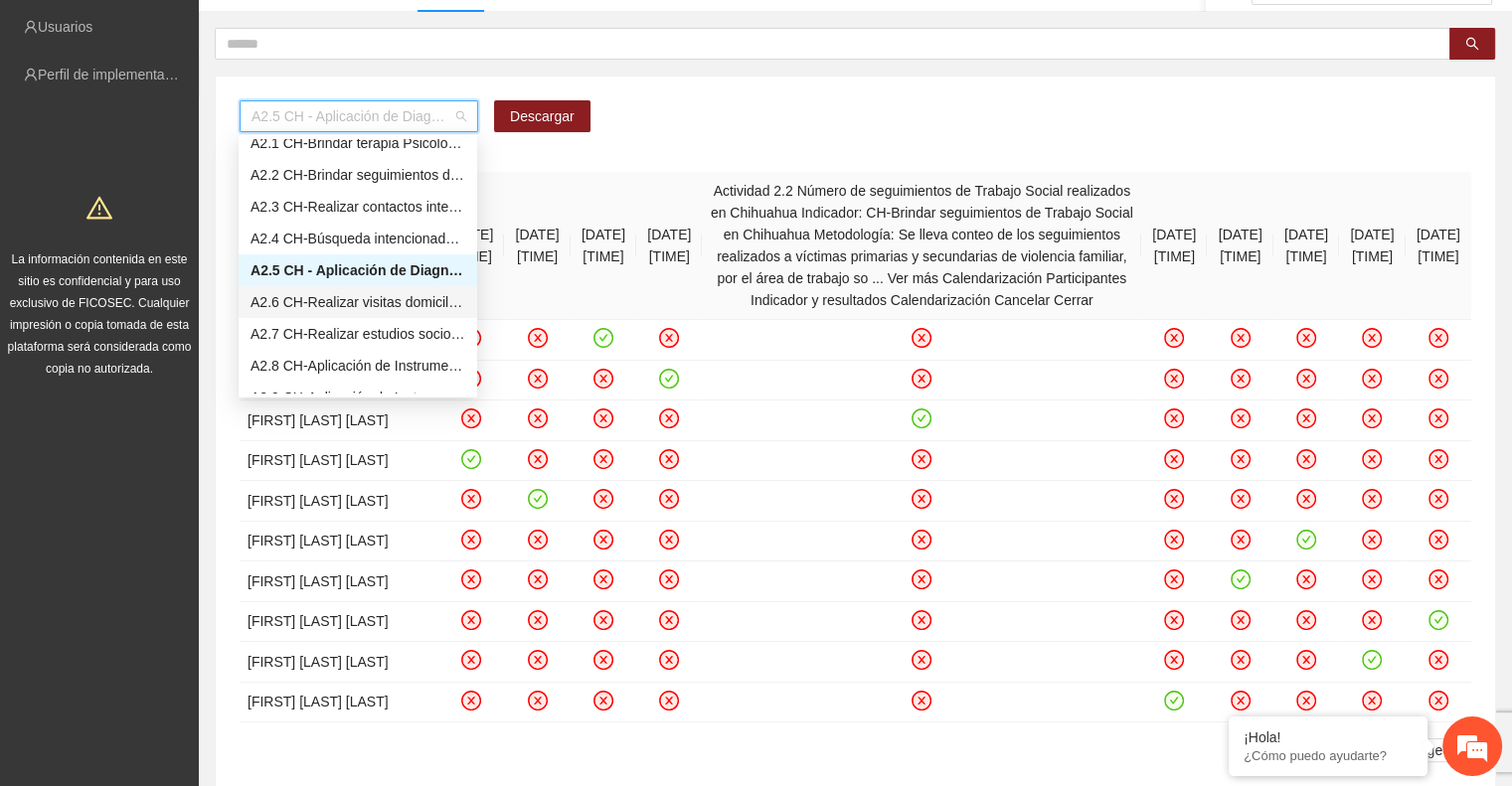 click on "A2.6  CH-Realizar visitas domiciliarias de Trabajo Social en Chihuahua" at bounding box center (358, 302) 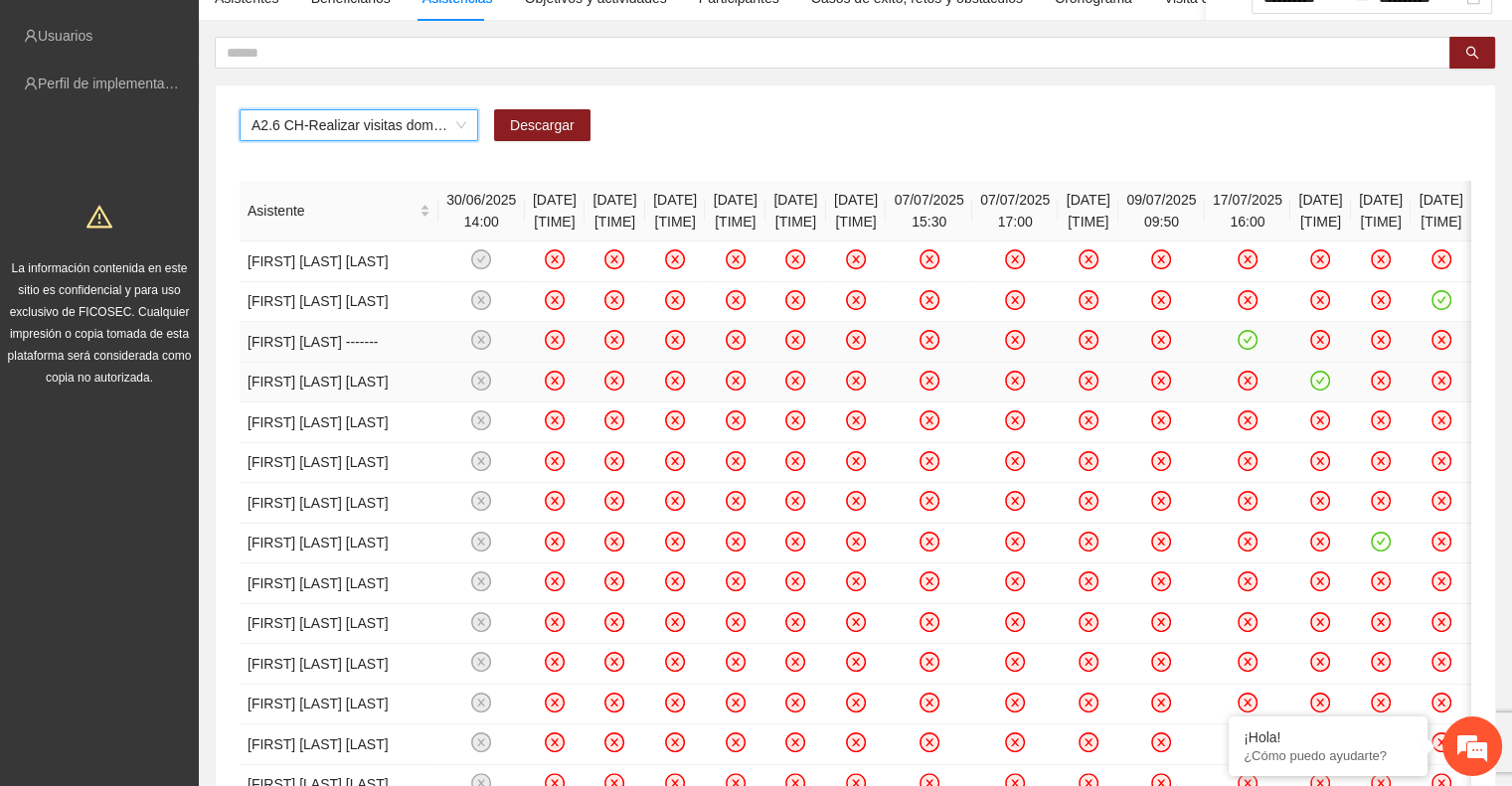 scroll, scrollTop: 199, scrollLeft: 0, axis: vertical 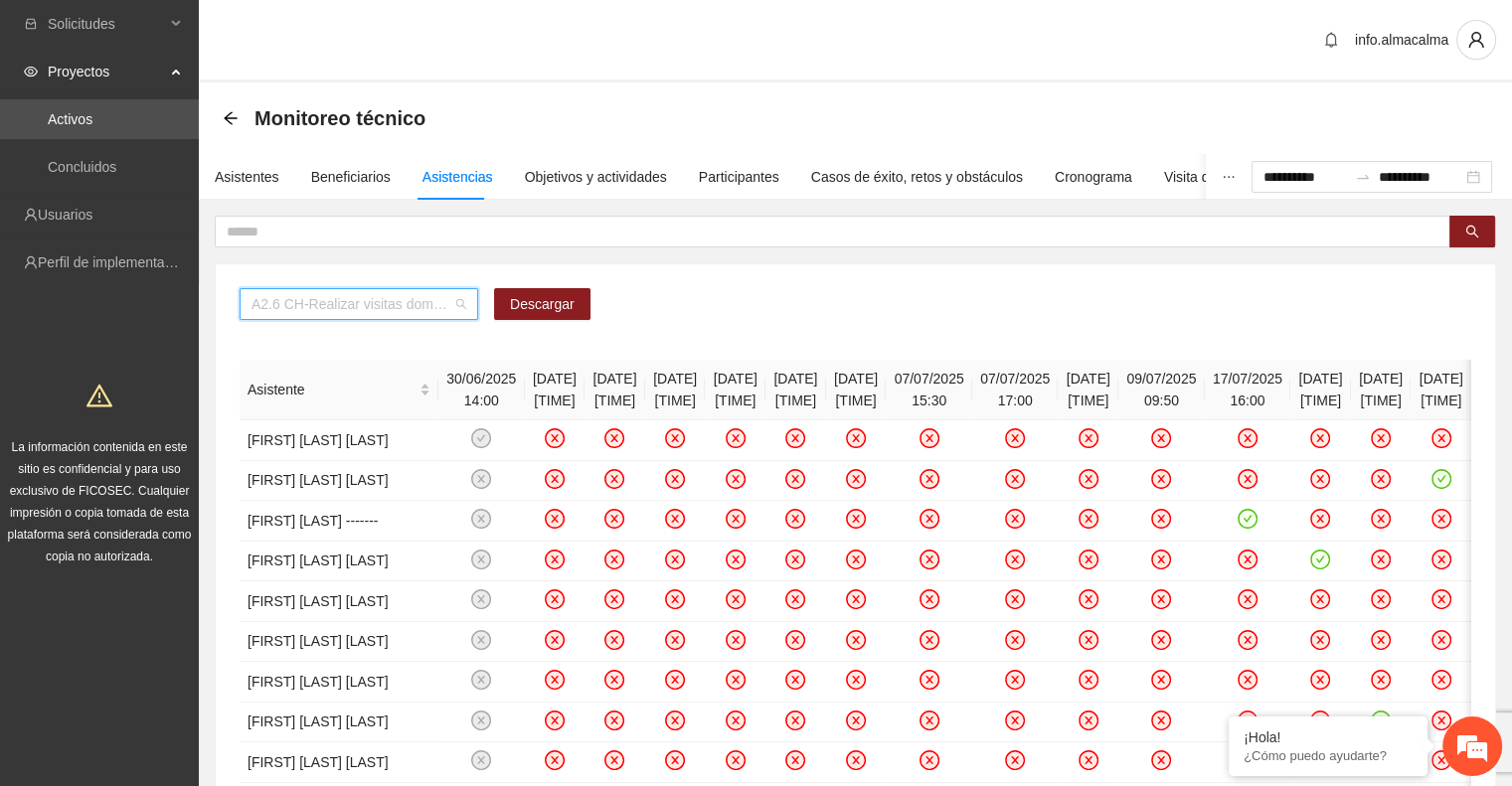 click on "A2.6  CH-Realizar visitas domiciliarias de Trabajo Social en Chihuahua" at bounding box center (359, 304) 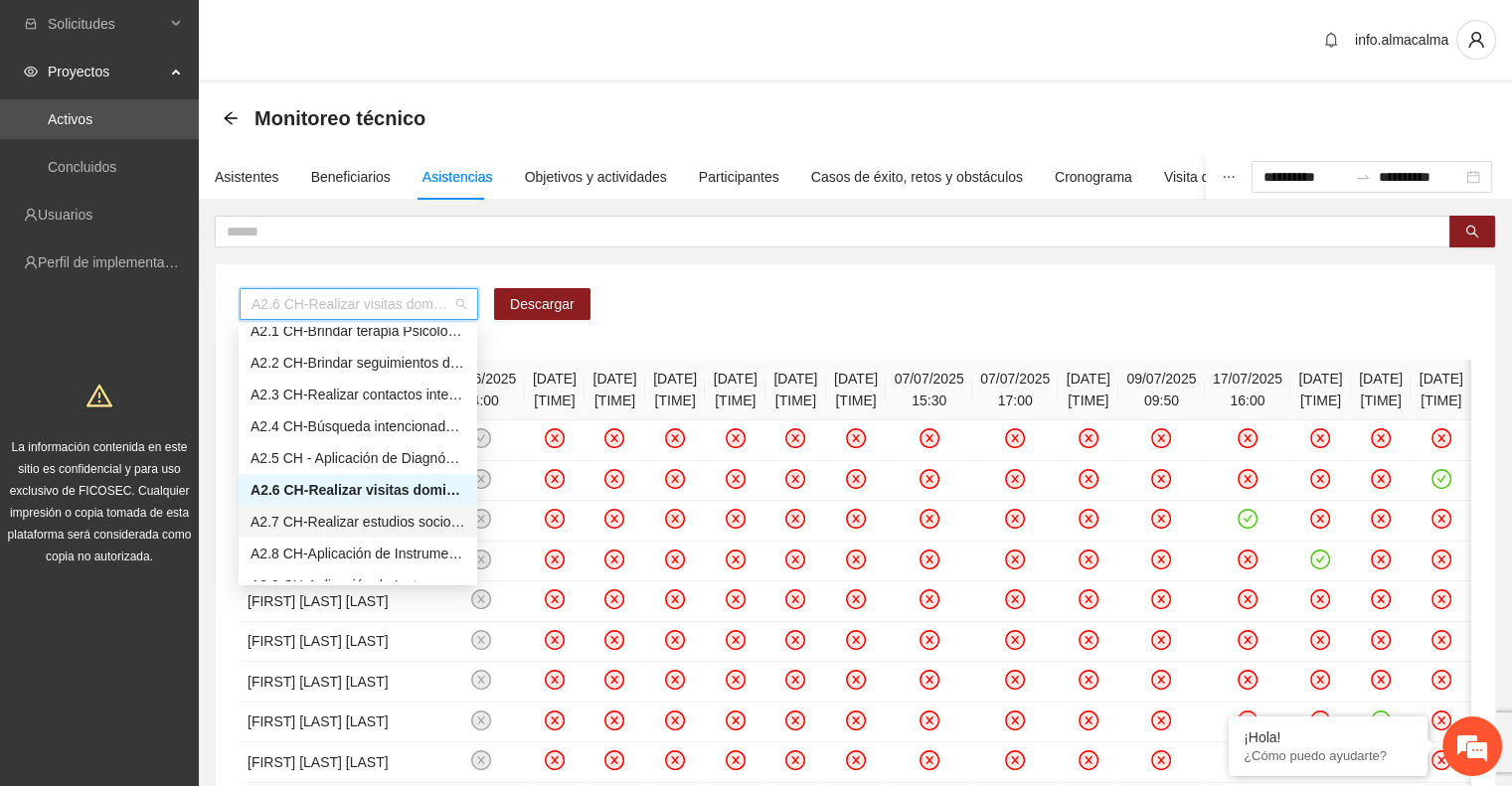 click on "A2.7  CH-Realizar estudios socioeconómicos de Trabajo Social en Chihuahua" at bounding box center (358, 522) 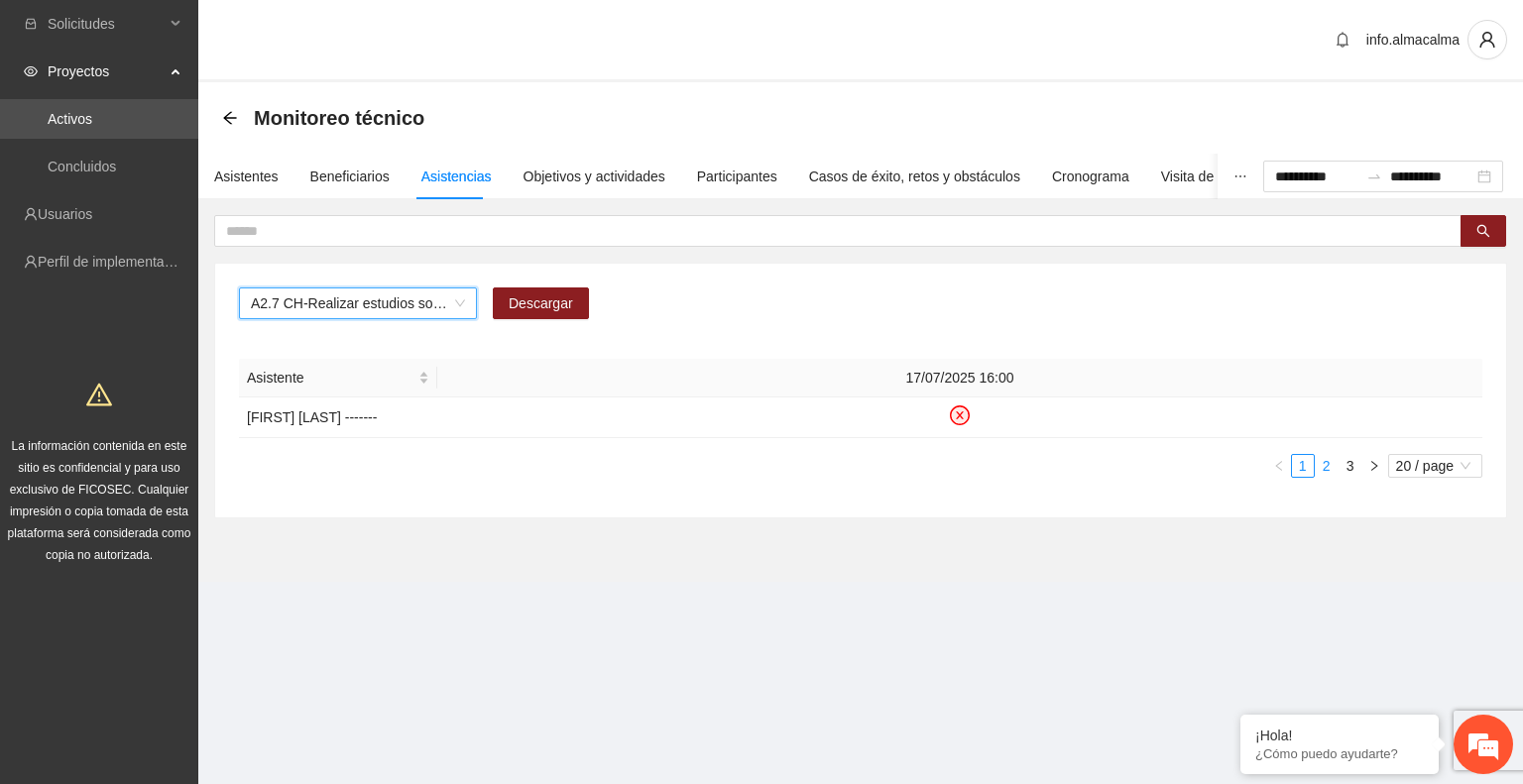 click on "2" at bounding box center (1327, 466) 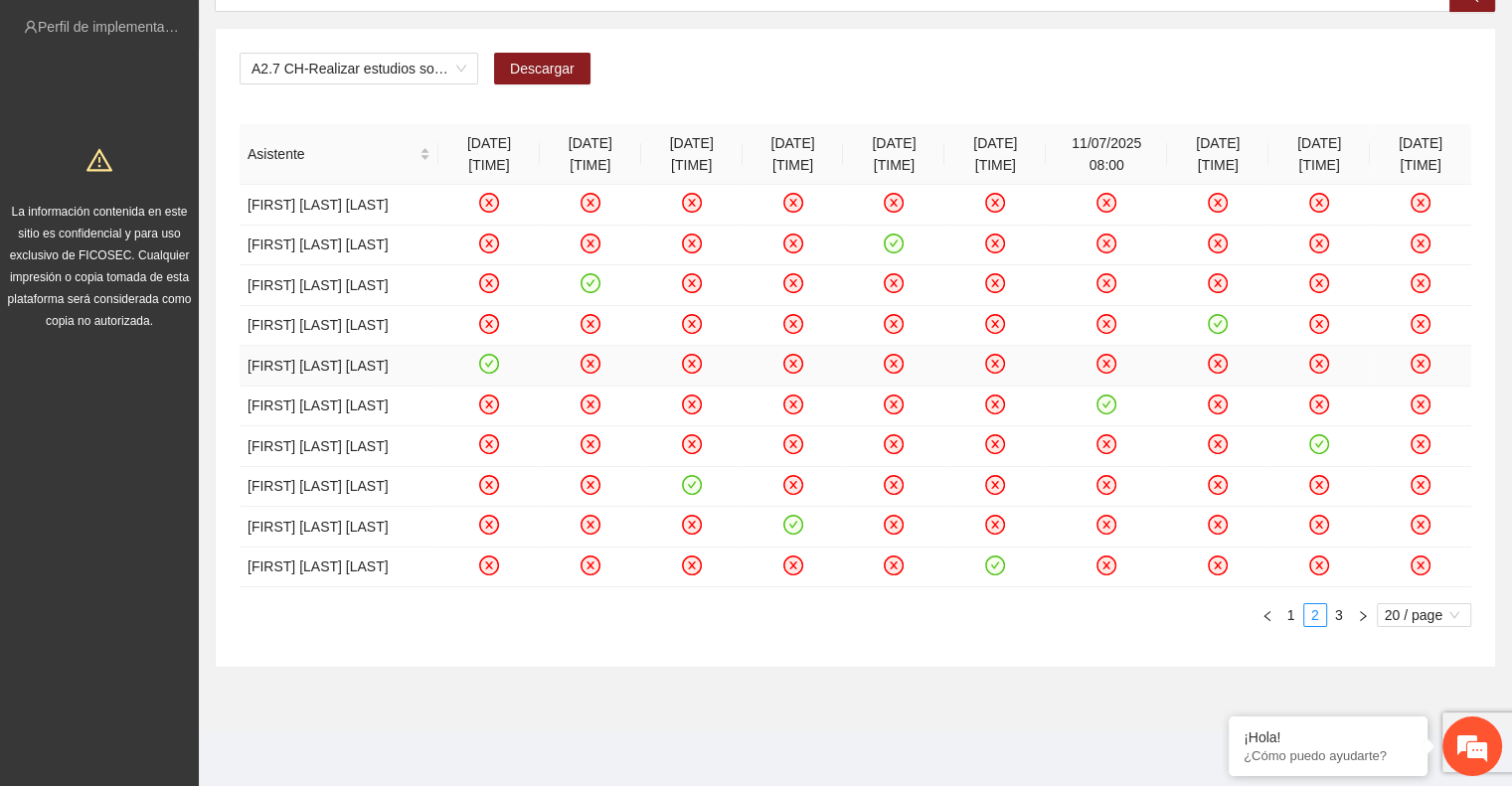 scroll, scrollTop: 288, scrollLeft: 0, axis: vertical 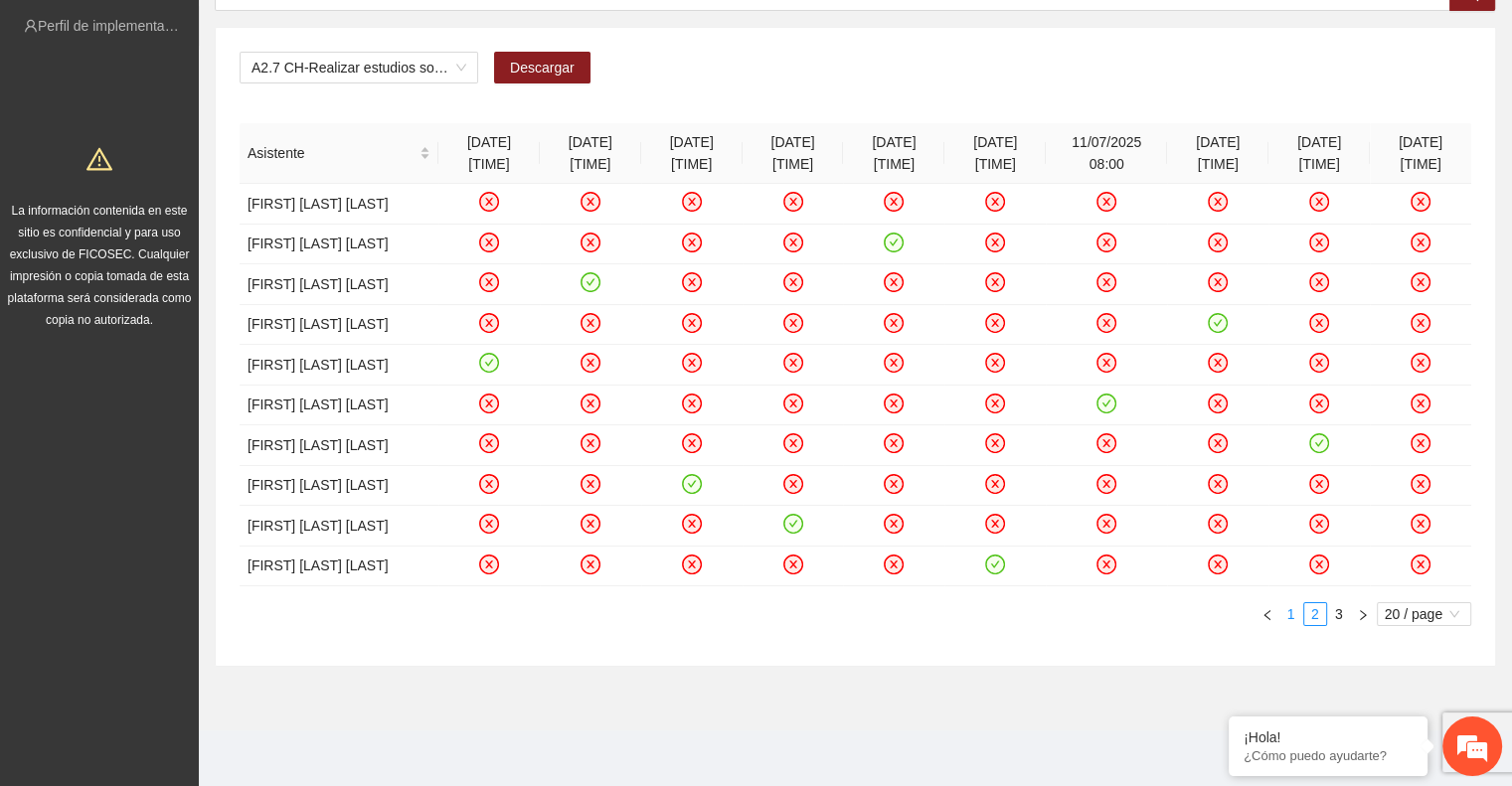click on "1" at bounding box center (1291, 614) 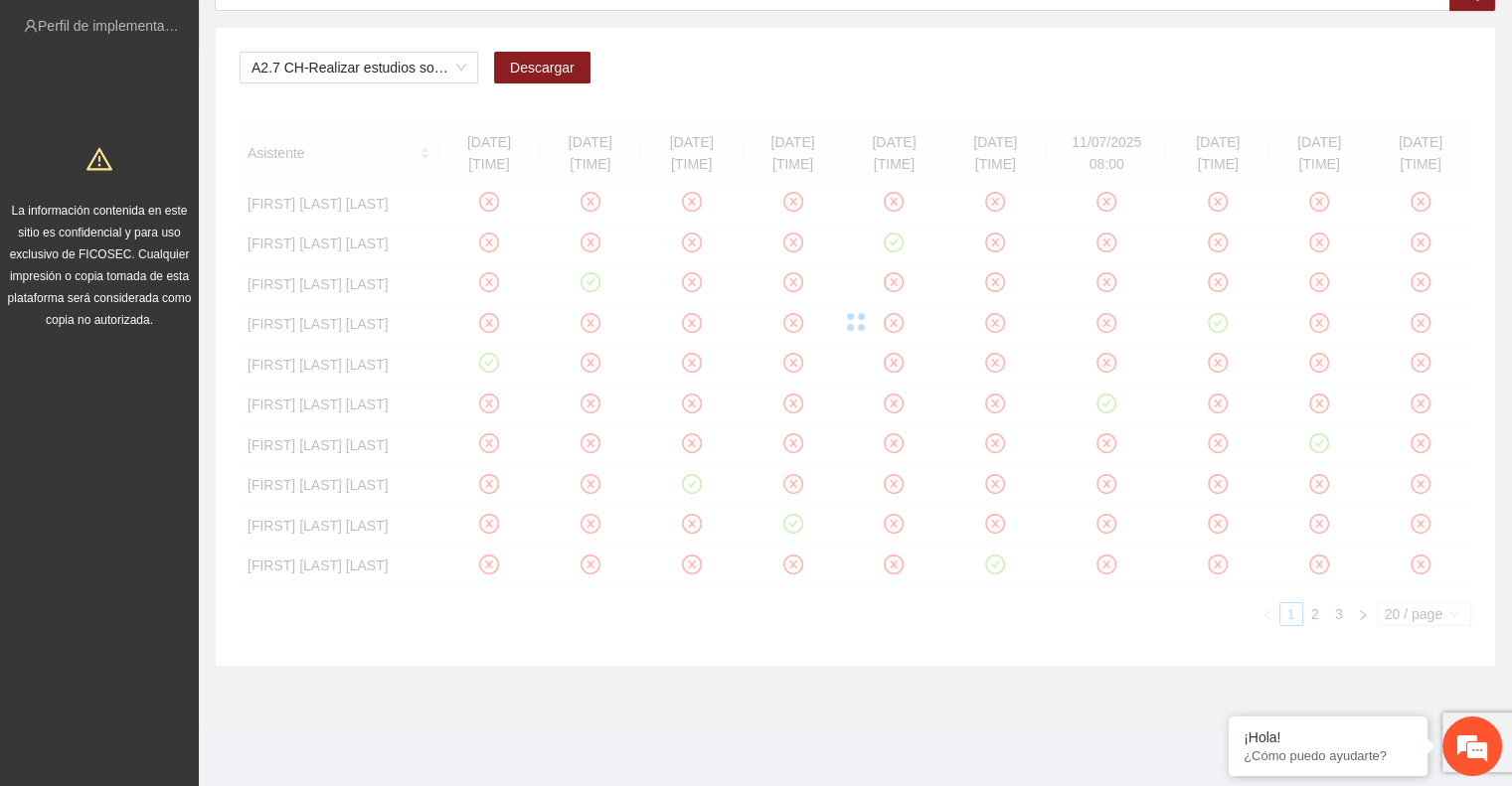 scroll, scrollTop: 0, scrollLeft: 0, axis: both 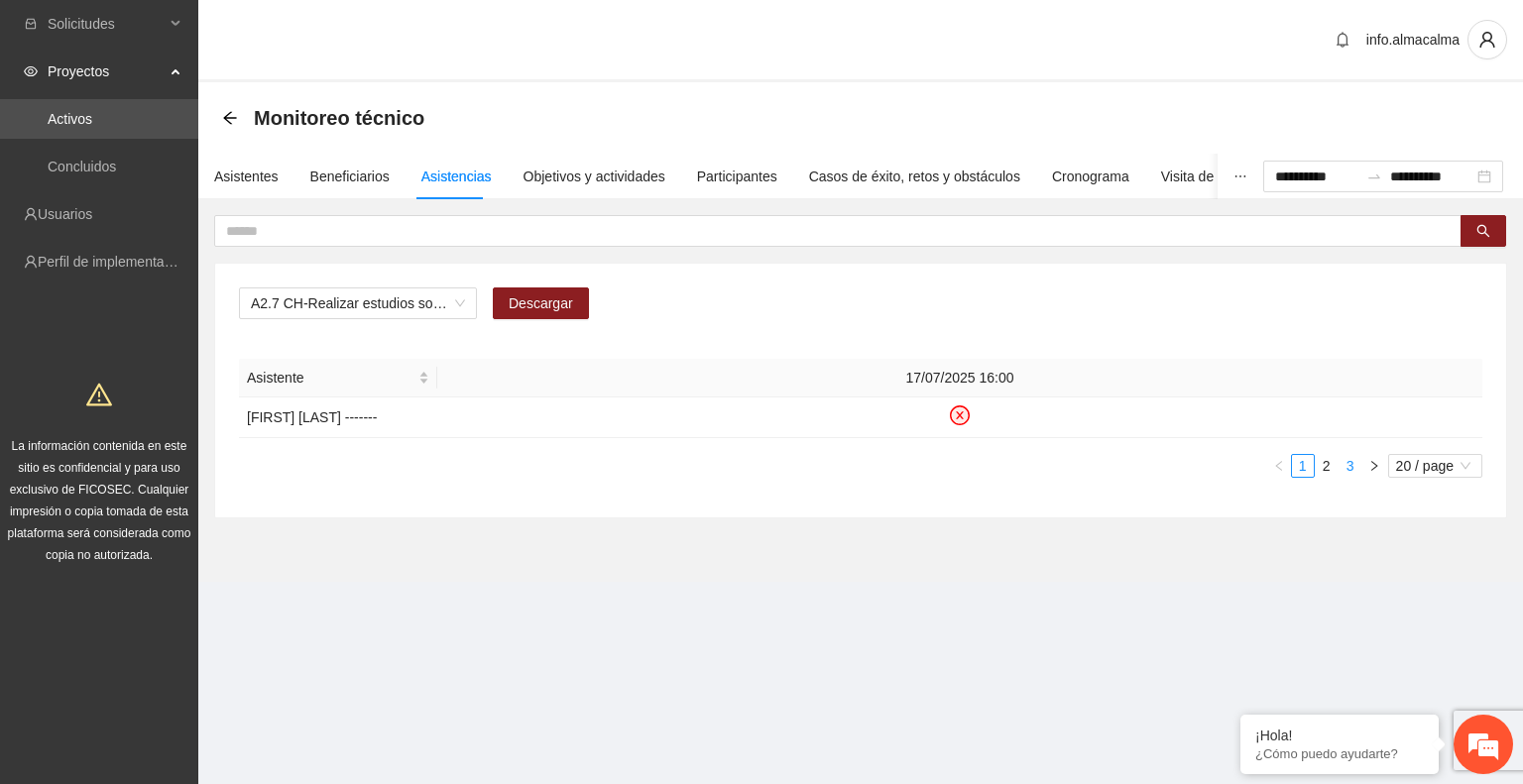 click on "3" at bounding box center (1350, 466) 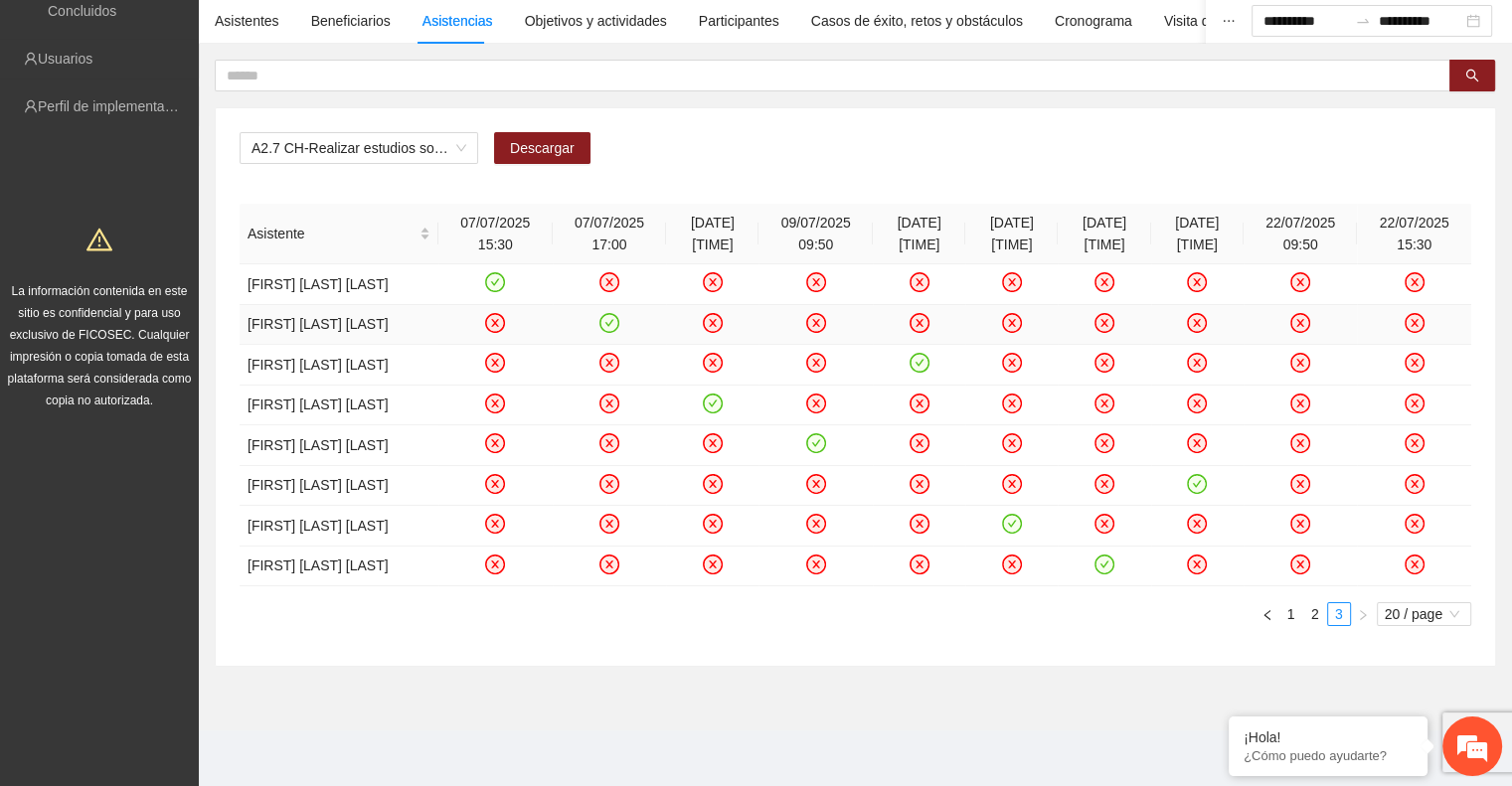 scroll, scrollTop: 199, scrollLeft: 0, axis: vertical 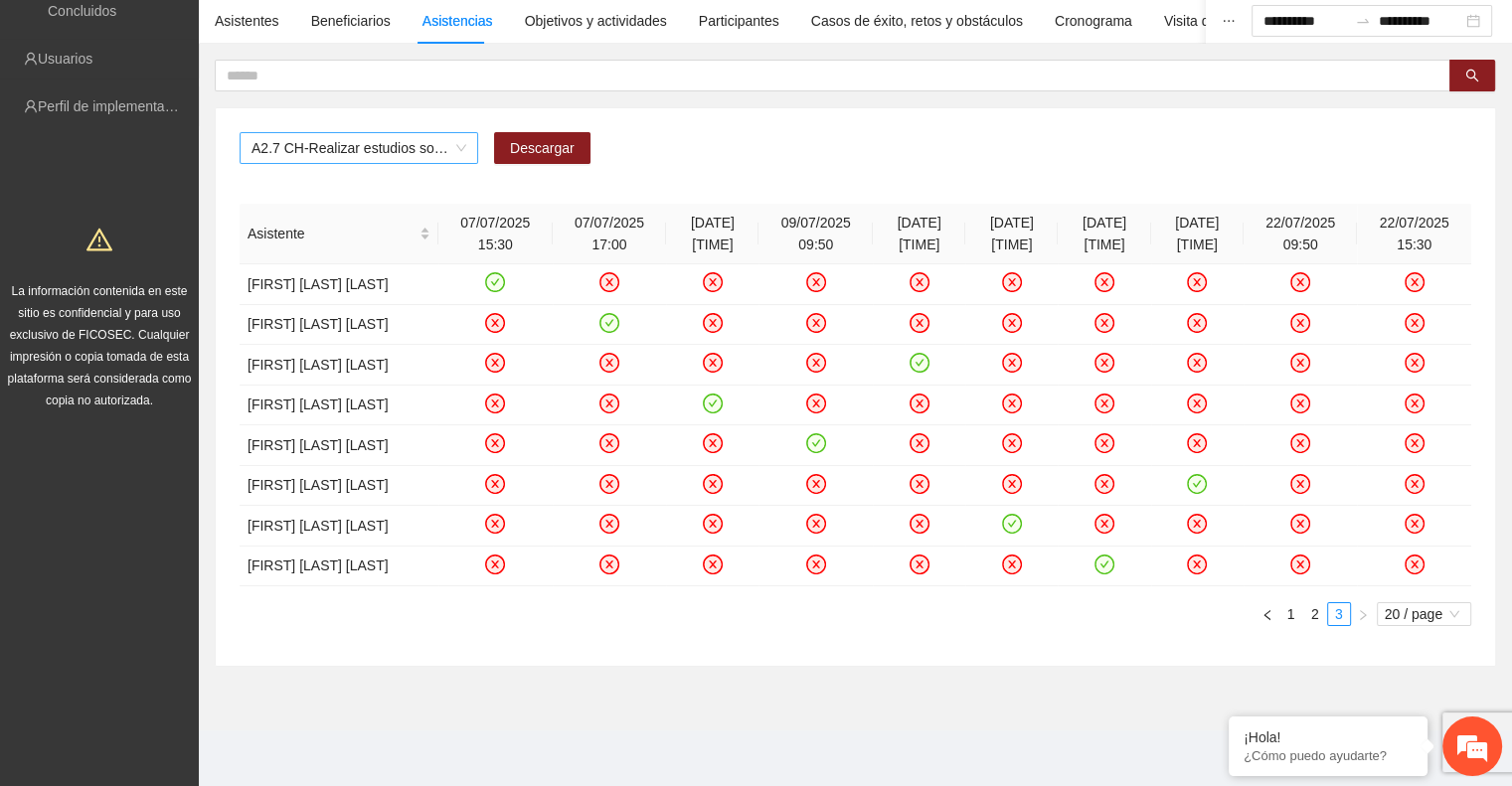 click on "A2.7  CH-Realizar estudios socioeconómicos de Trabajo Social en Chihuahua" at bounding box center [359, 148] 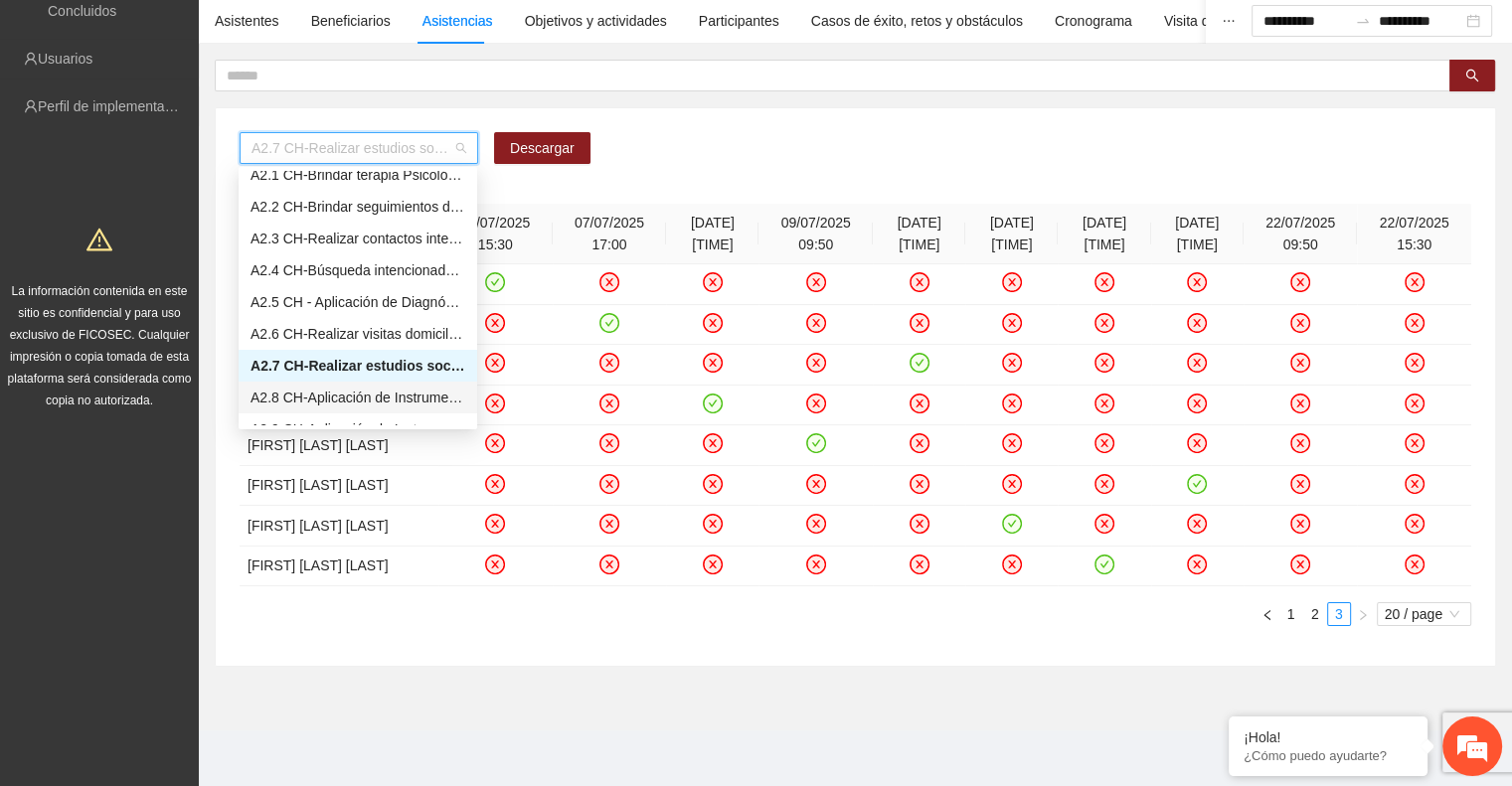 click on "A2.8 CH-Aplicación de Instrumentos de medición en Chihuahua" at bounding box center [358, 397] 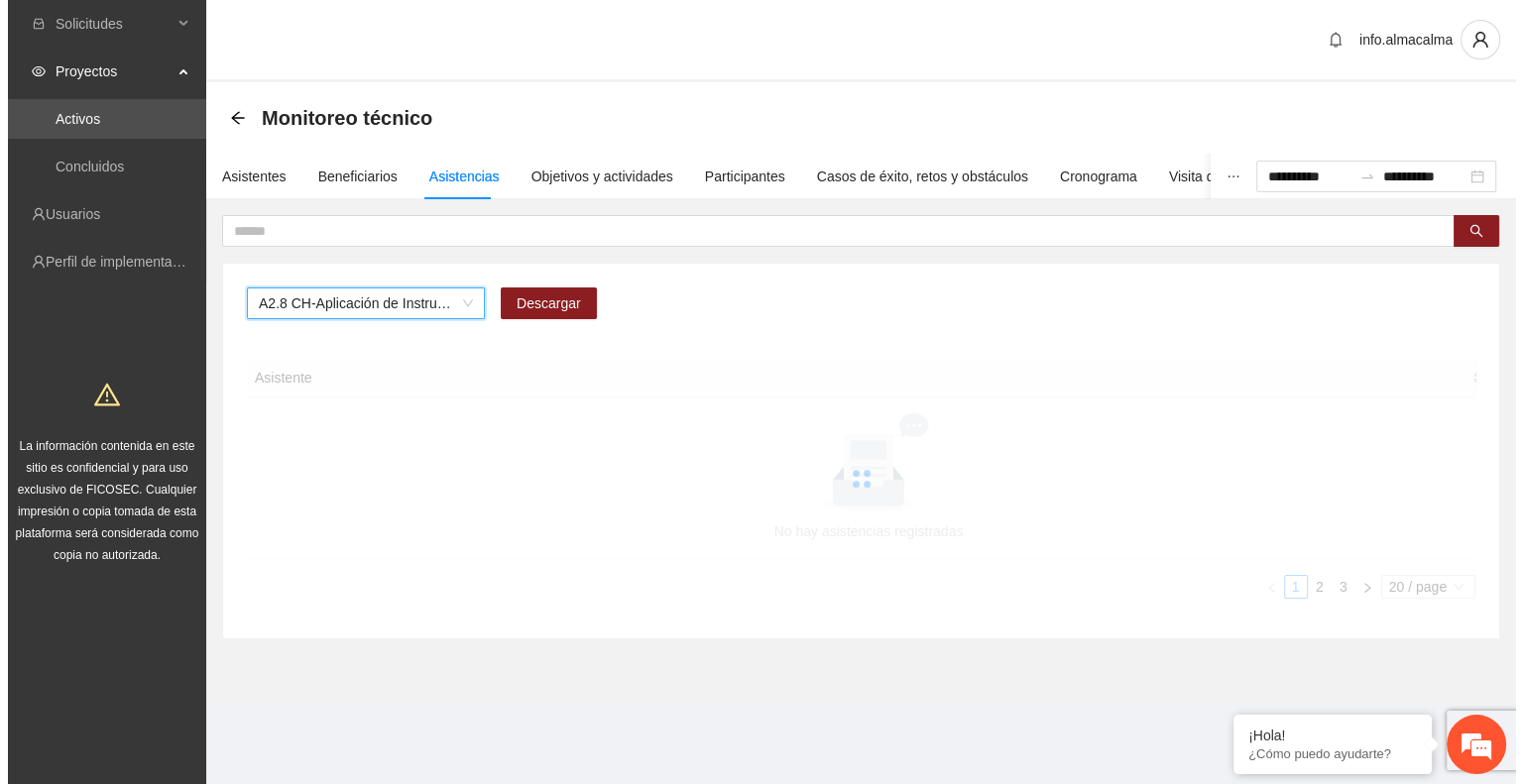 scroll, scrollTop: 0, scrollLeft: 0, axis: both 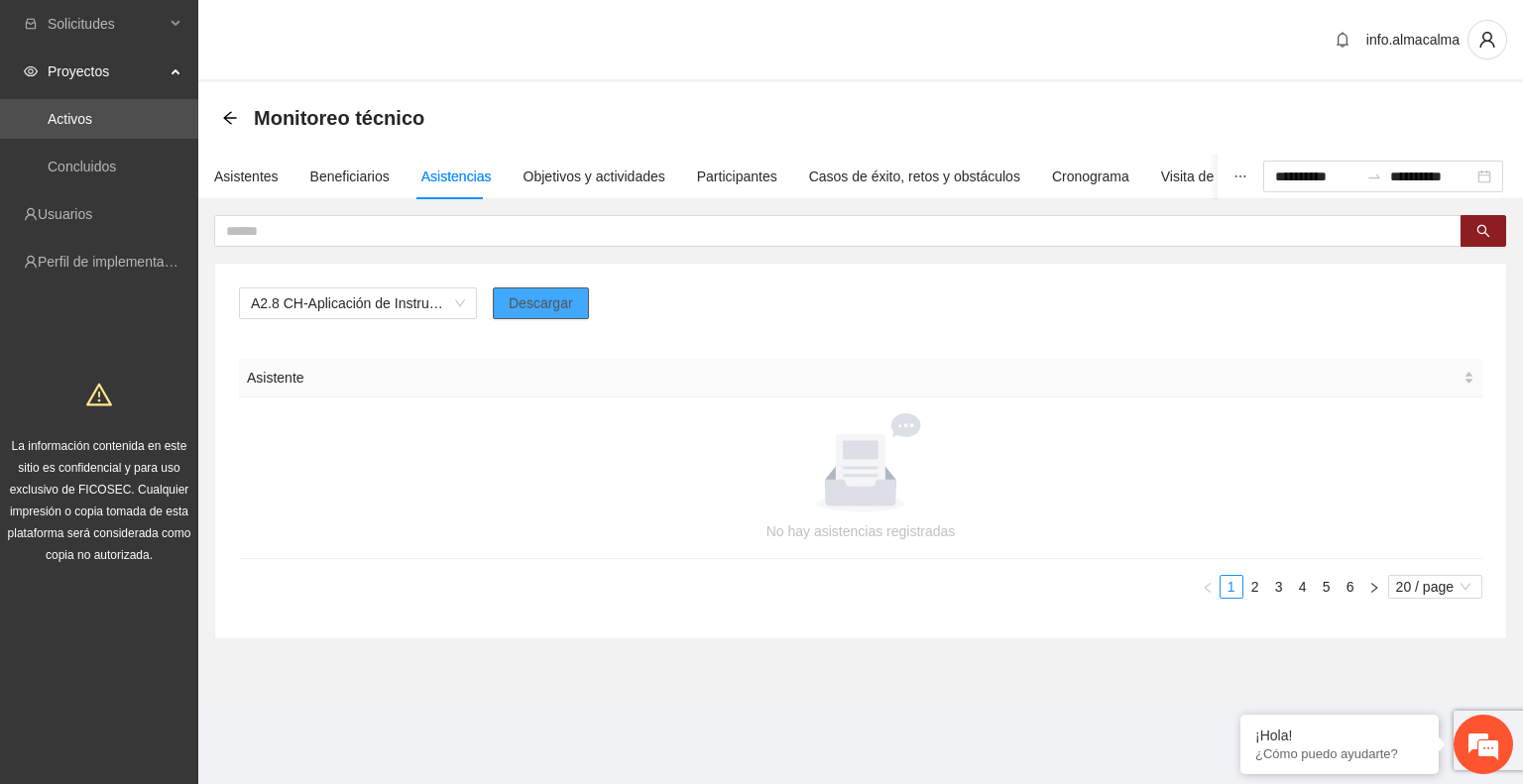 click on "Descargar" at bounding box center (540, 303) 